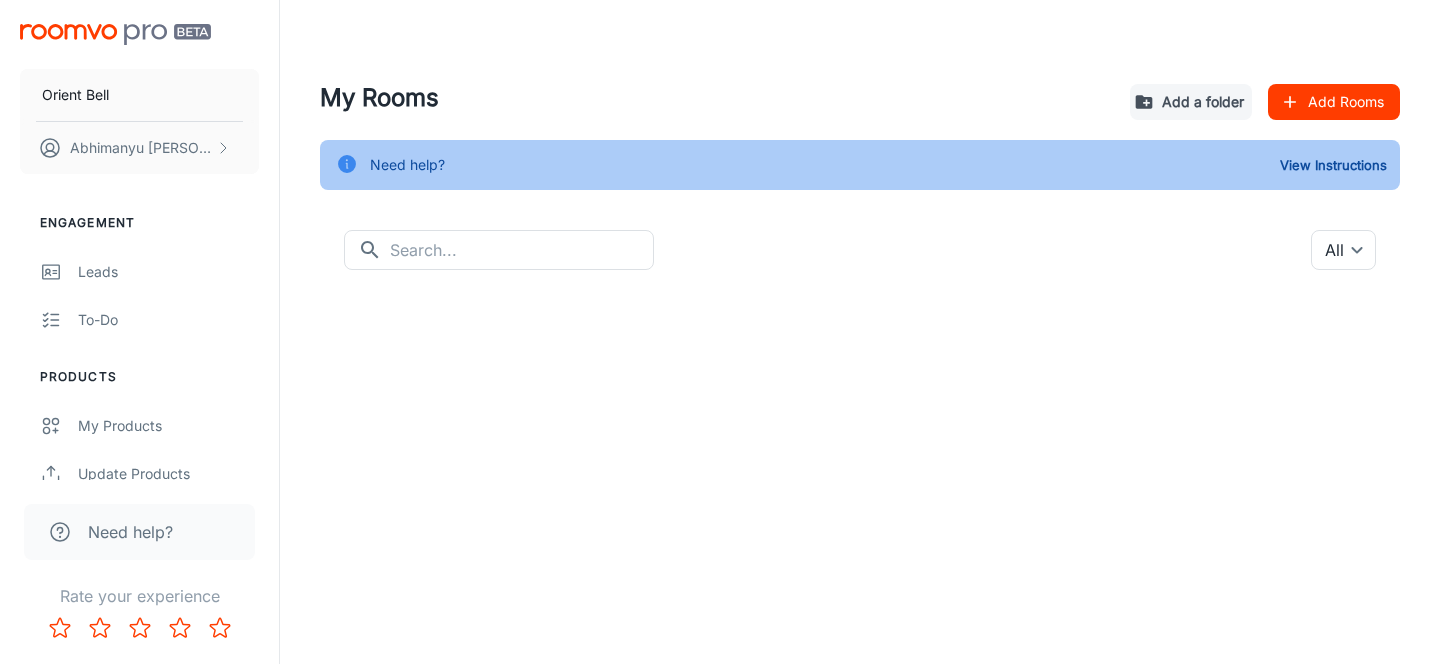 scroll, scrollTop: 0, scrollLeft: 0, axis: both 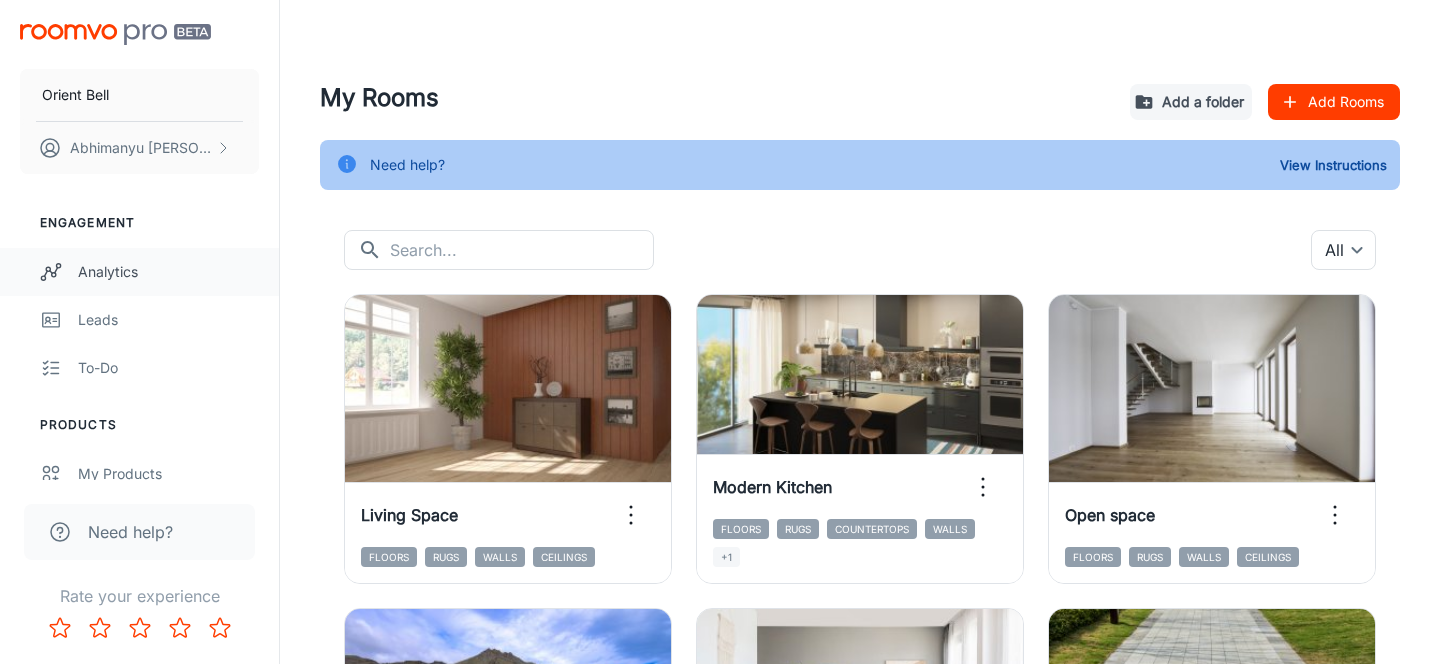 click on "Analytics" at bounding box center (168, 272) 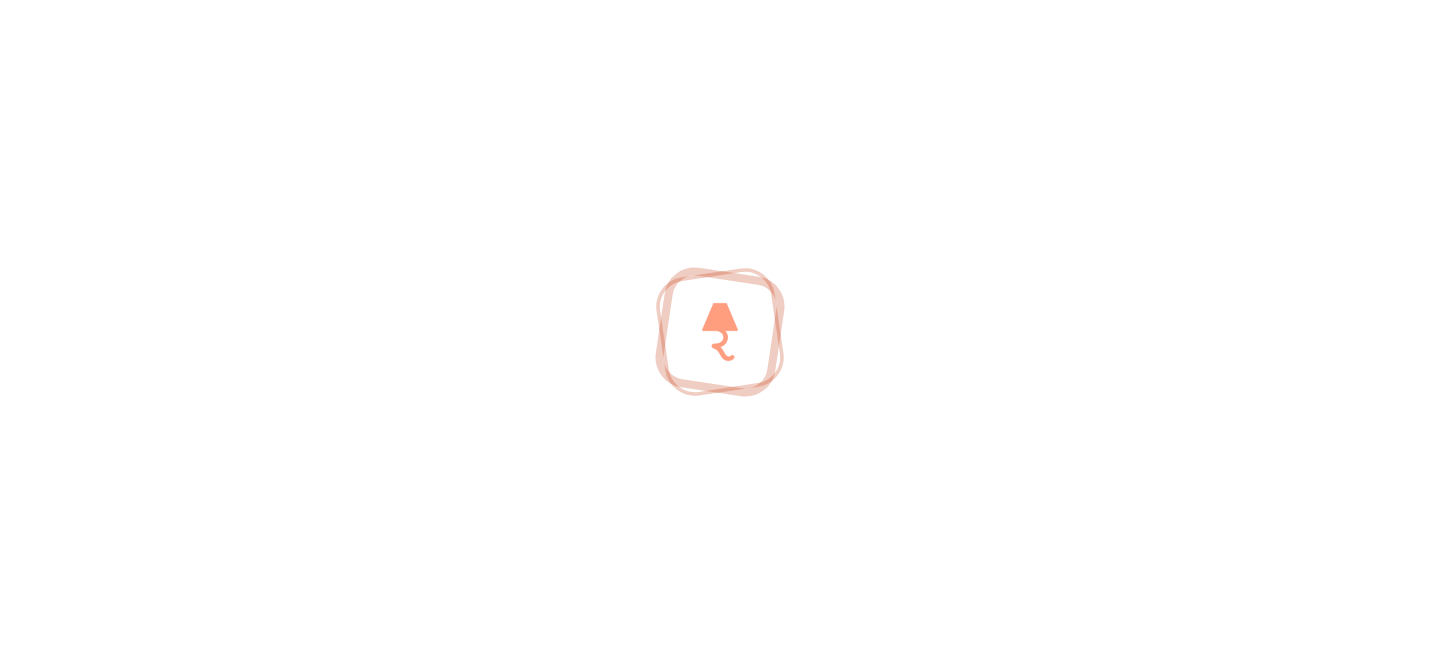 click at bounding box center [720, 332] 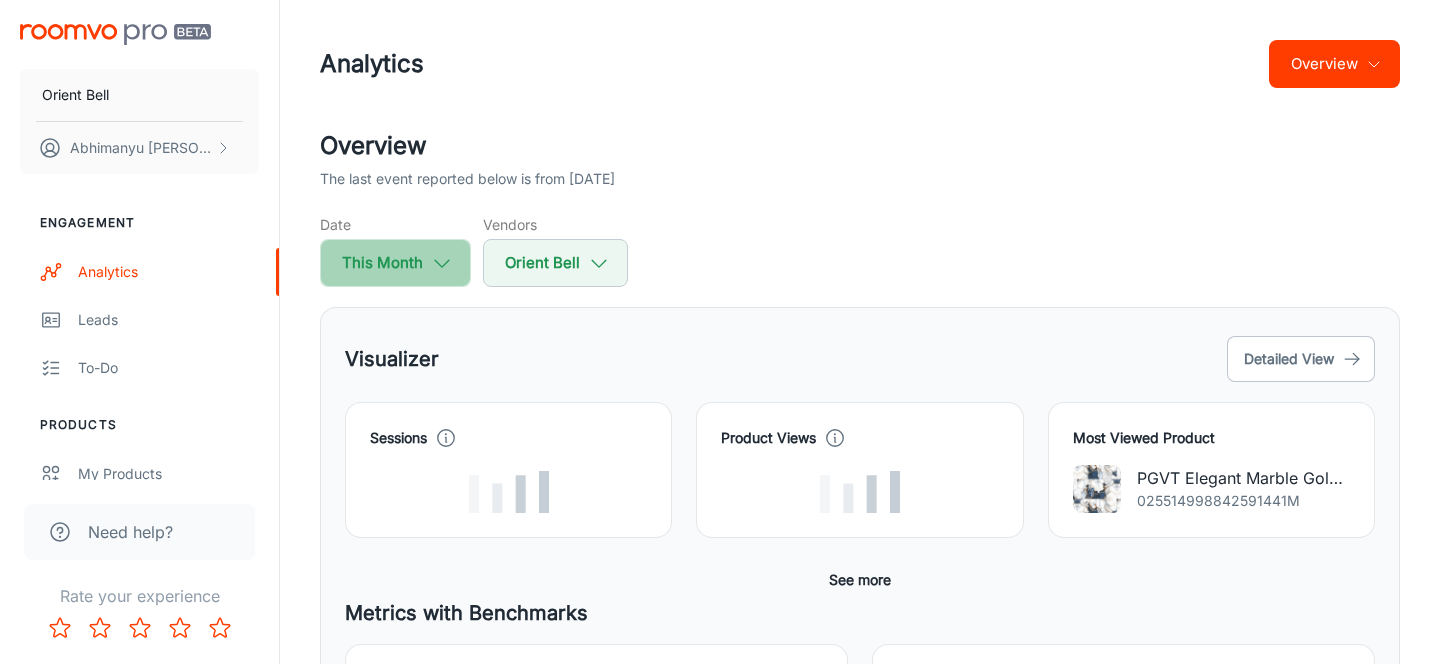 click on "This Month" at bounding box center (395, 263) 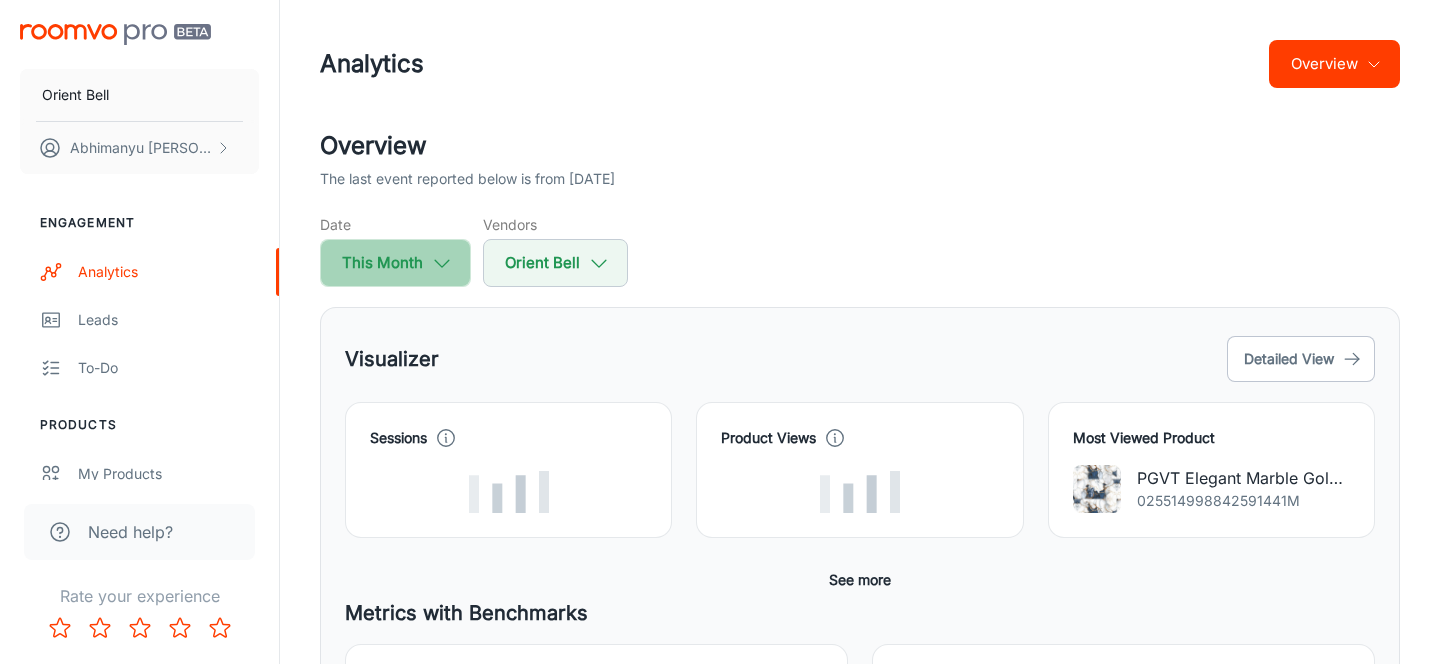 select on "6" 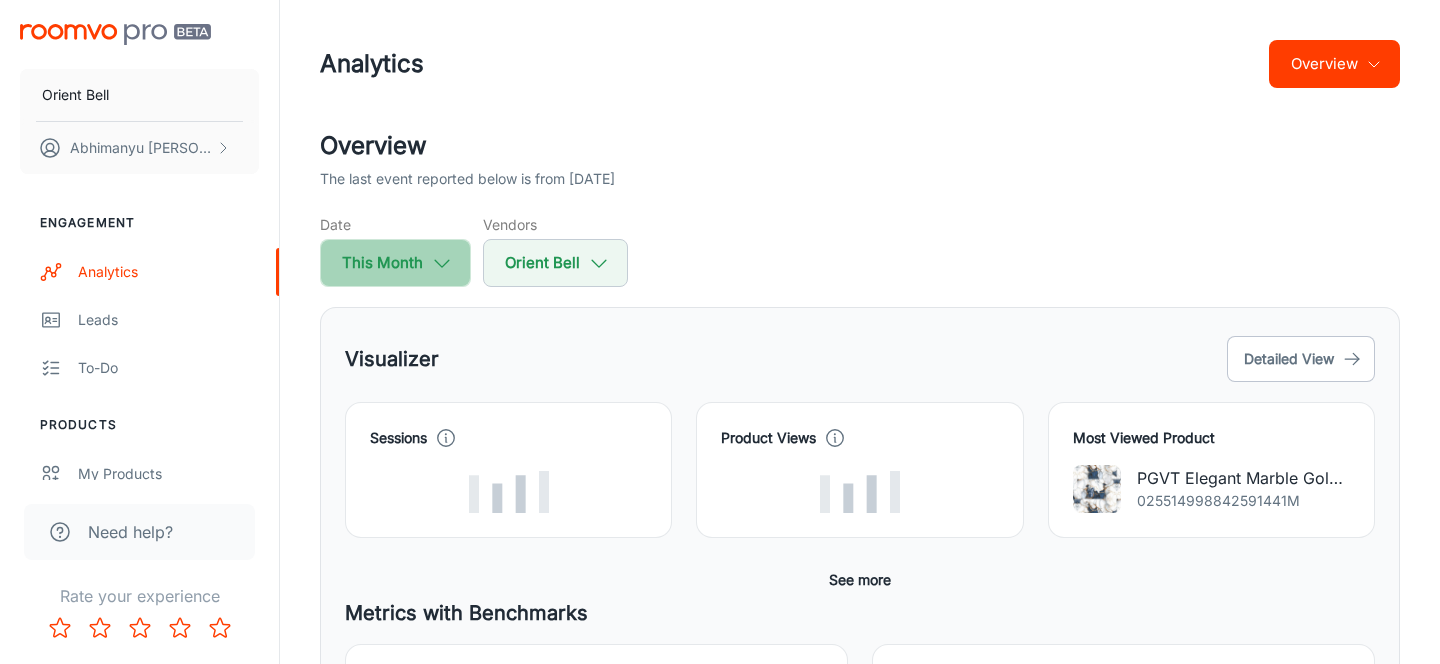 select on "2025" 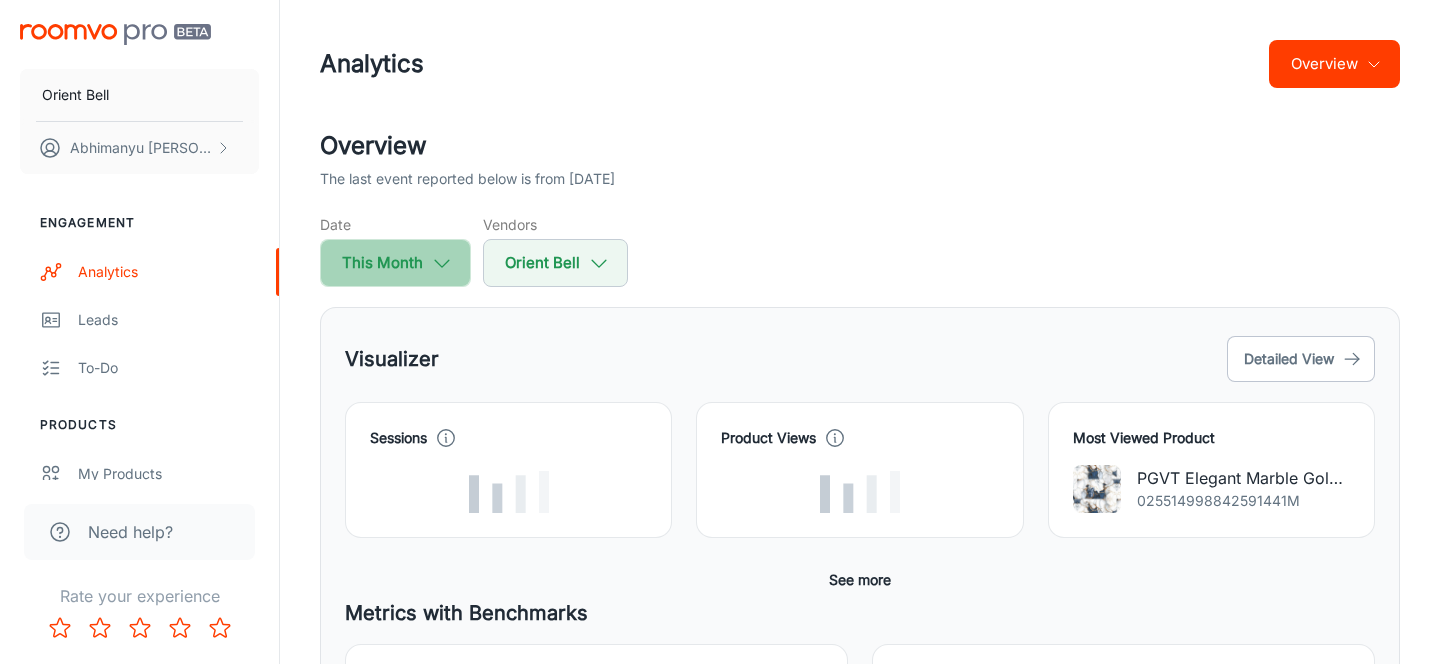select on "6" 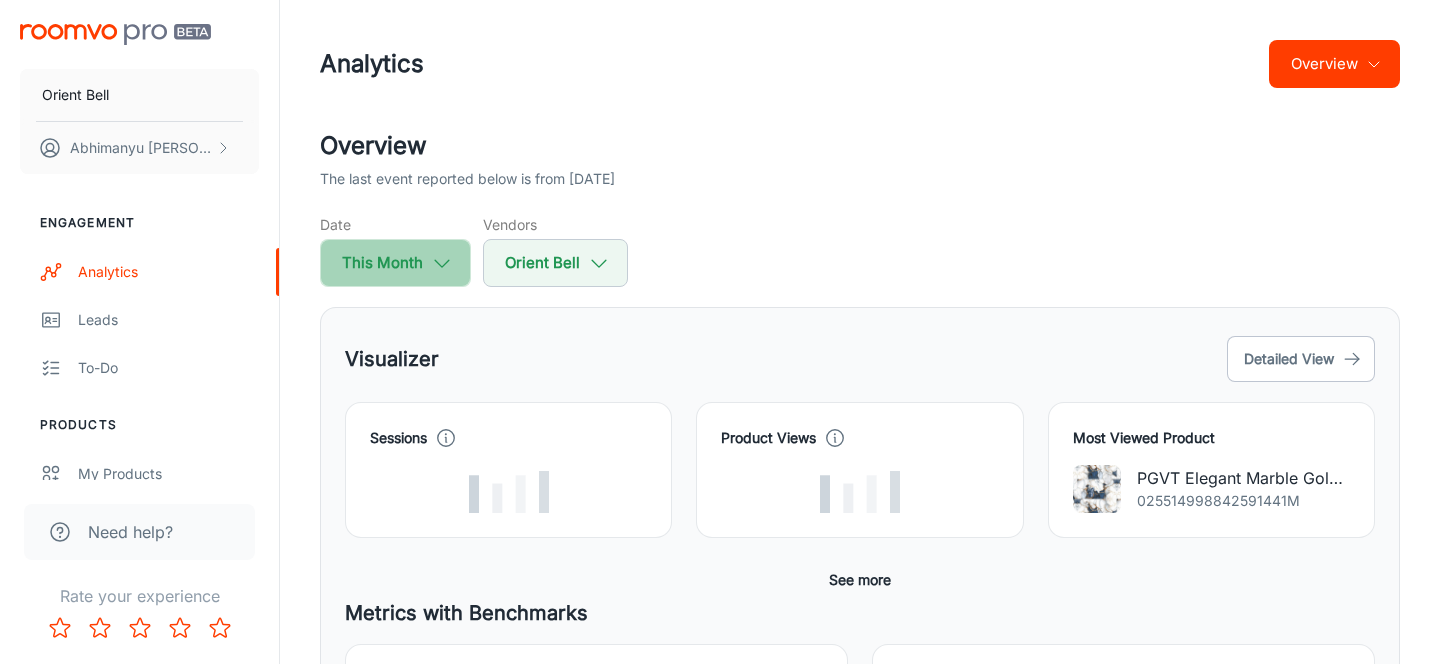 select on "2025" 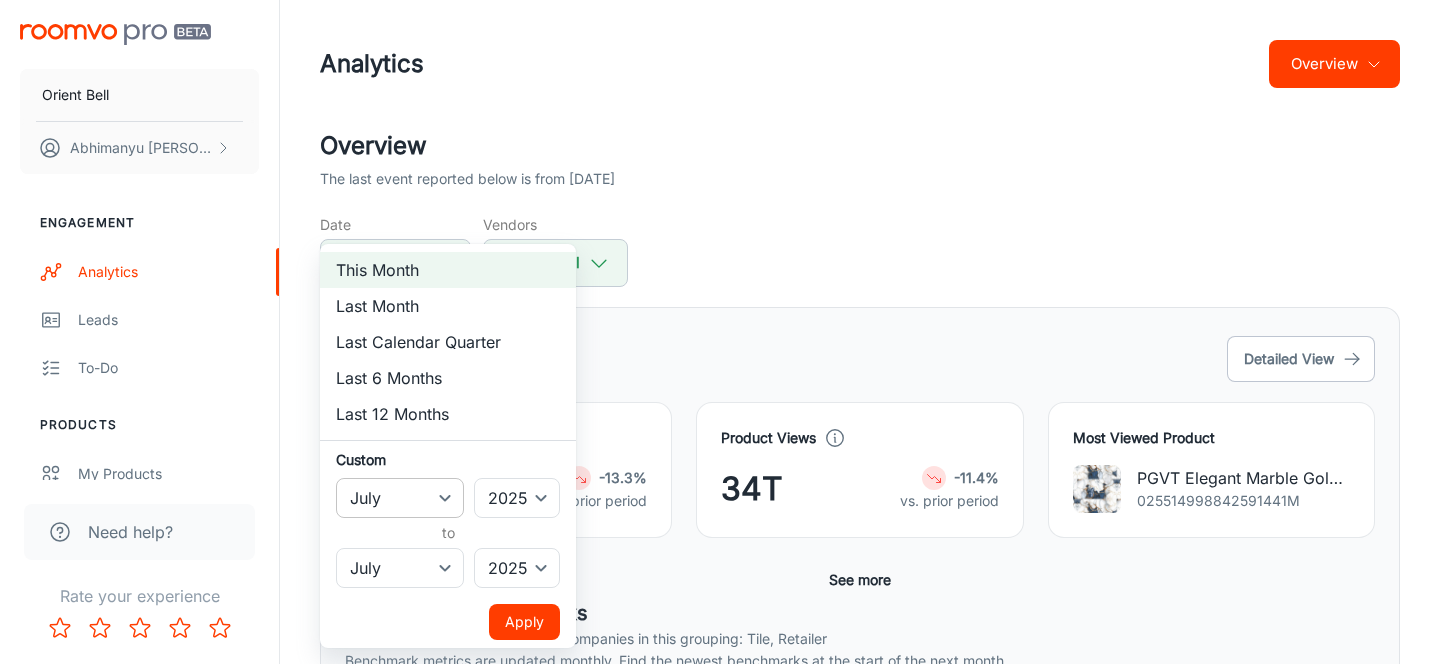 click on "January February March April May June July August September October November December" at bounding box center (400, 498) 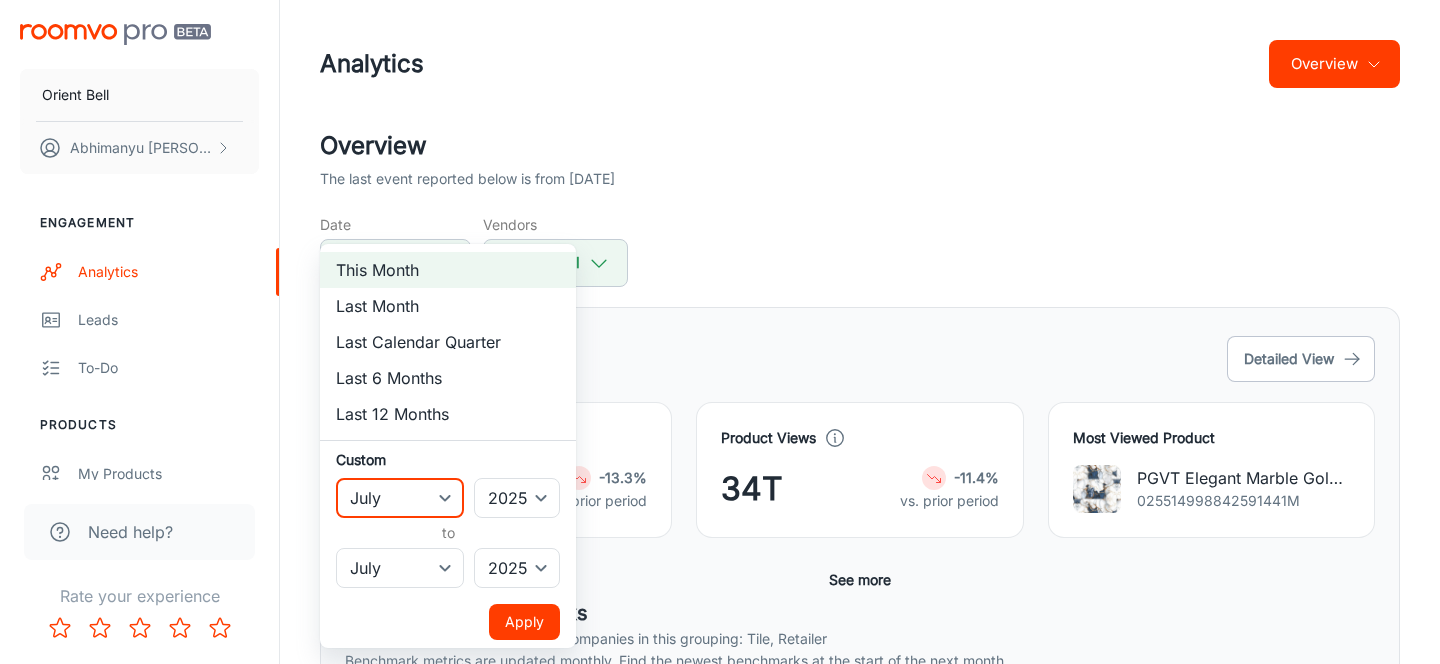 select on "0" 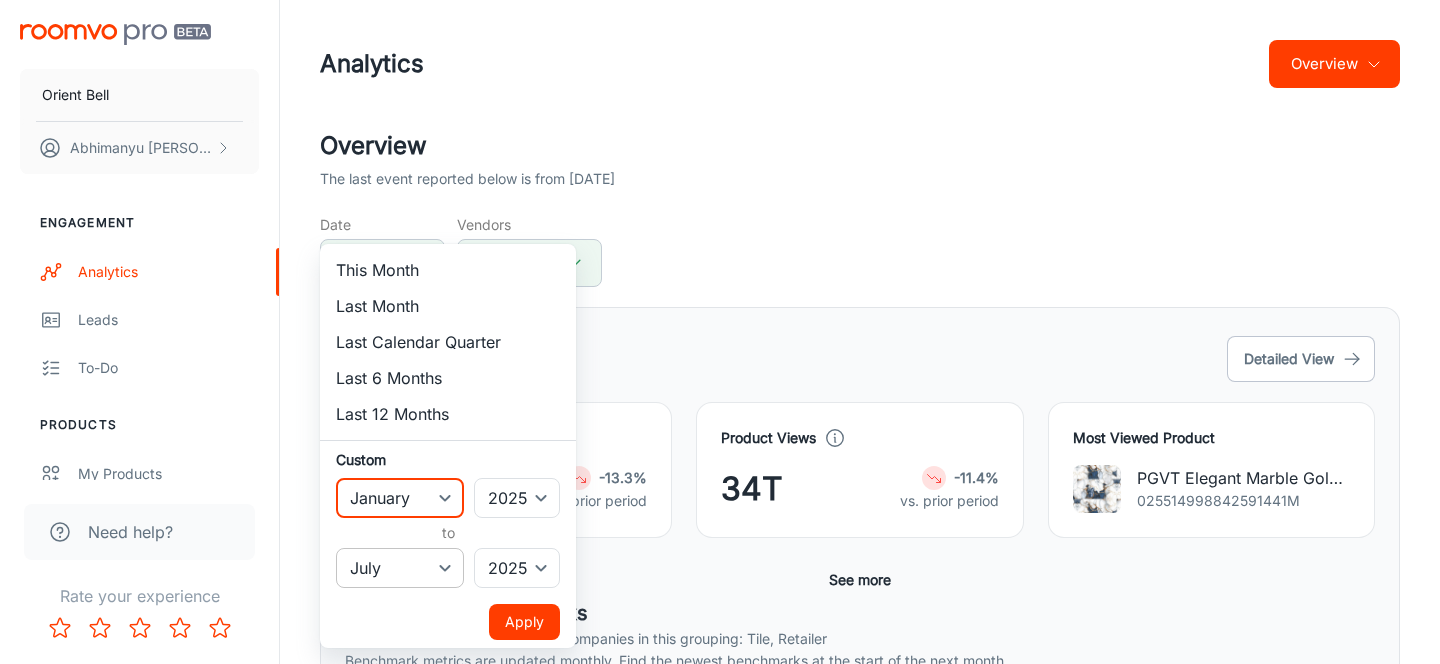 click on "January February March April May June July August September October November December" at bounding box center (400, 568) 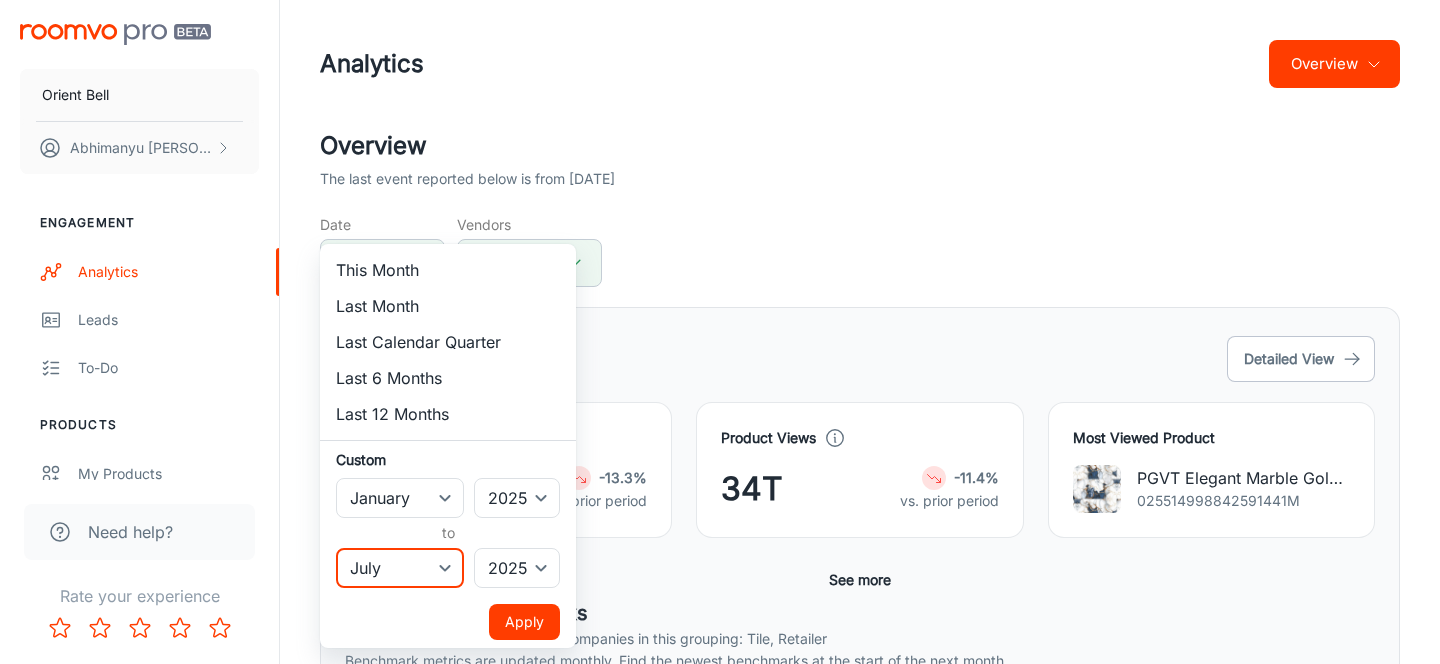 select on "0" 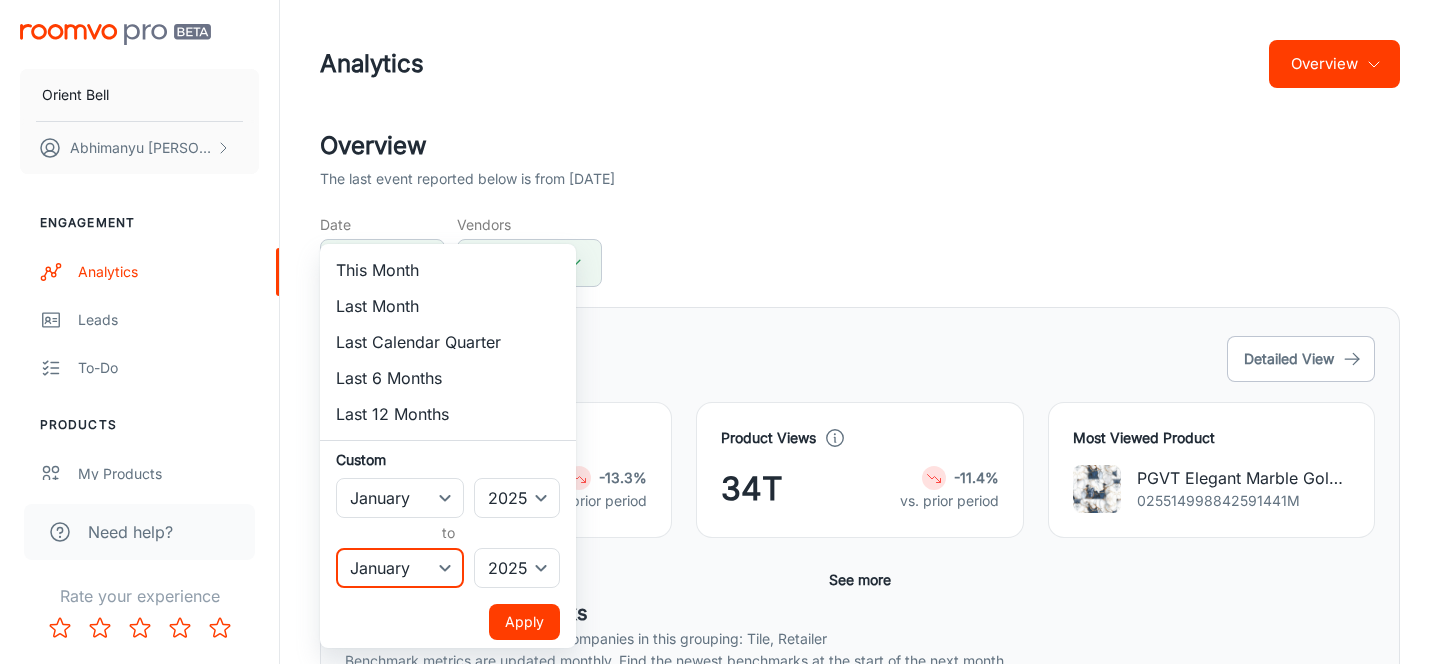 click on "Apply" at bounding box center (524, 622) 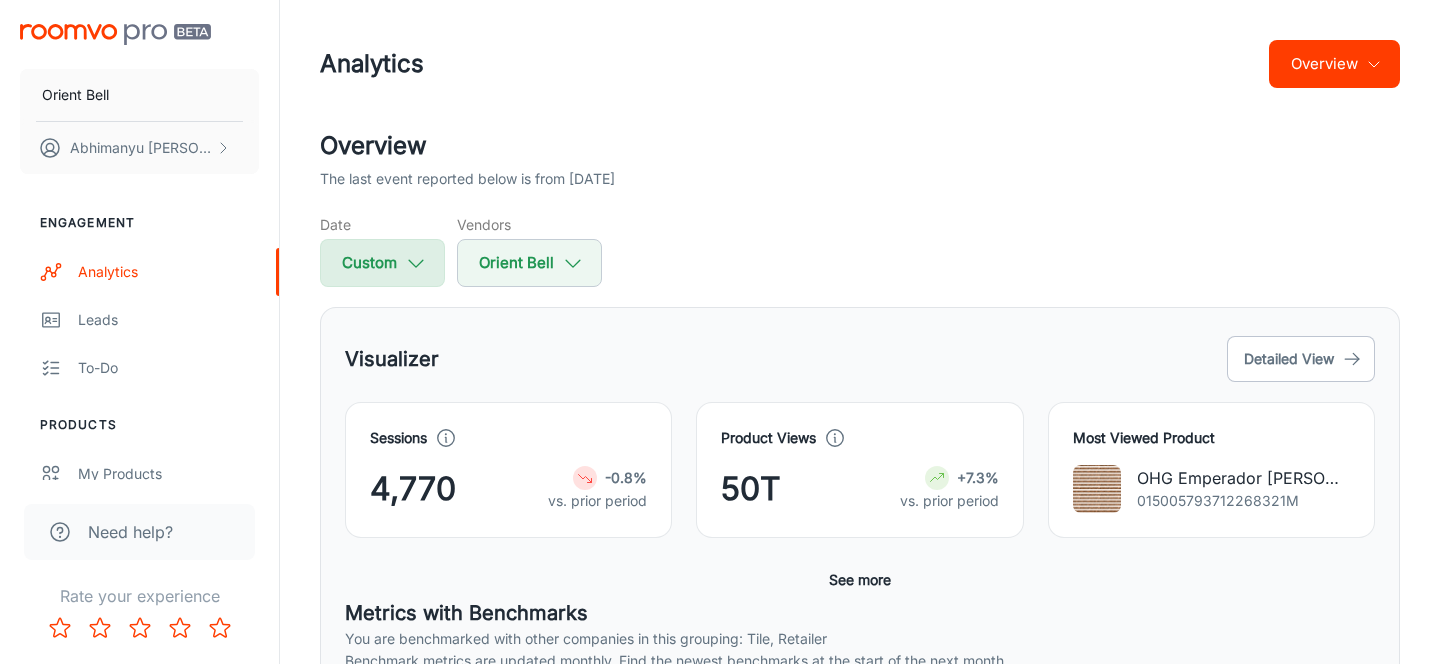 click on "Custom" at bounding box center [382, 263] 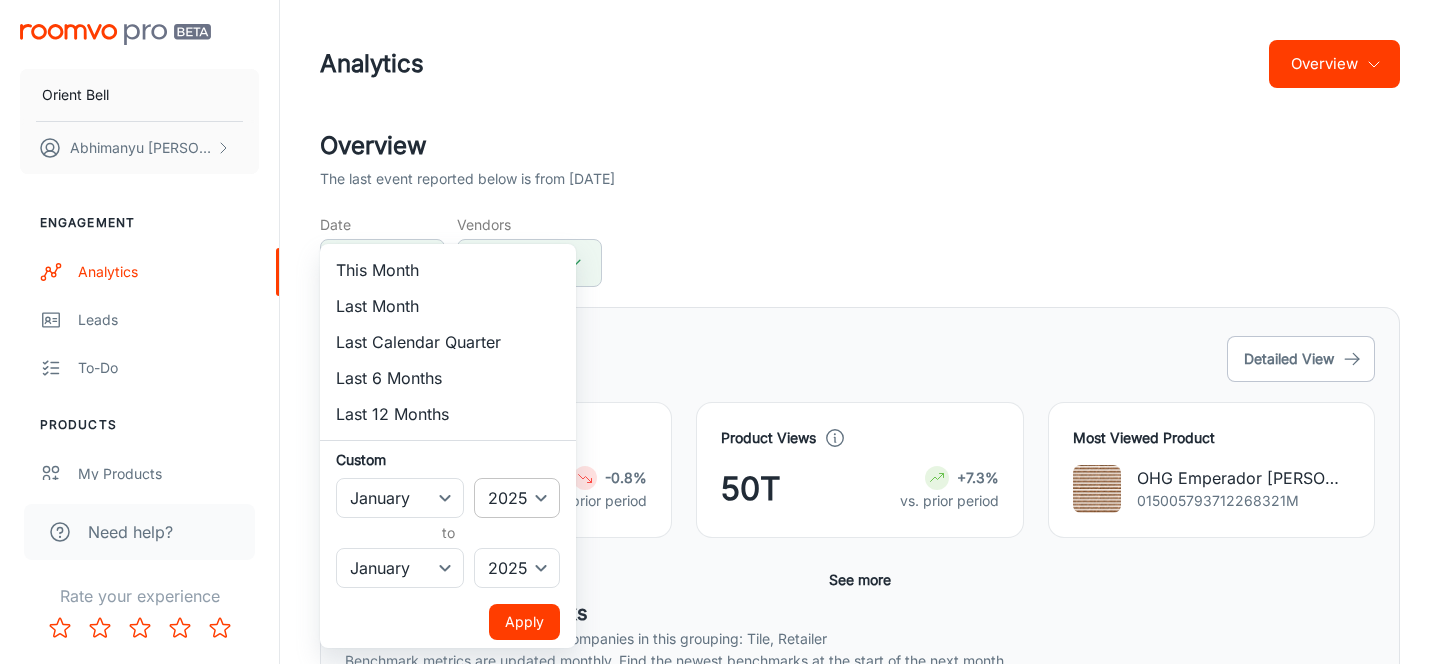 click on "2022 2023 2024 2025" at bounding box center (517, 498) 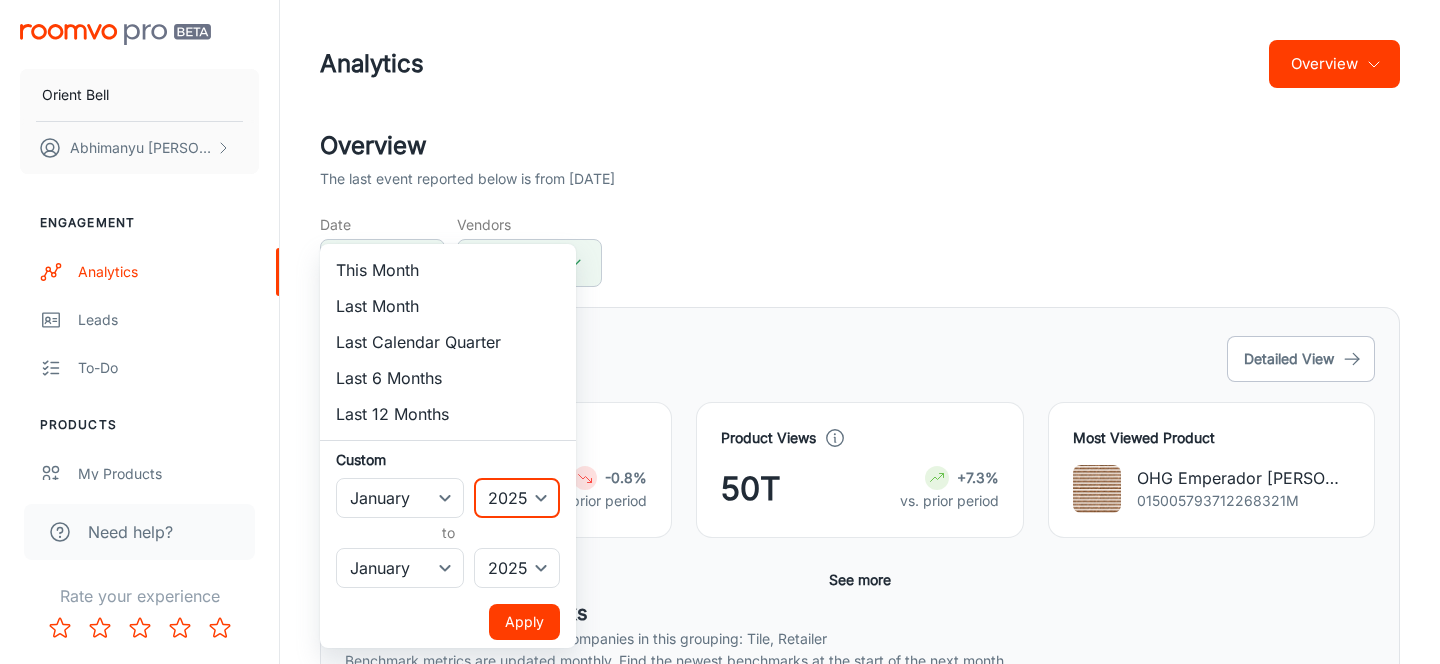 select on "2024" 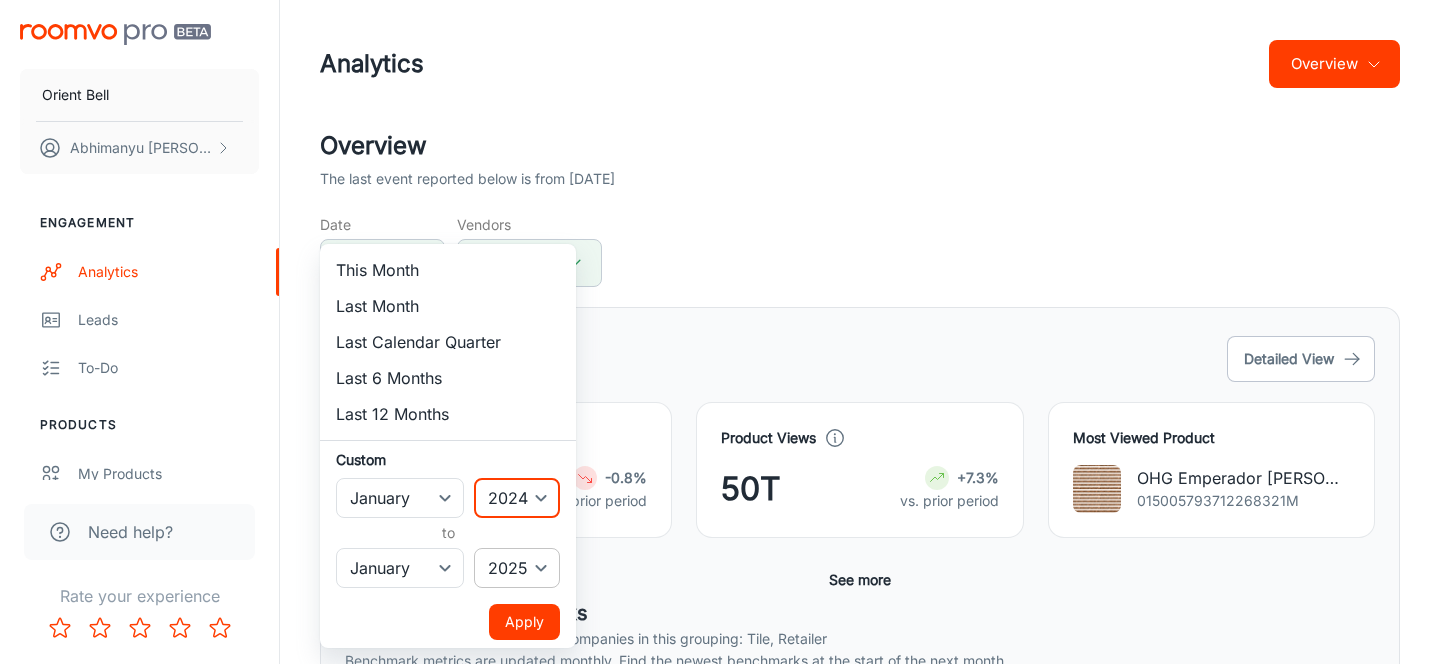 click on "2022 2023 2024 2025" at bounding box center (517, 568) 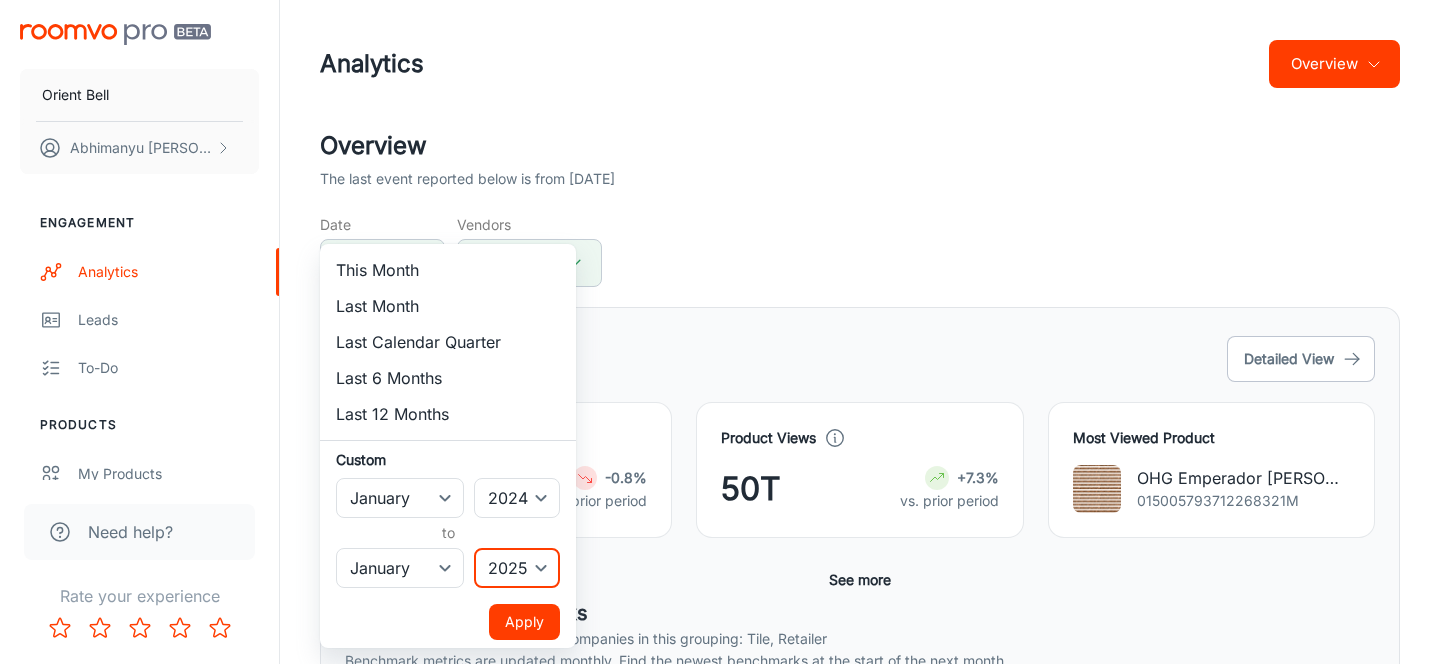 select on "2024" 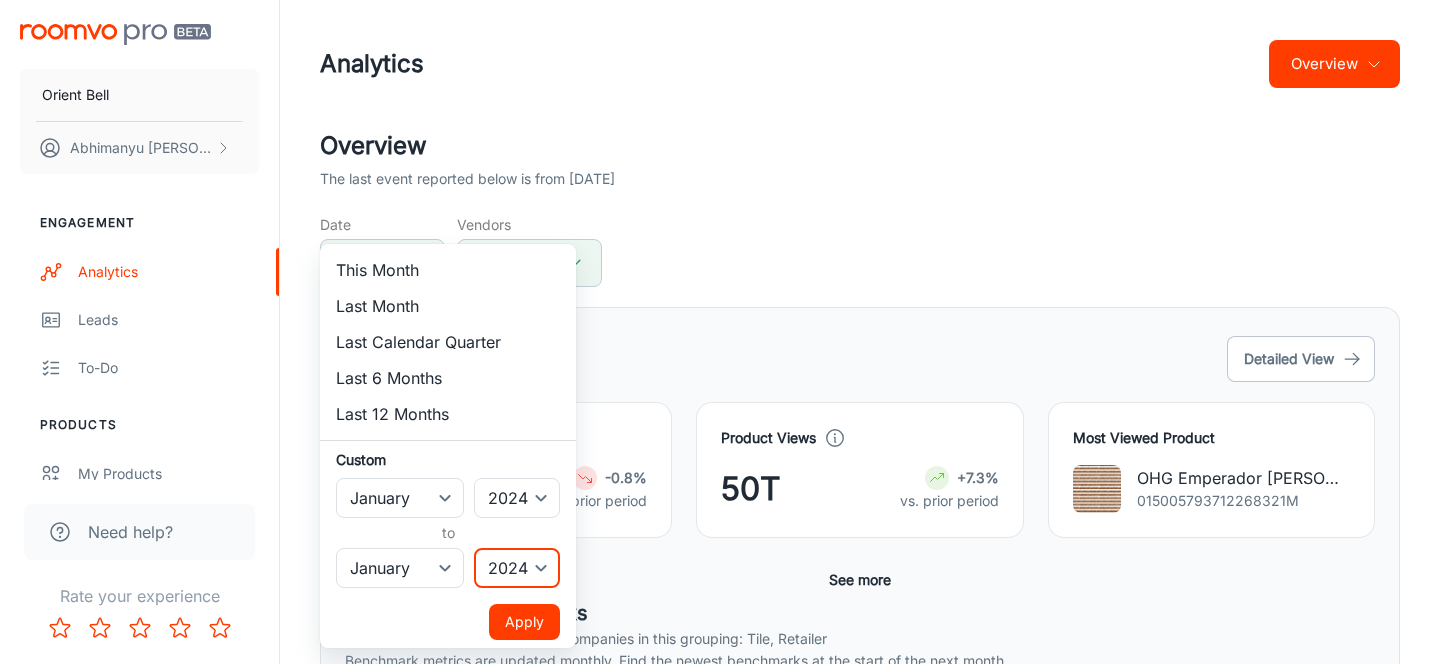 click on "Apply" at bounding box center (524, 622) 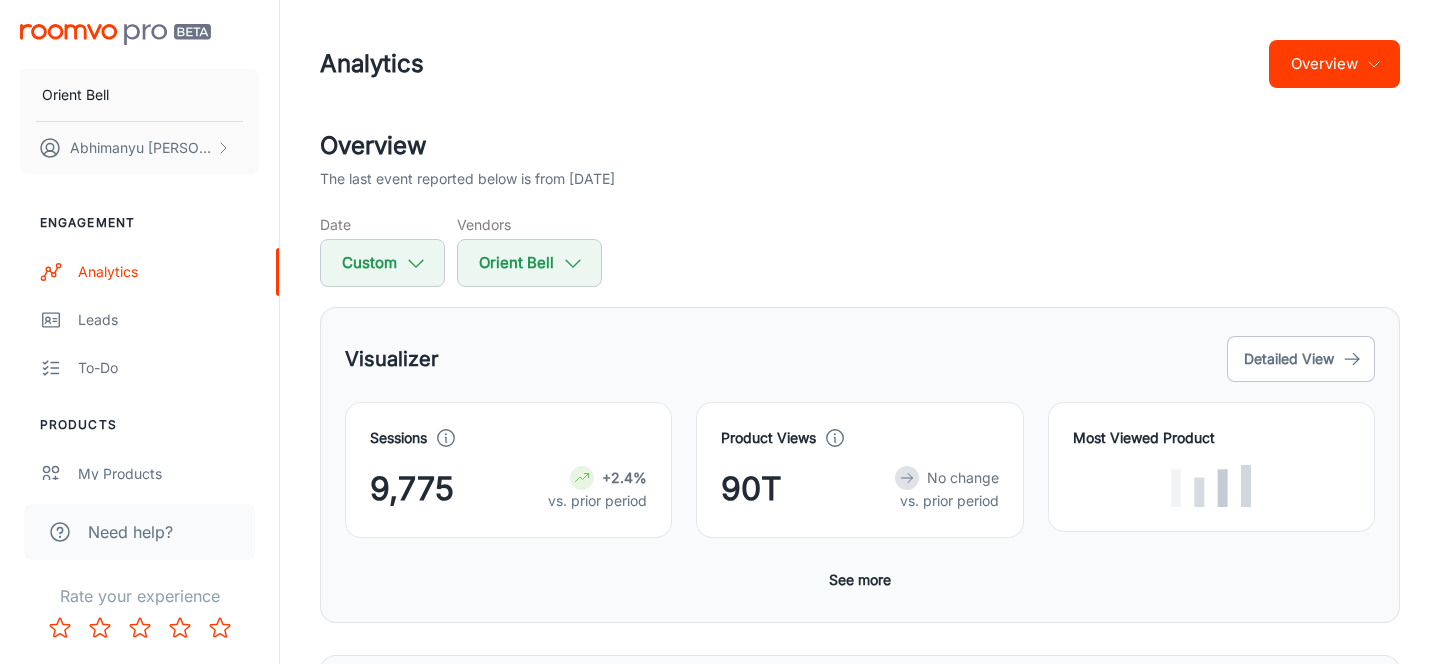 click on "See more" at bounding box center (860, 580) 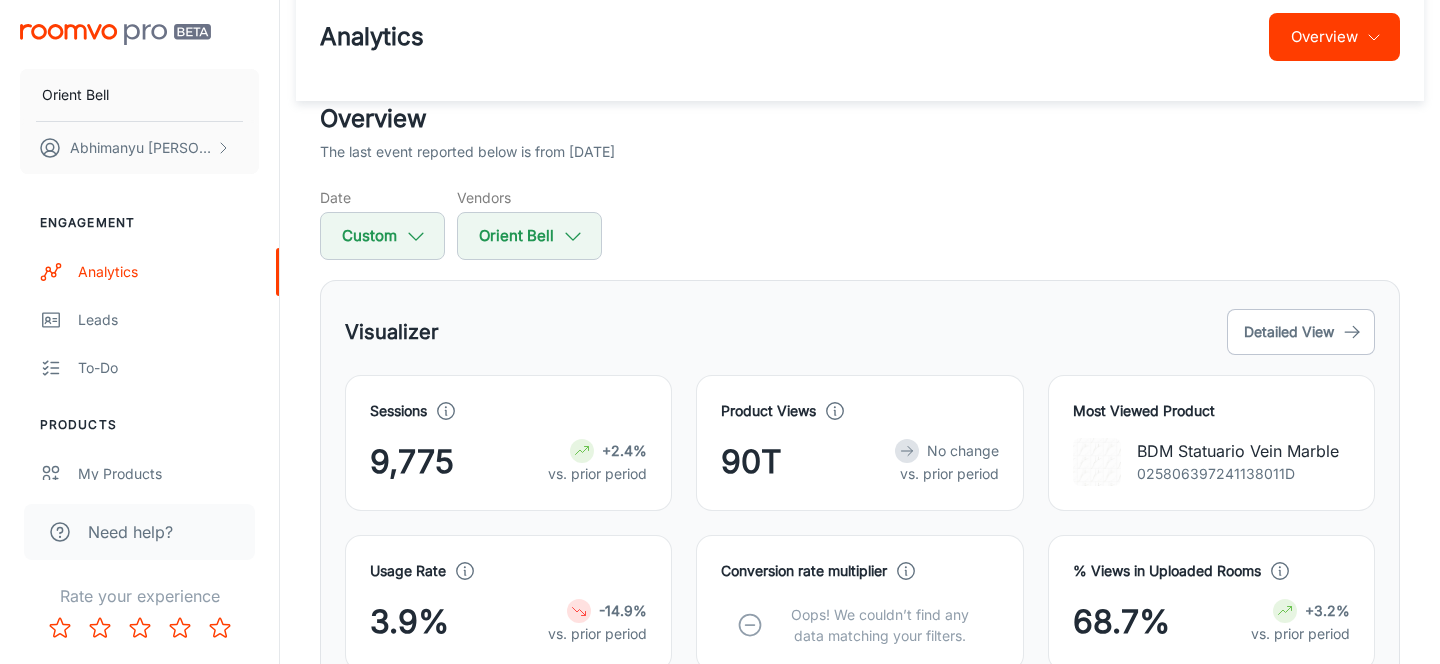 scroll, scrollTop: 0, scrollLeft: 0, axis: both 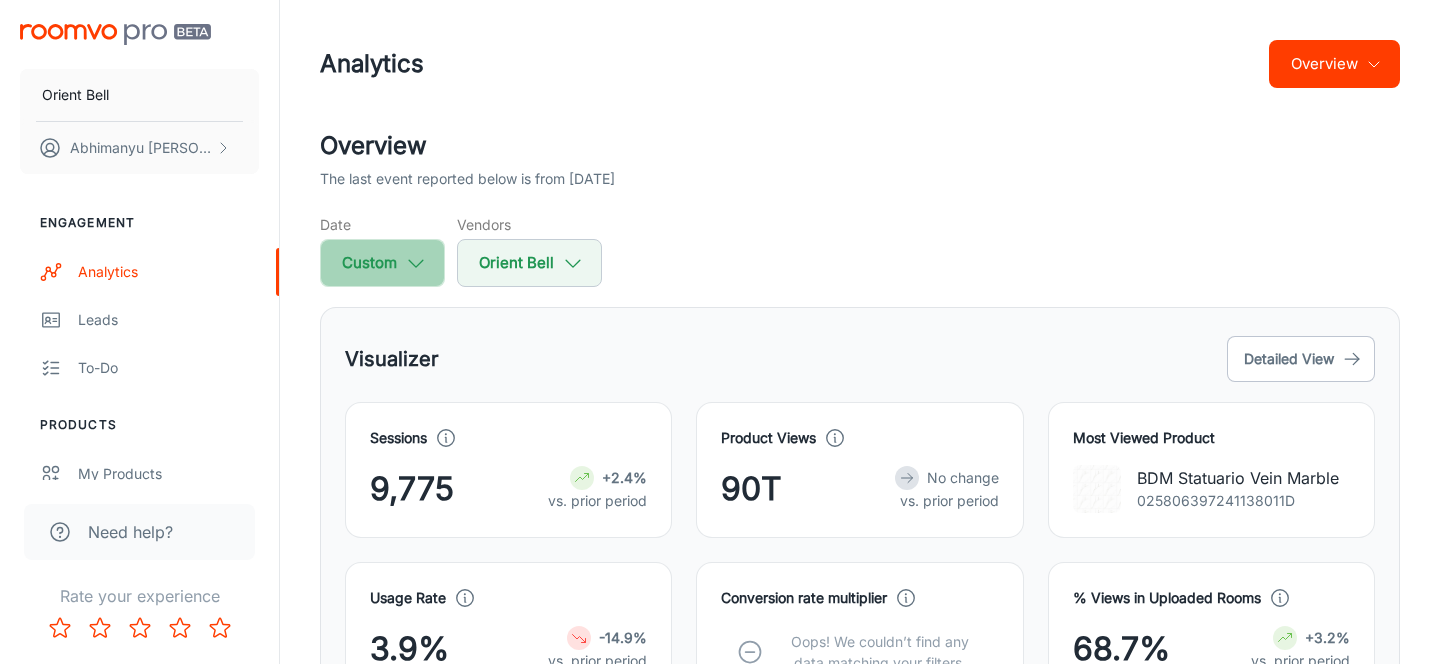 click 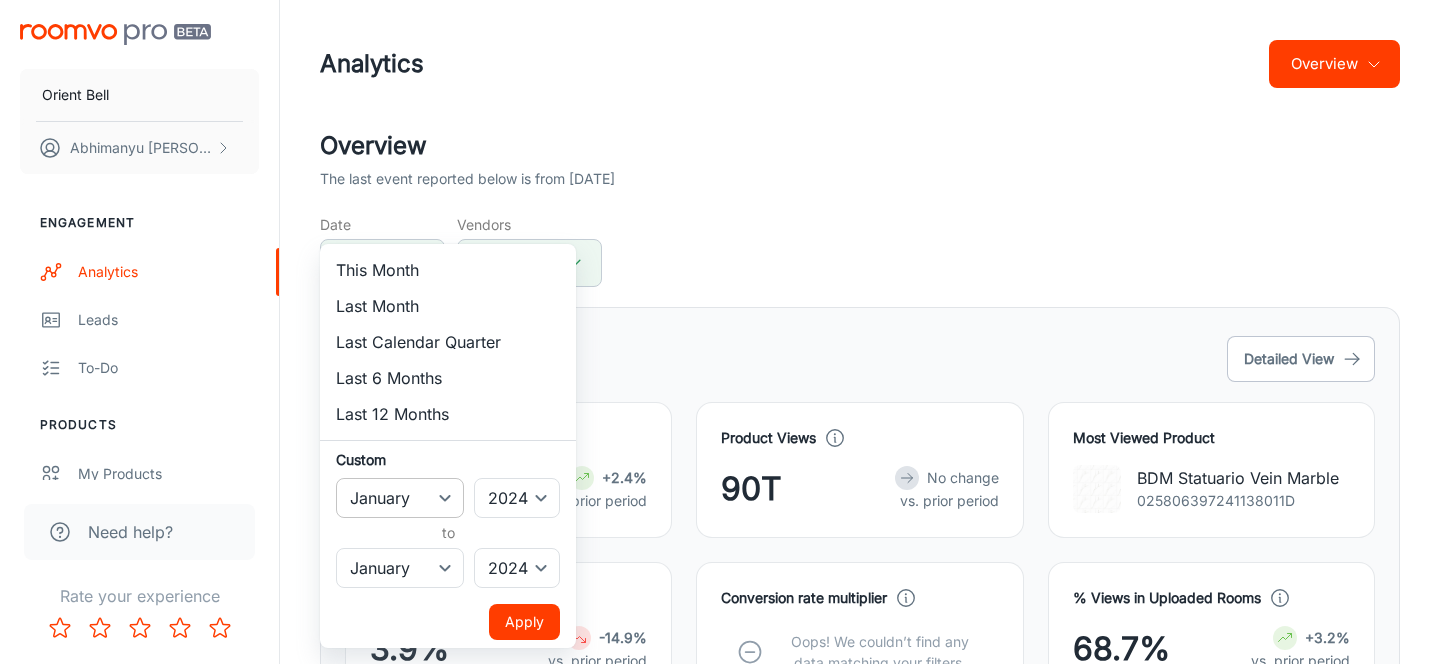 click on "January February March April May June July August September October November December" at bounding box center [400, 498] 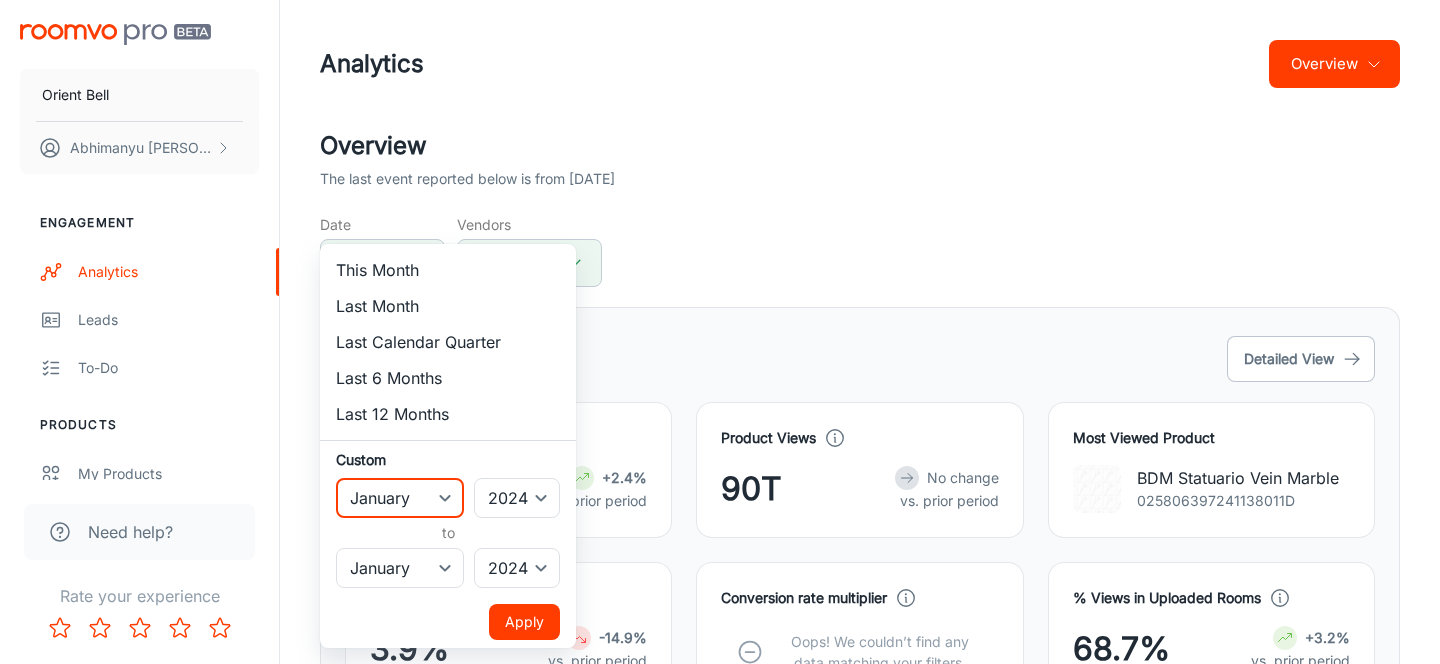select on "6" 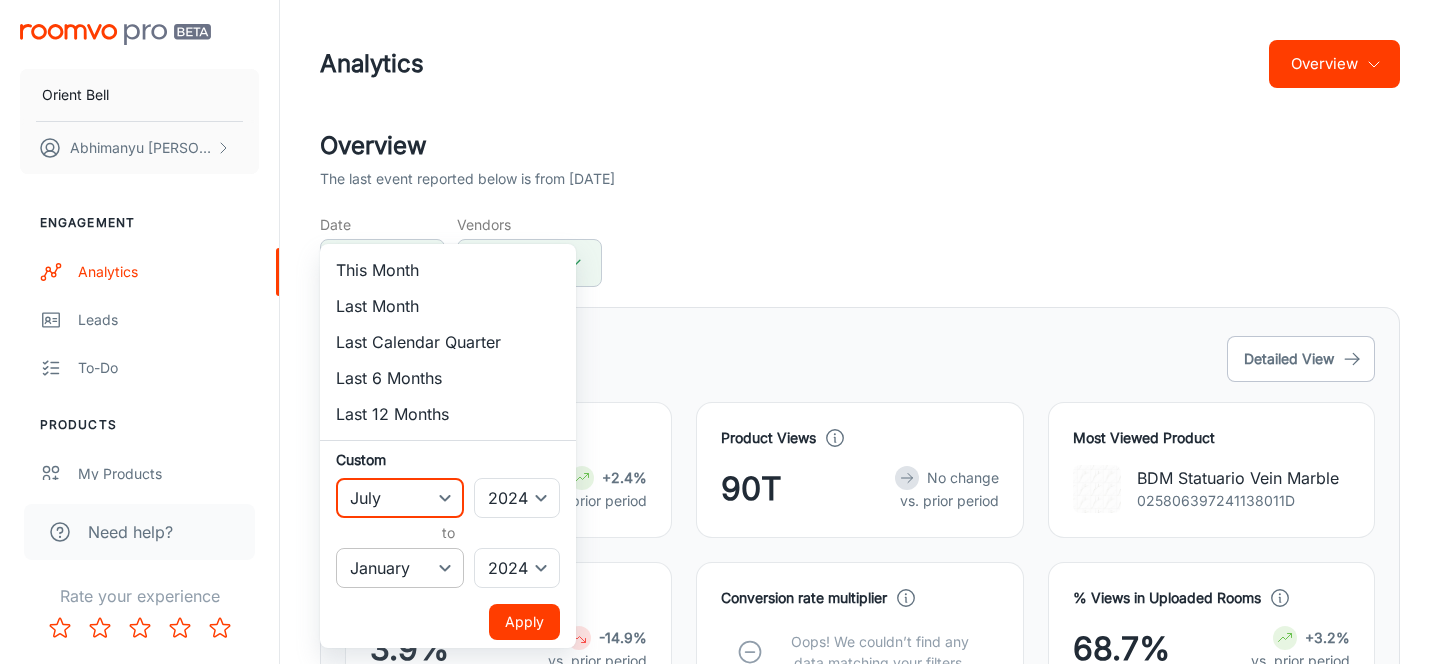 click on "January February March April May June July August September October November December" at bounding box center [400, 568] 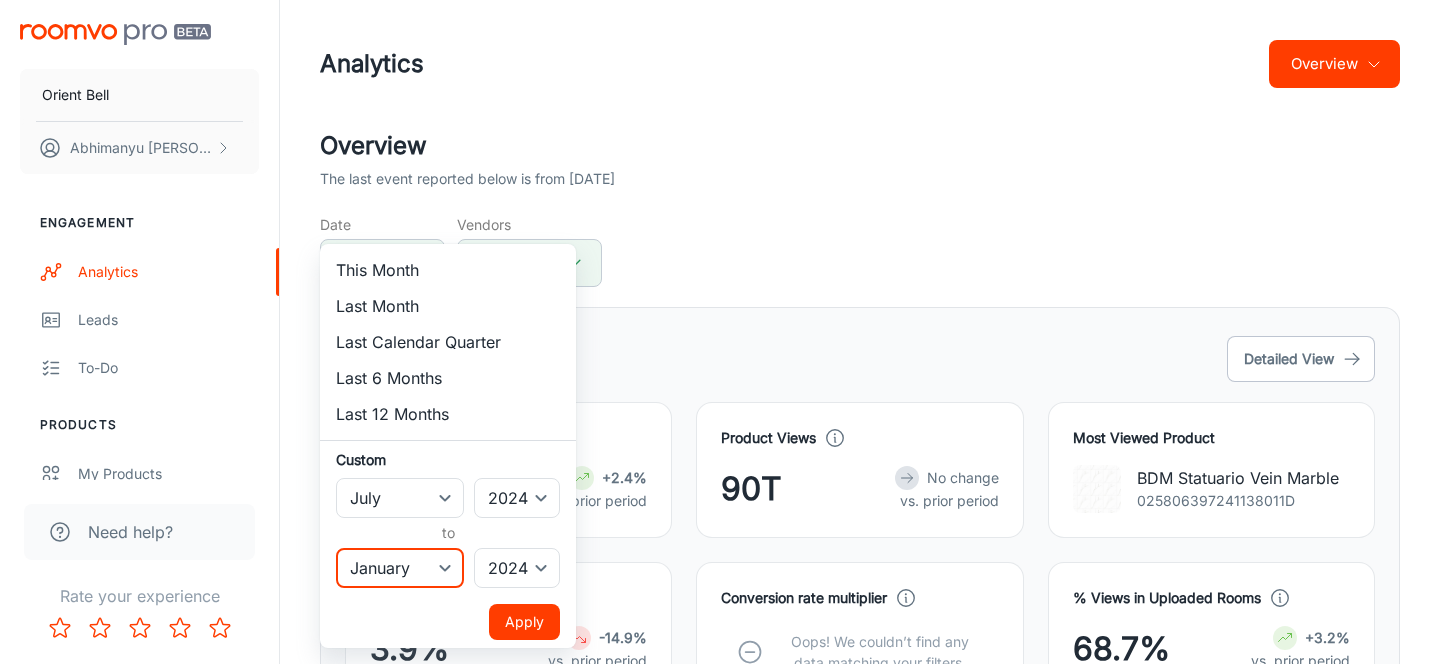 select on "6" 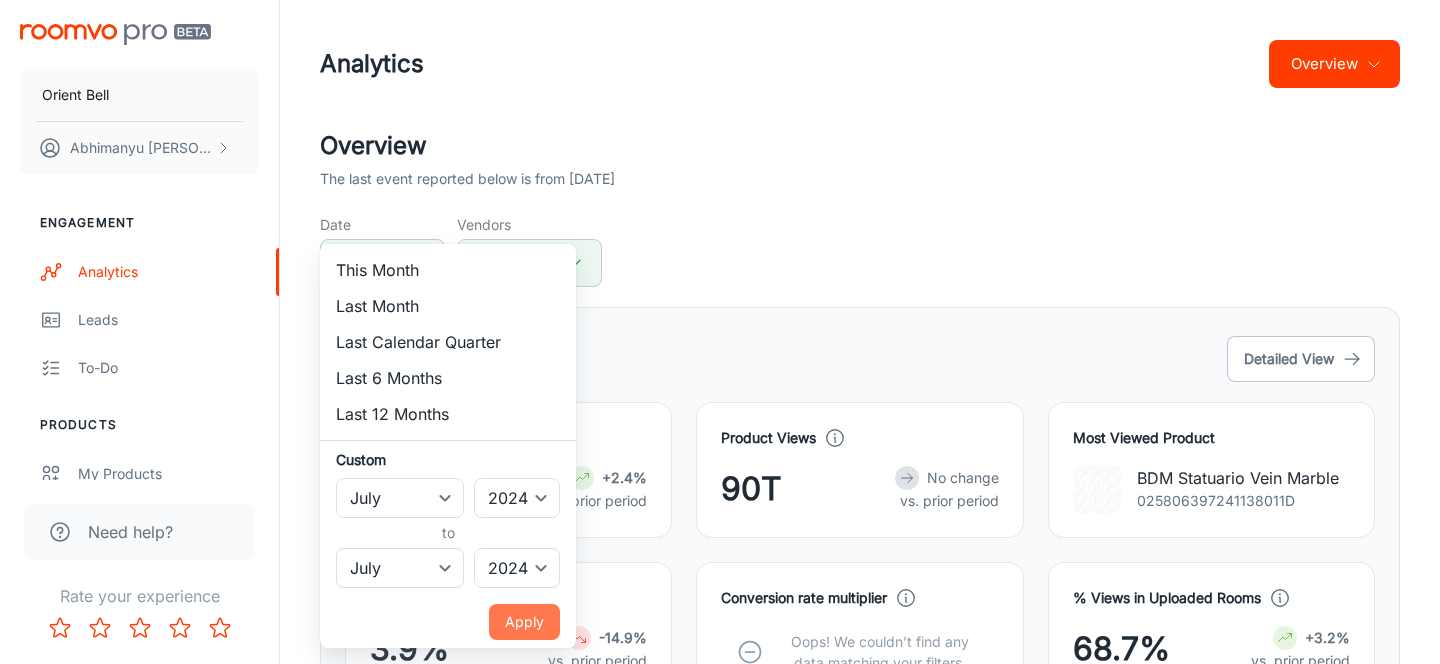click on "Apply" at bounding box center [524, 622] 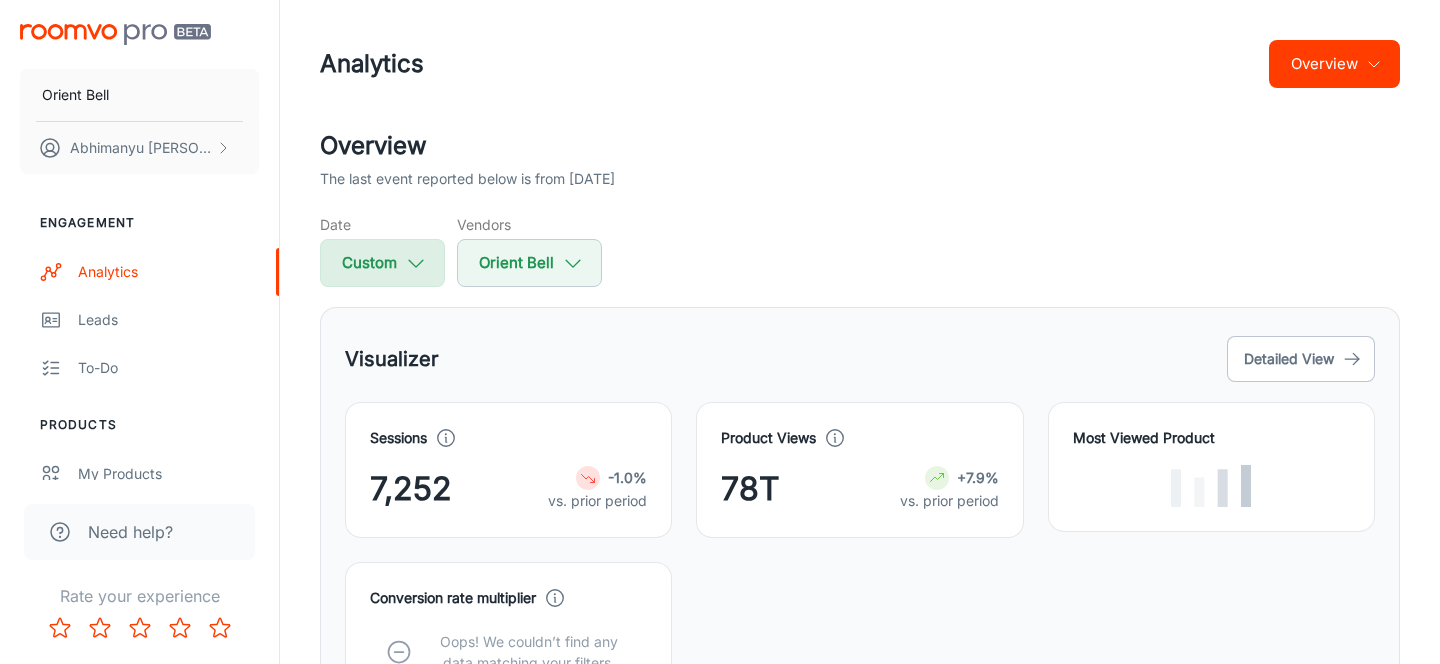 click on "Custom" at bounding box center (382, 263) 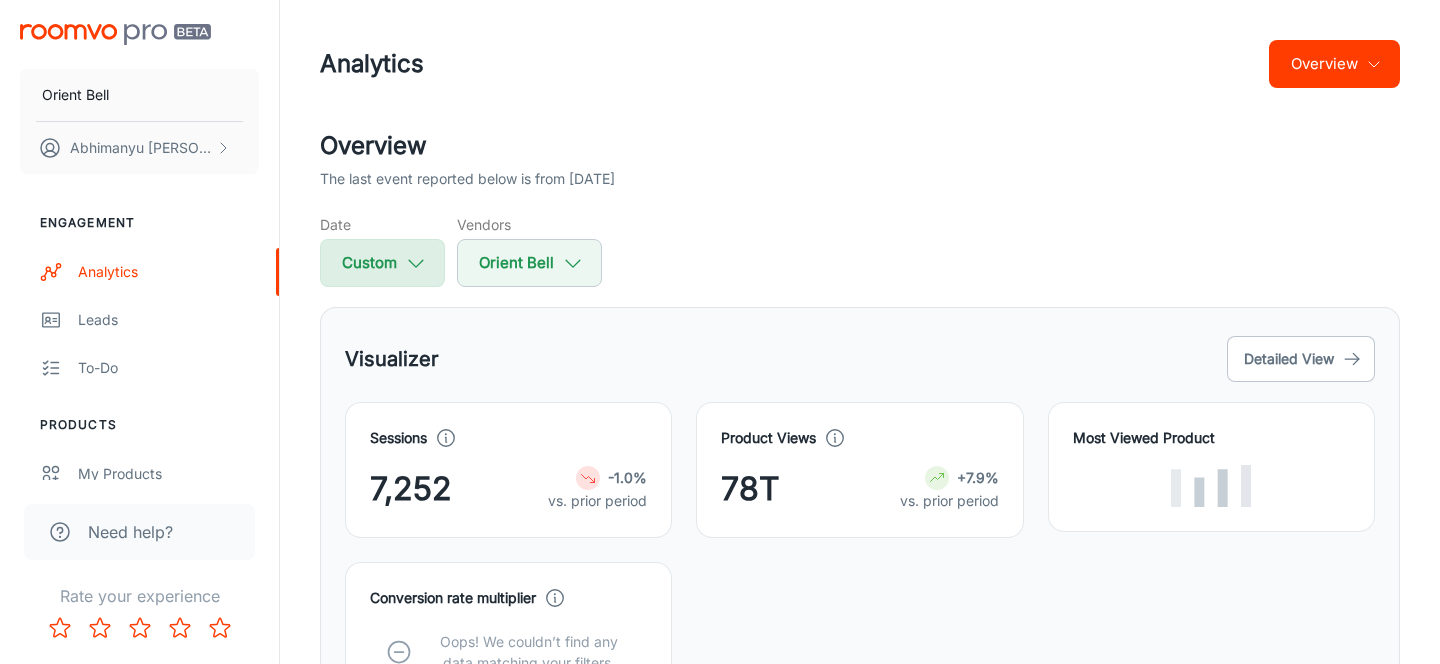 select on "6" 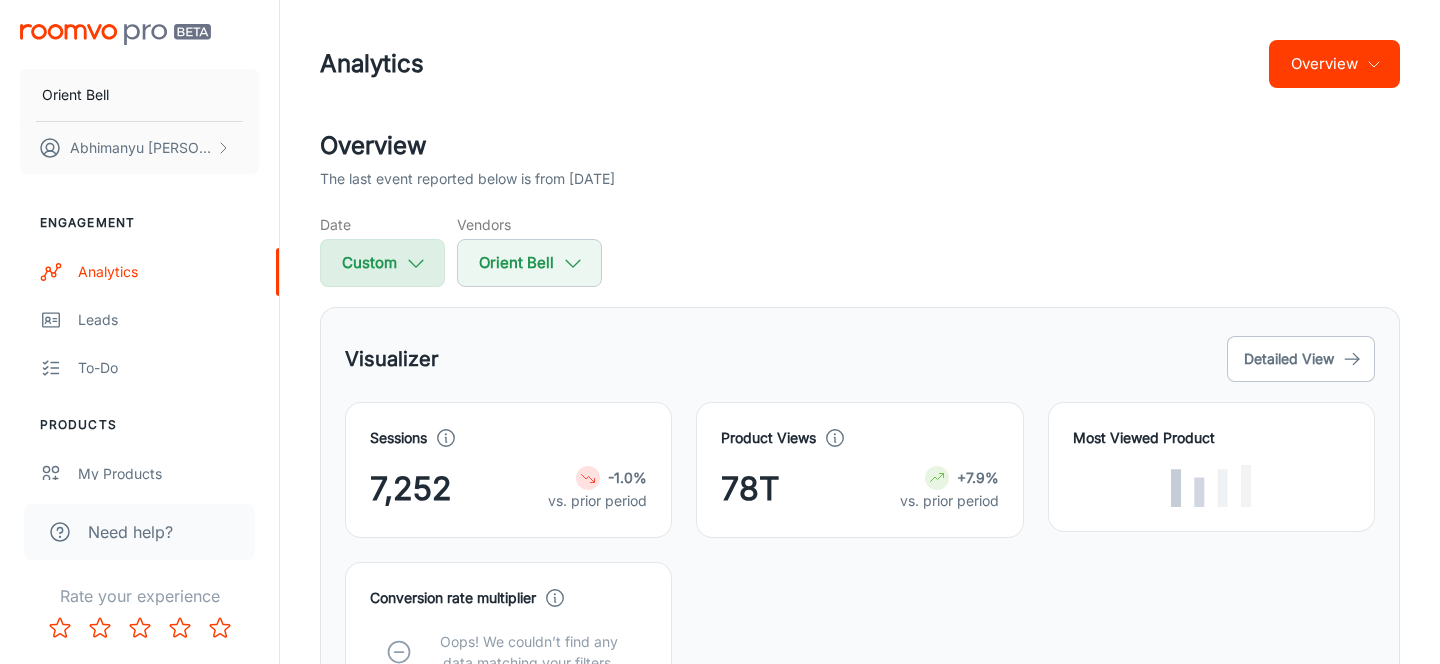 select on "2024" 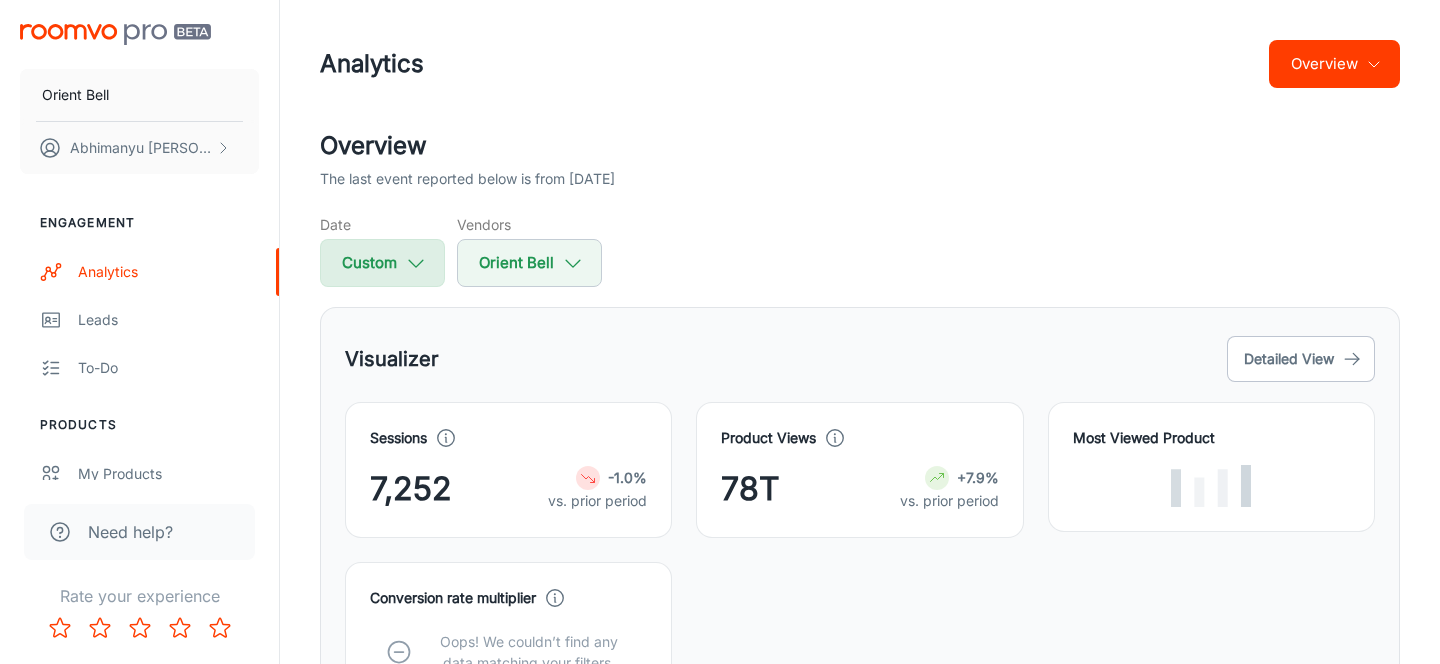 select on "6" 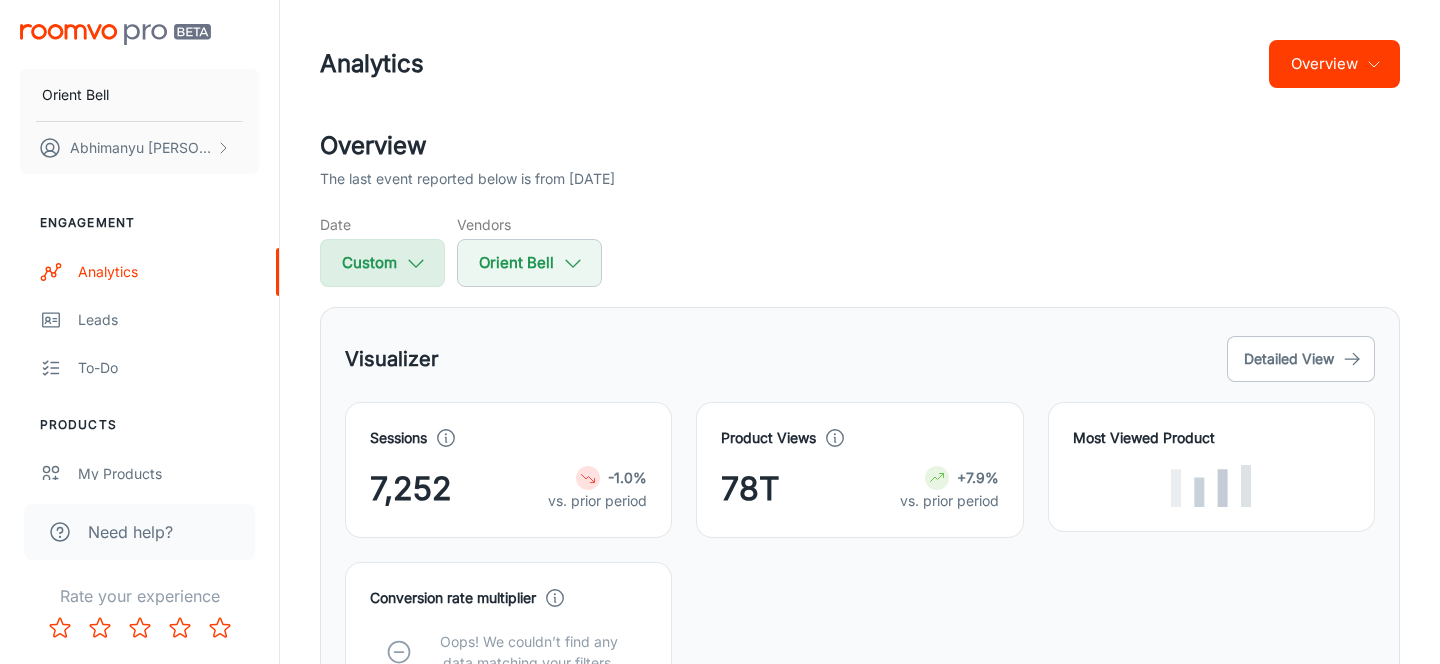 select on "2024" 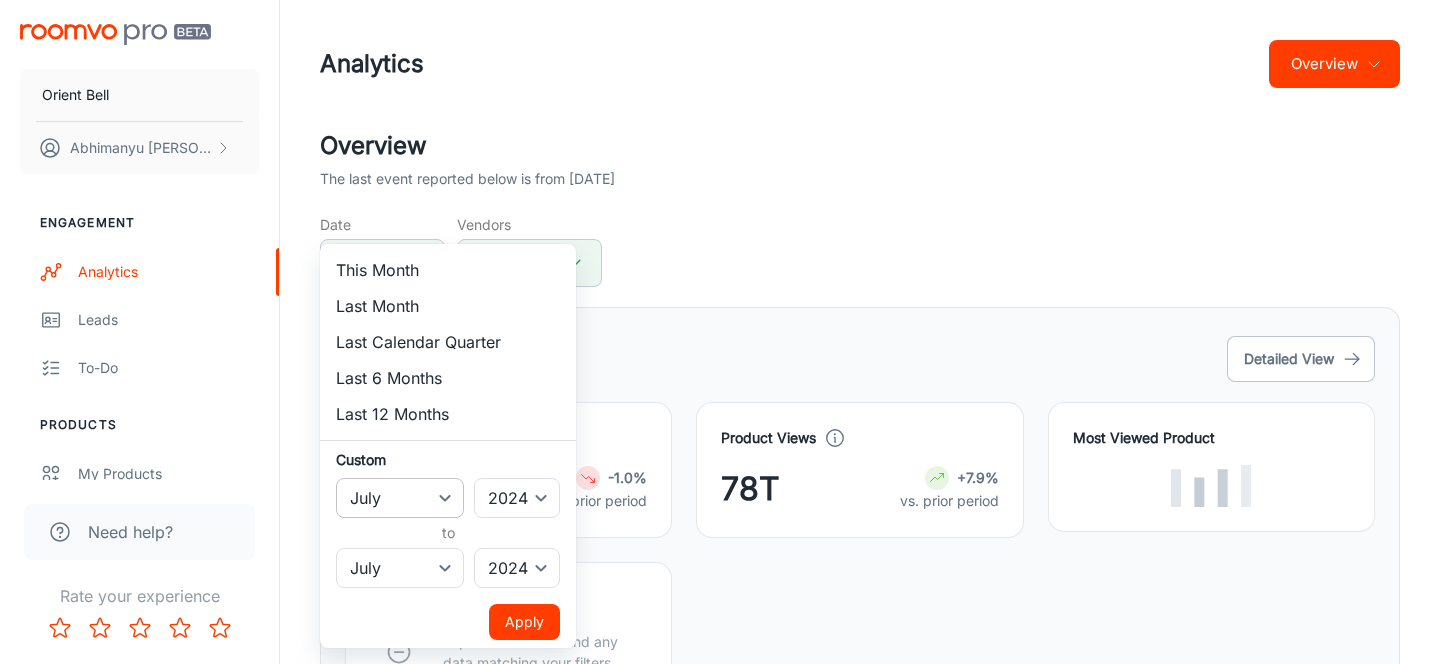 click on "January February March April May June July August September October November December" at bounding box center [400, 498] 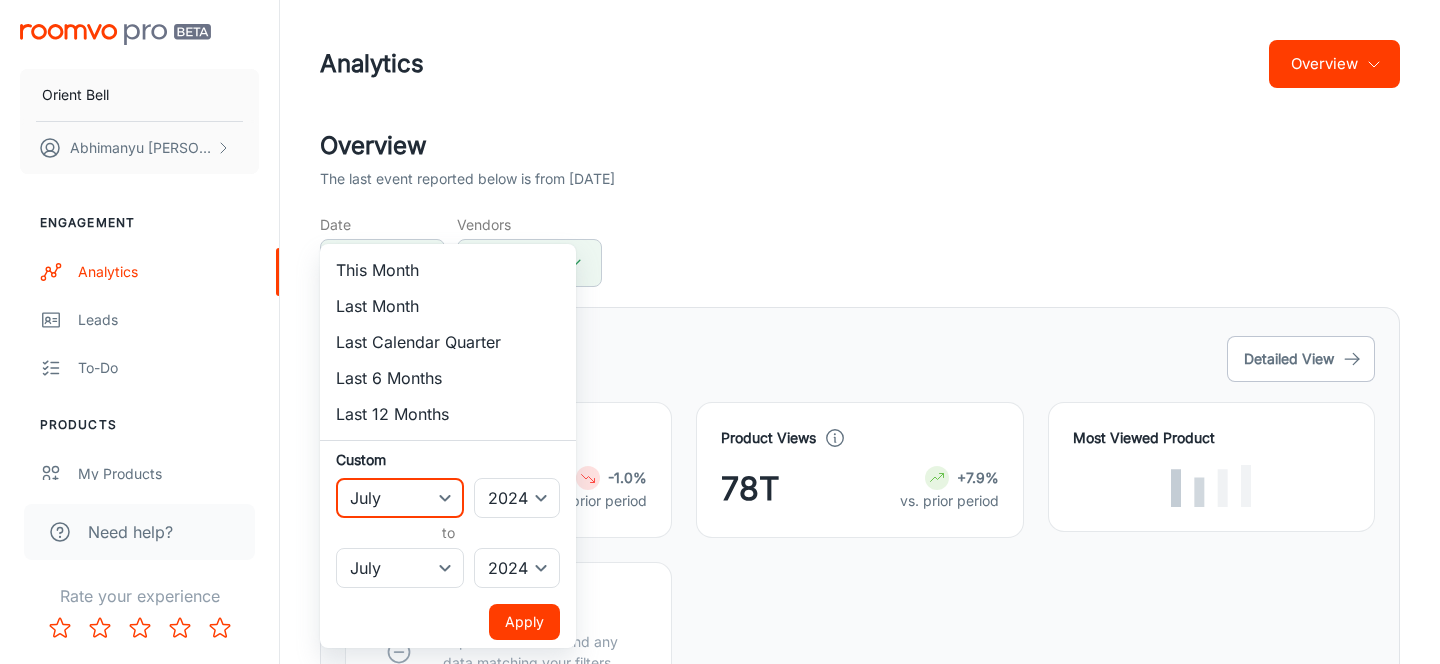 select on "11" 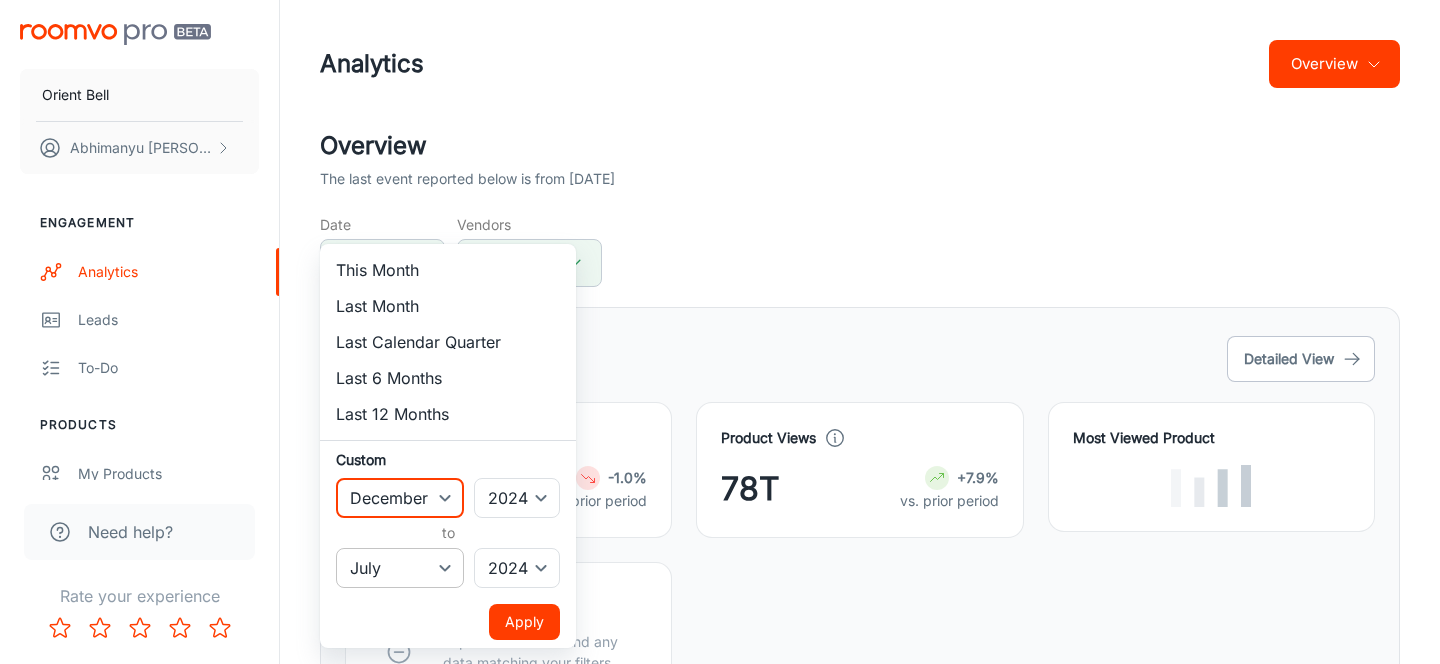 click on "January February March April May June July August September October November December" at bounding box center [400, 568] 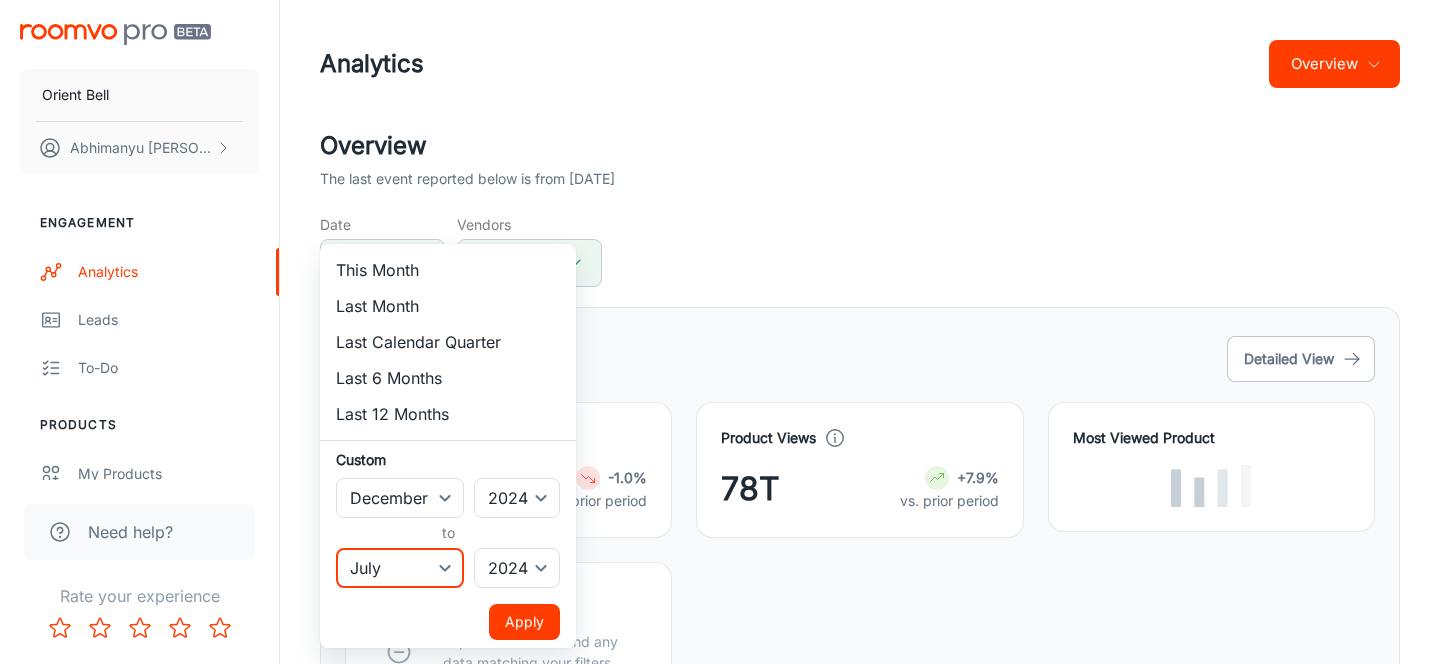 select on "9" 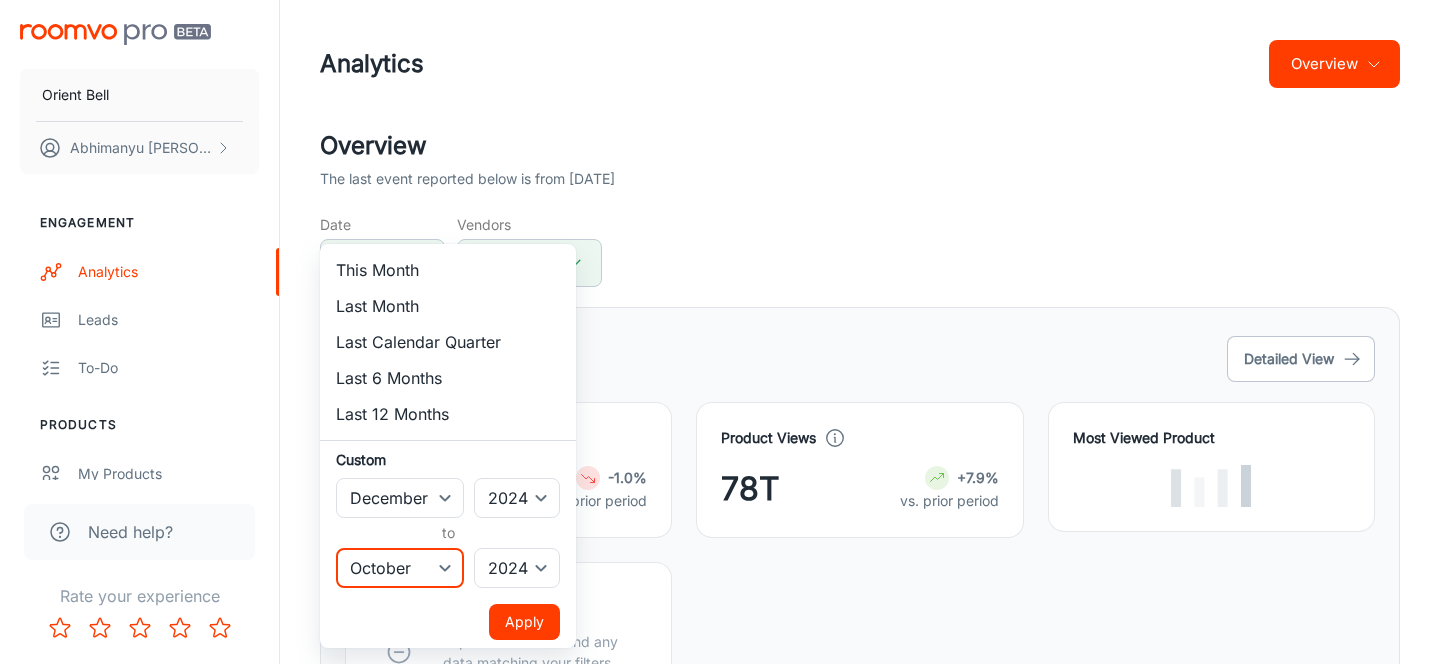 click on "Apply" at bounding box center (524, 622) 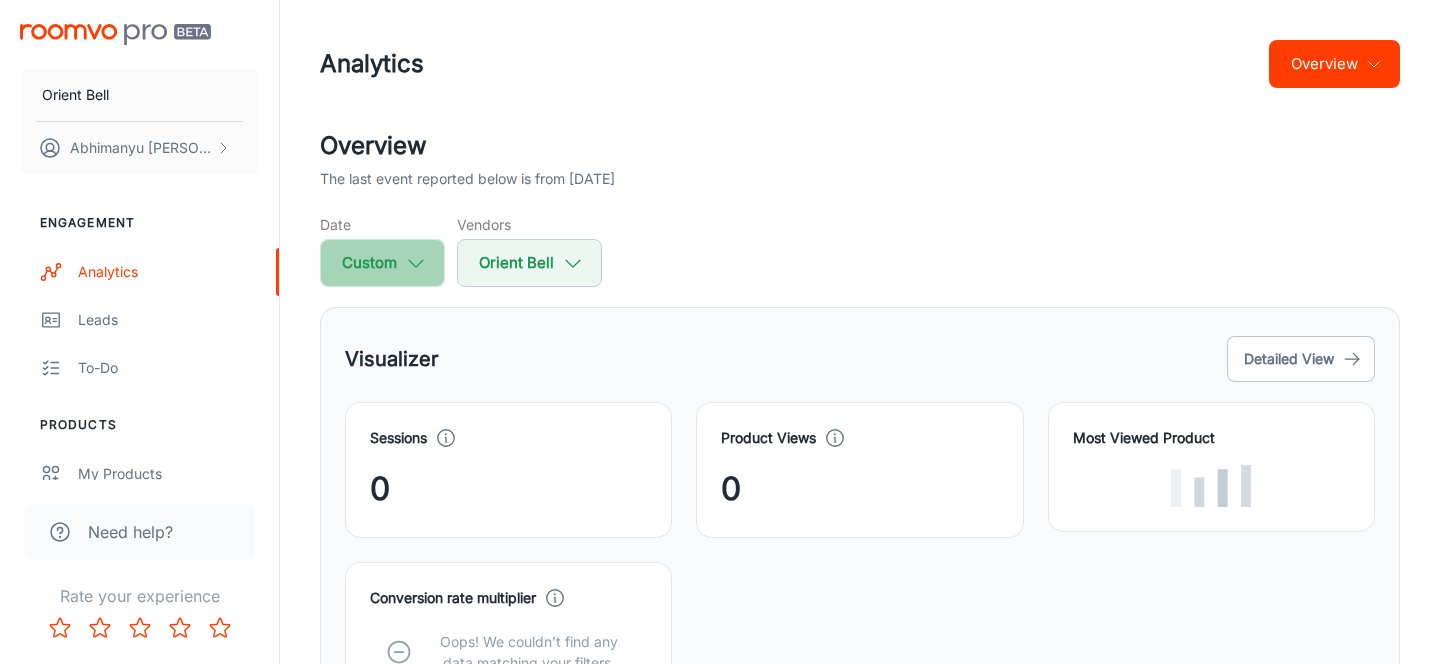 click 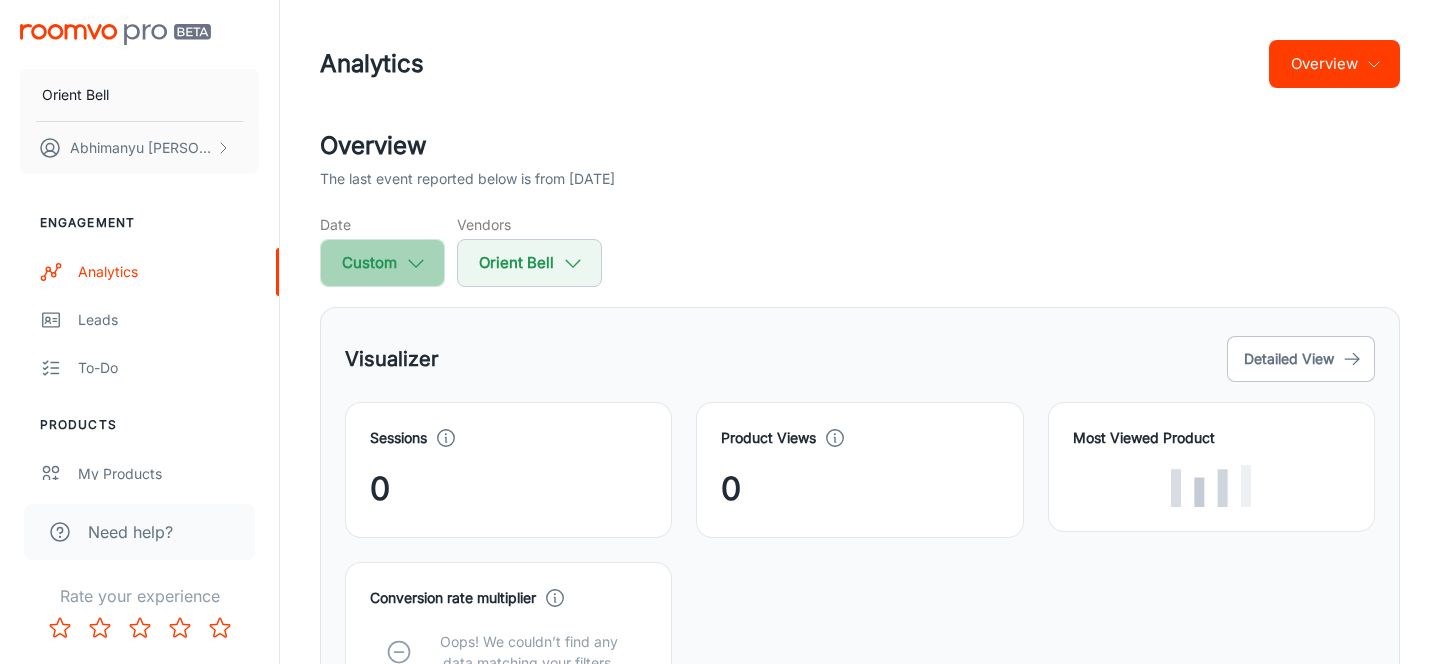 select on "11" 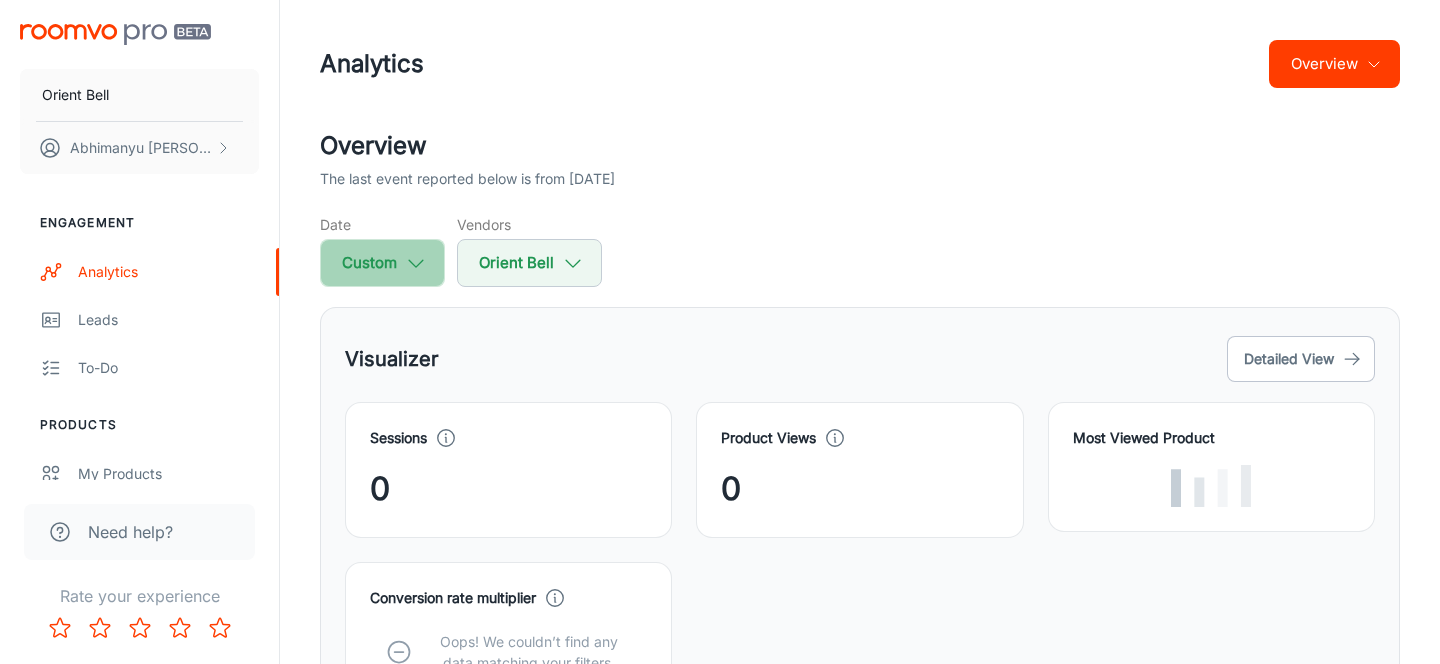 select on "2024" 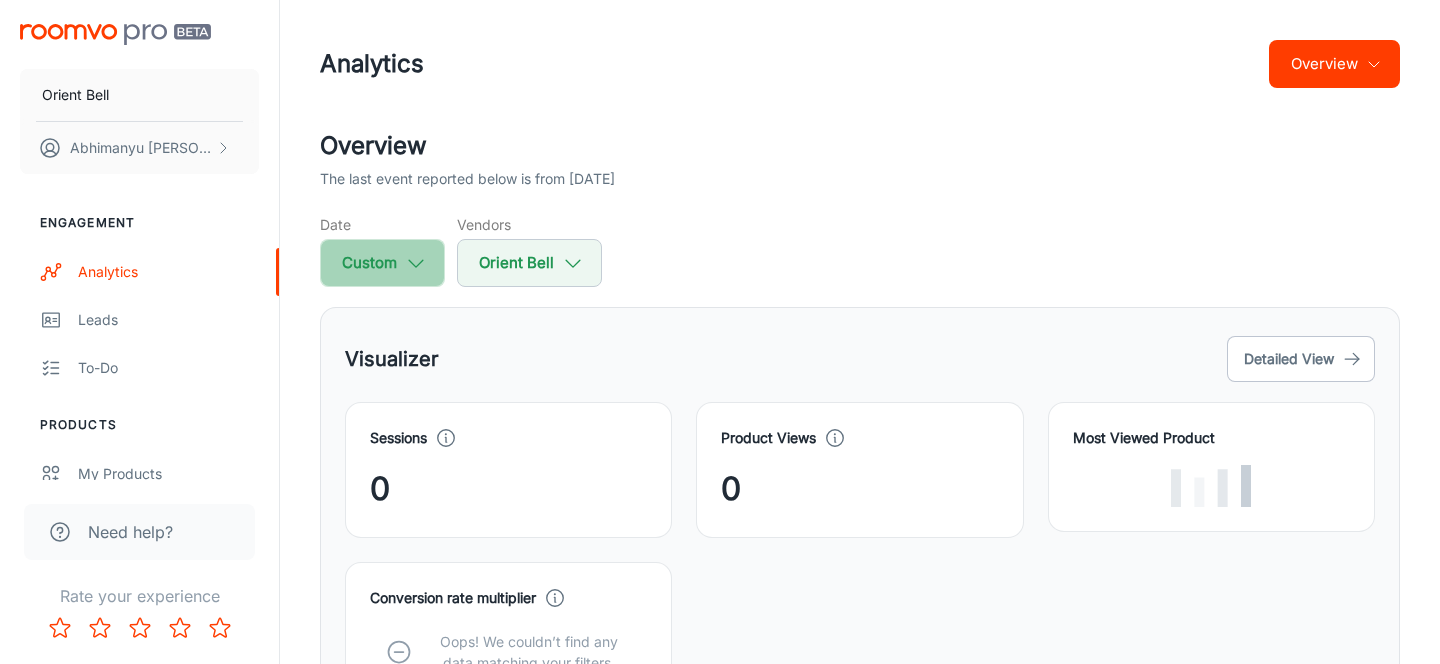 select on "9" 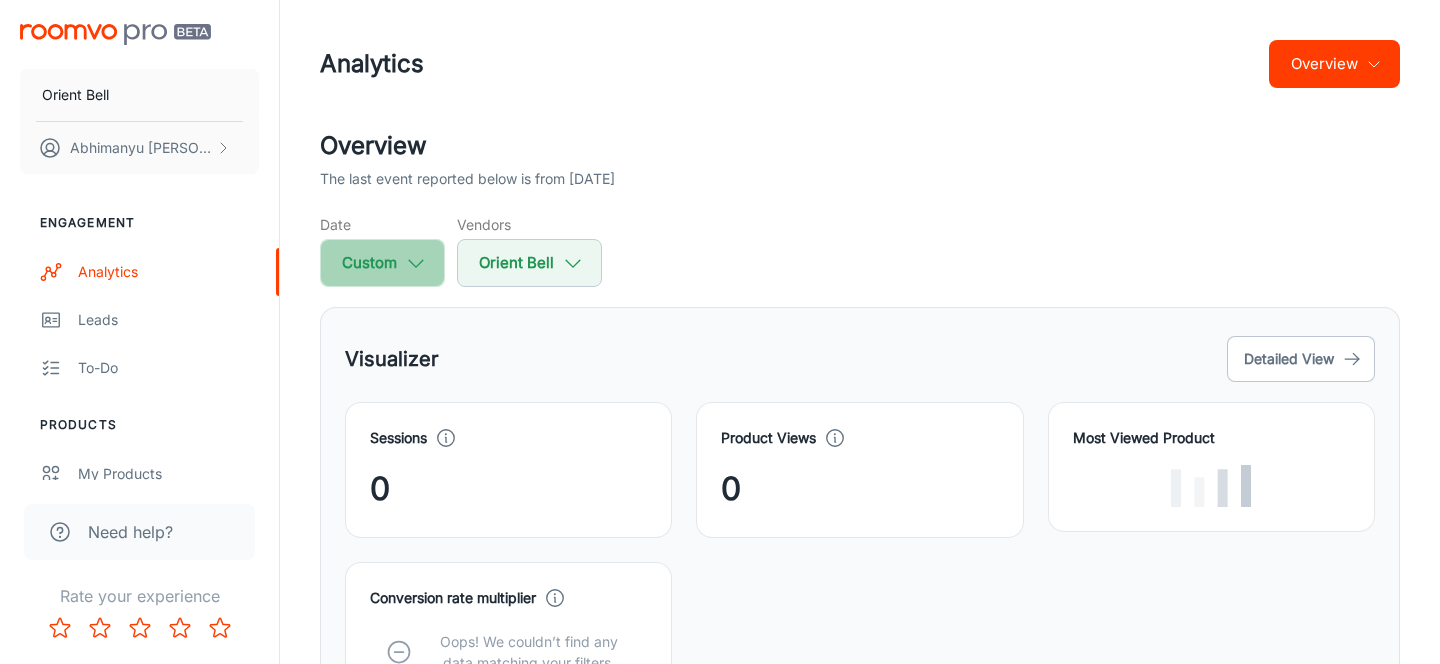 select on "2024" 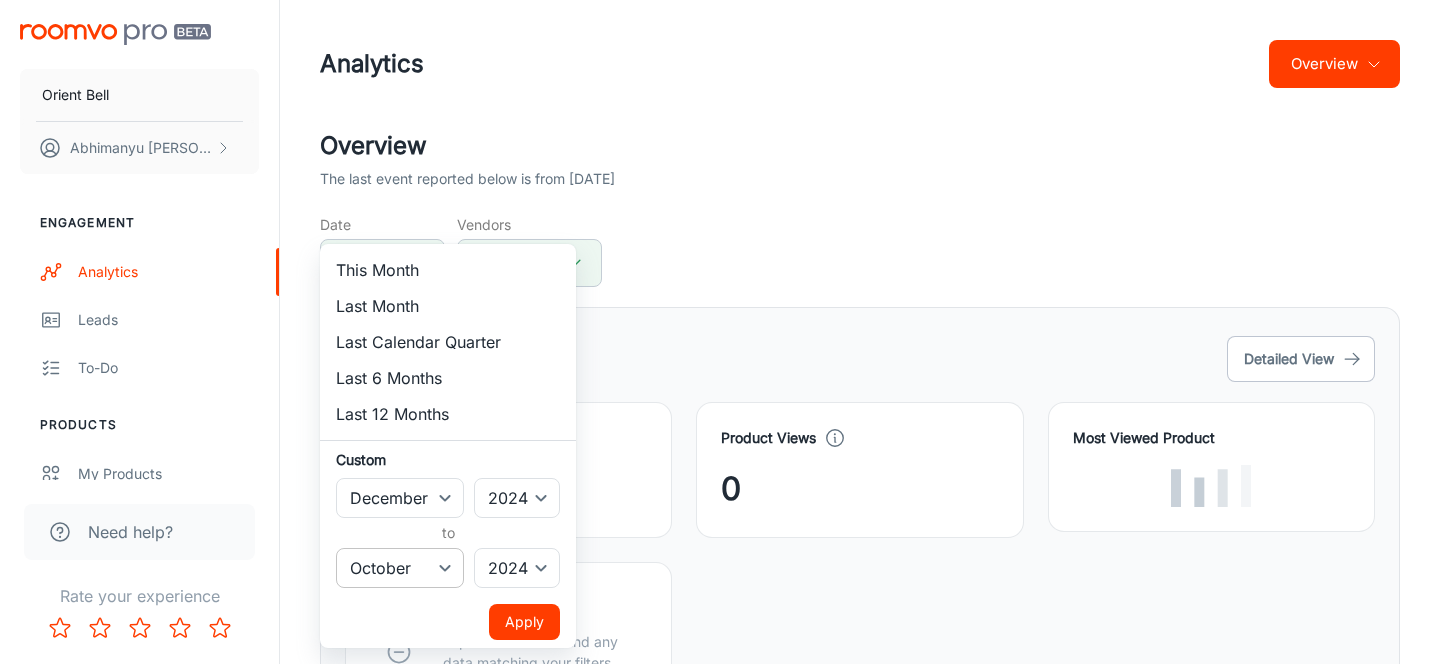 click on "January February March April May June July August September October November December" at bounding box center [400, 568] 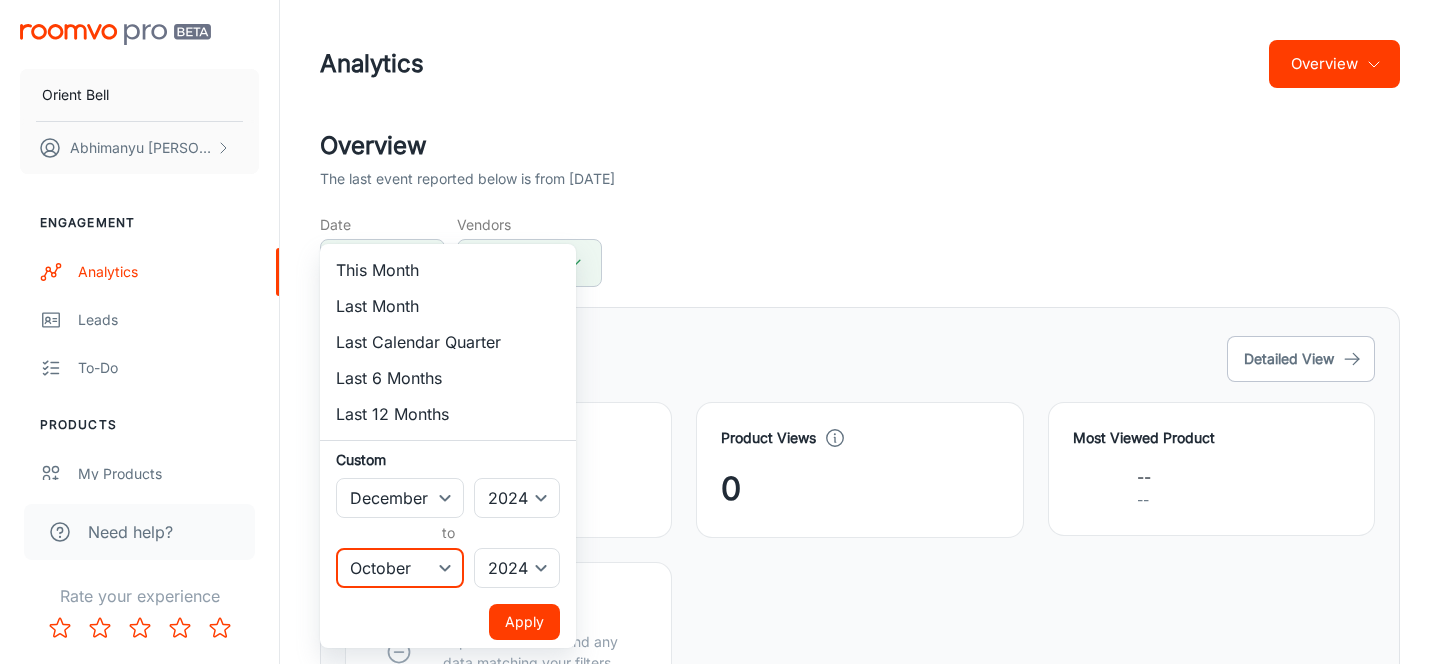 select on "11" 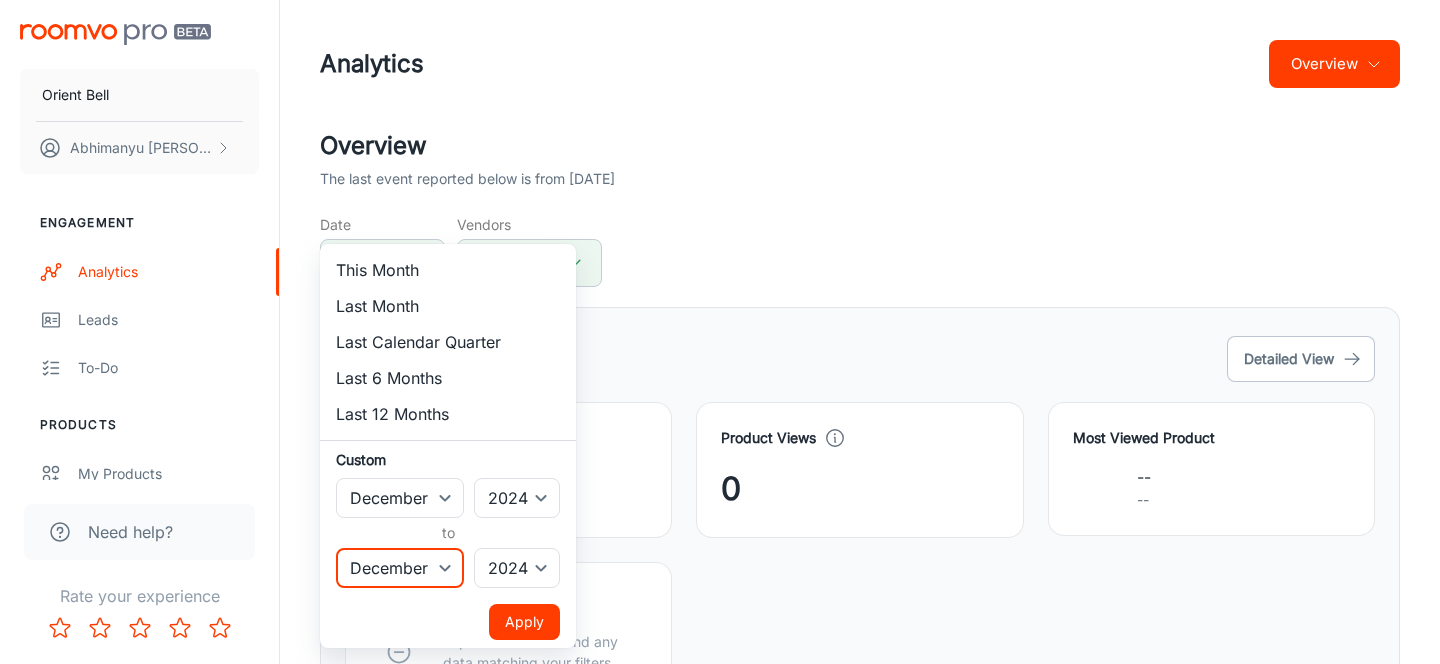 click on "Apply" at bounding box center (524, 622) 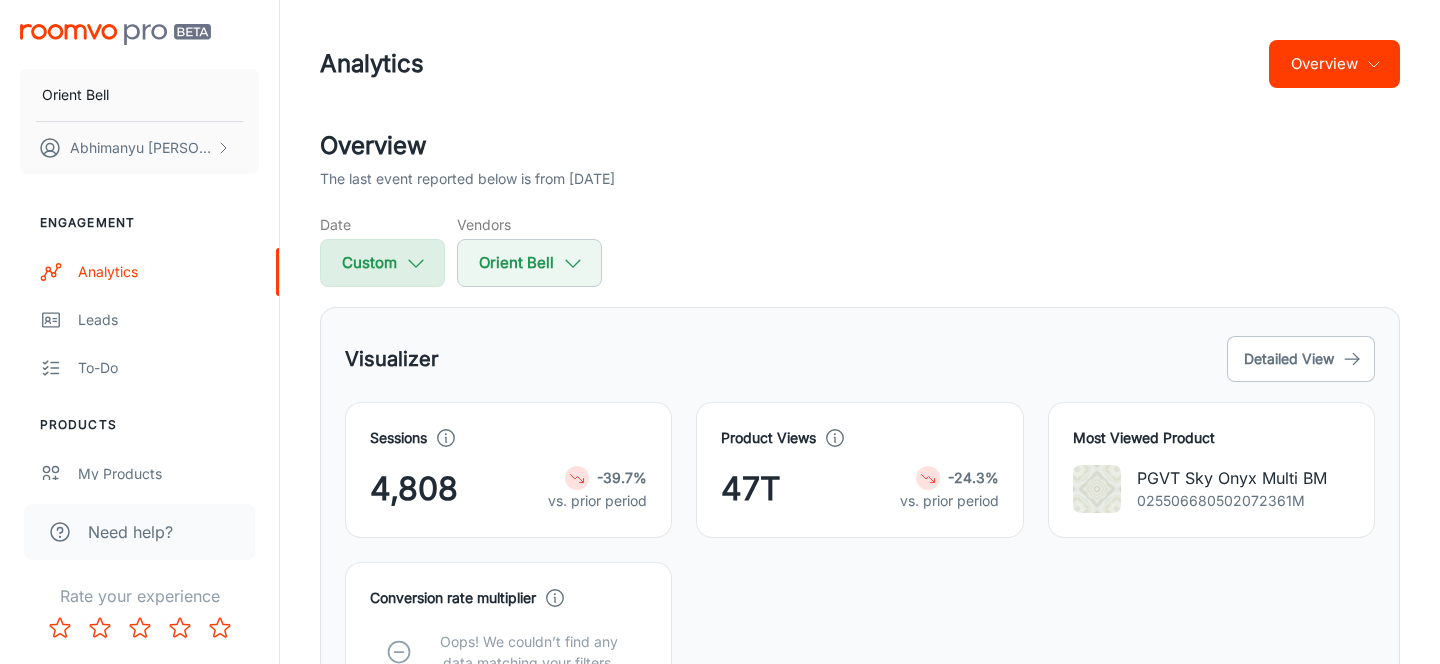 click 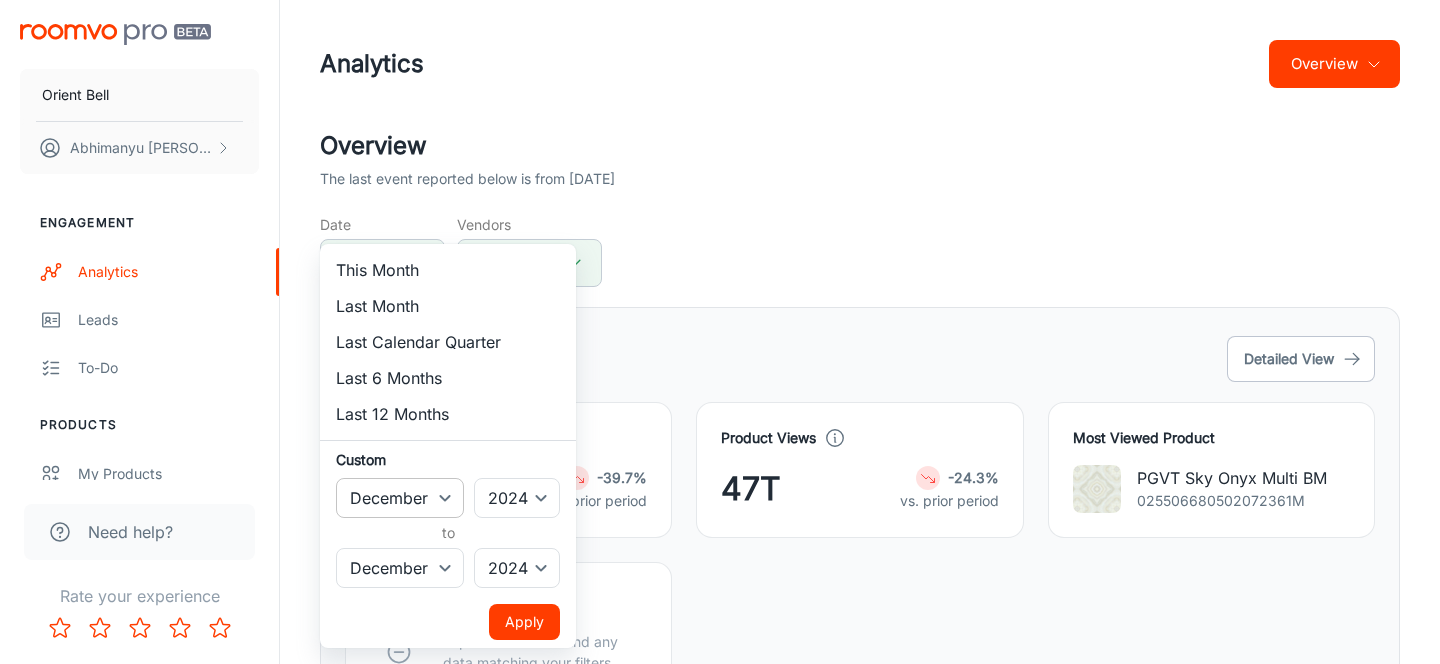 click on "January February March April May June July August September October November December" at bounding box center [400, 498] 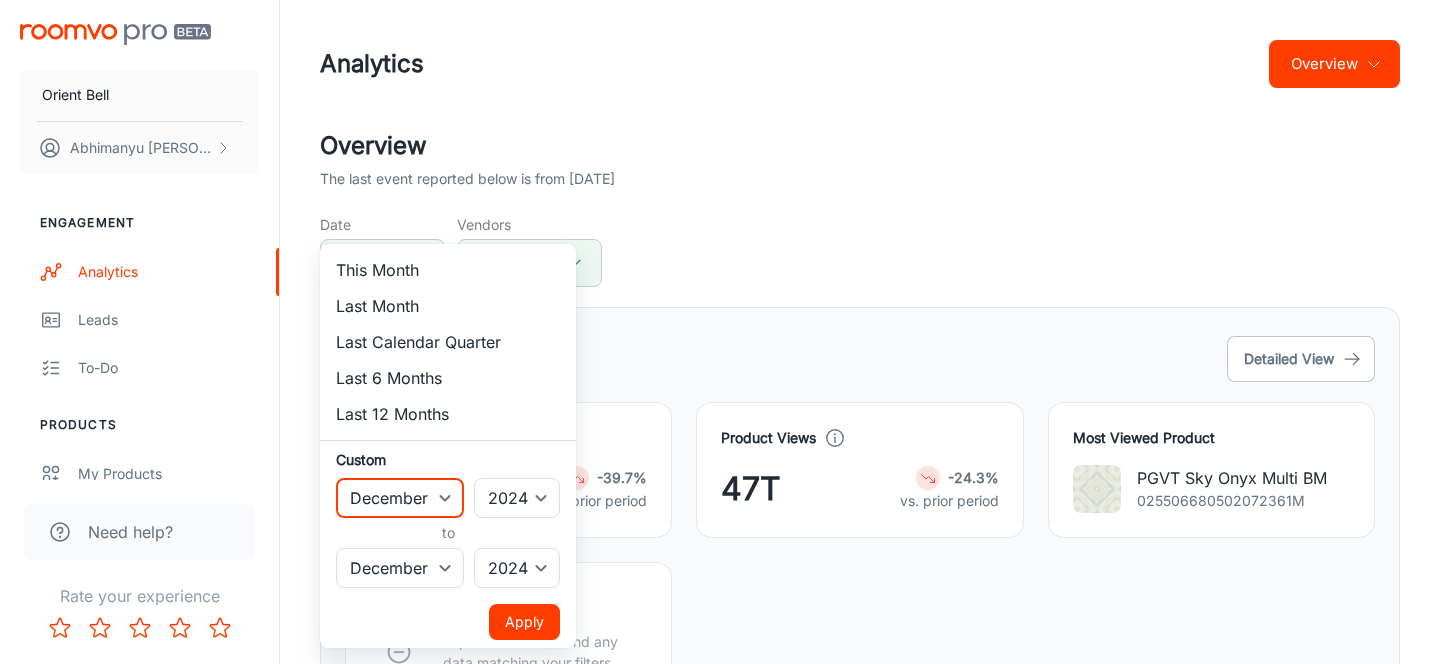 select on "7" 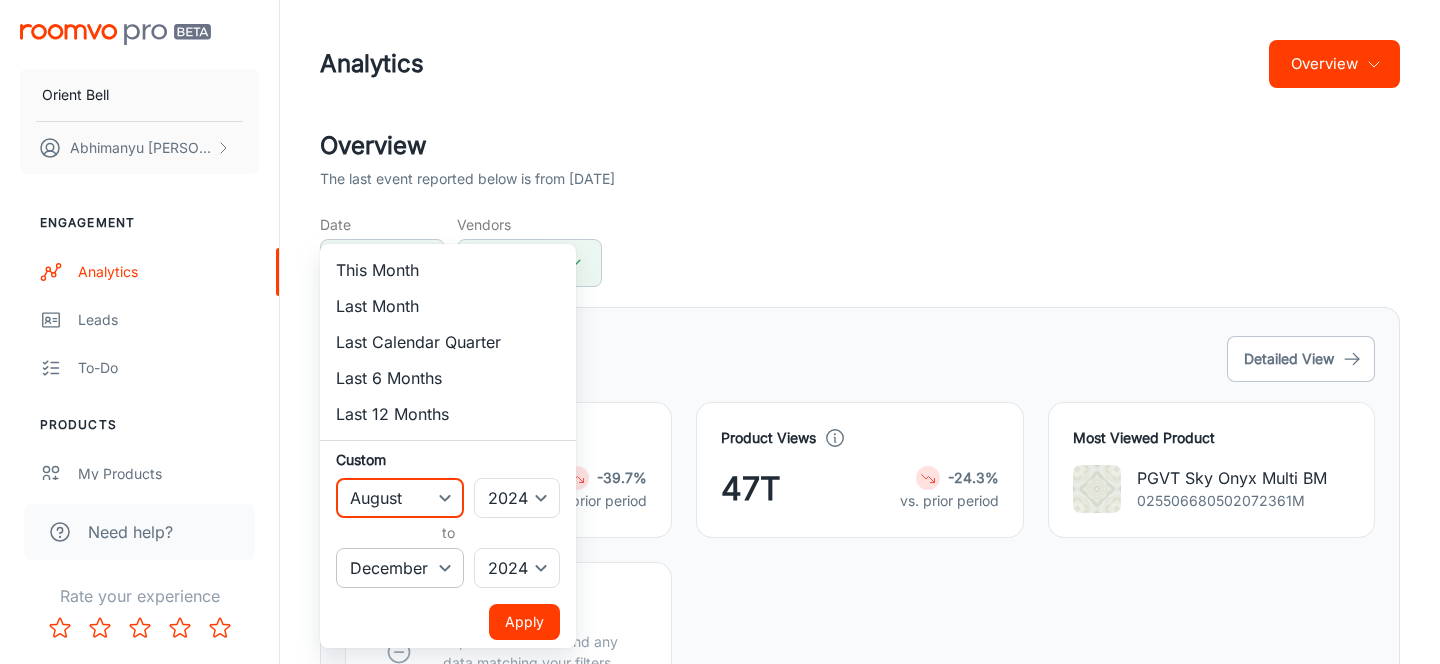 click on "January February March April May June July August September October November December" at bounding box center (400, 568) 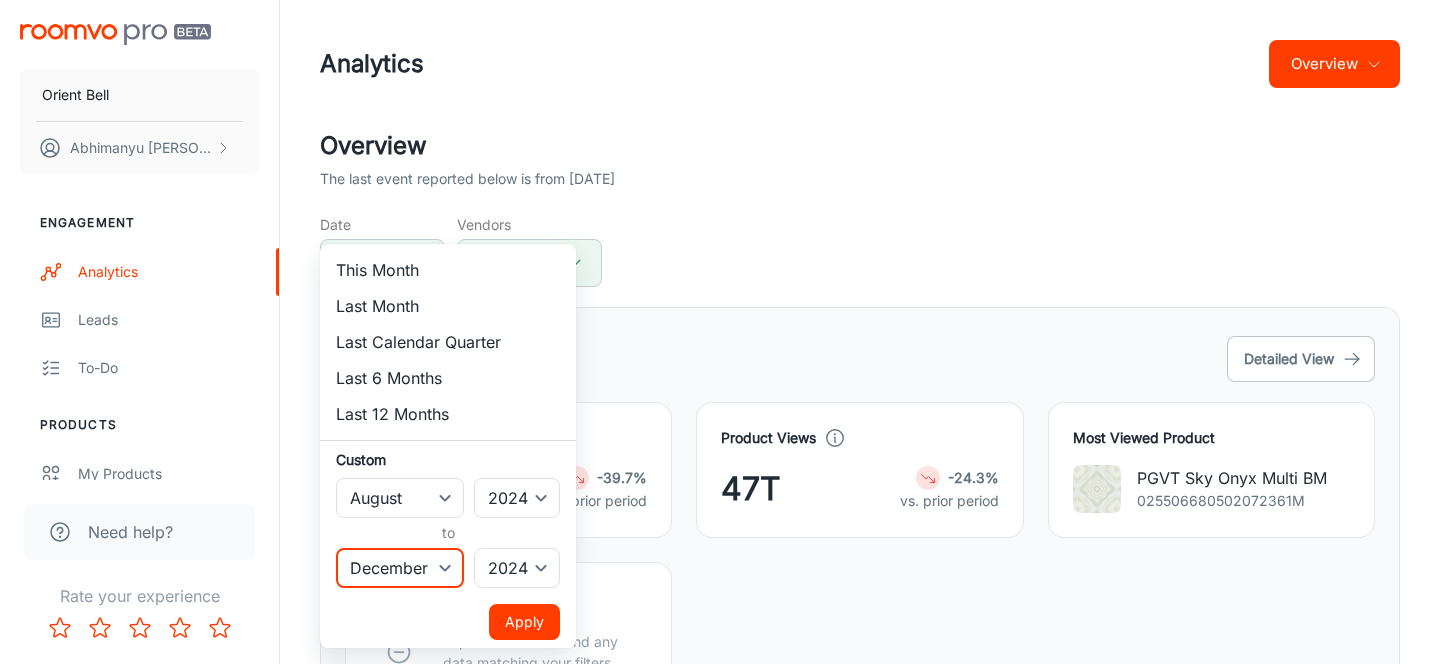 select on "7" 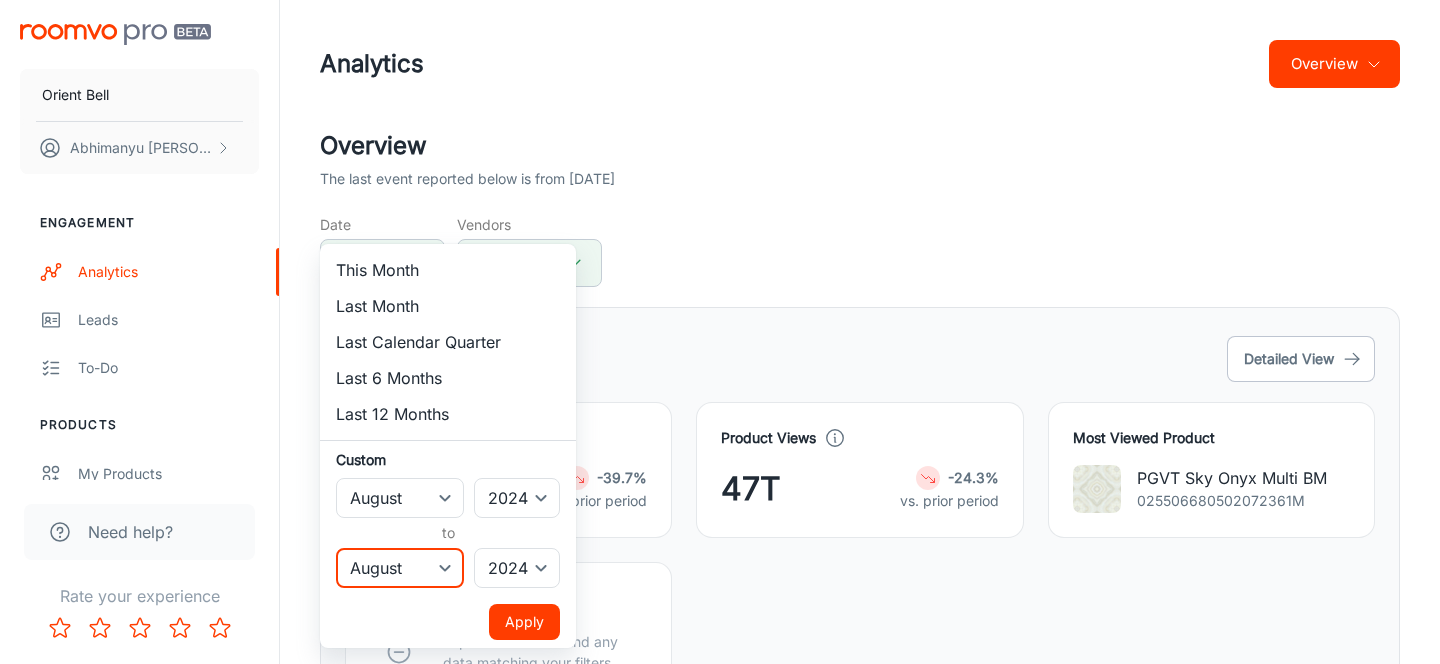 click on "Apply" at bounding box center [524, 622] 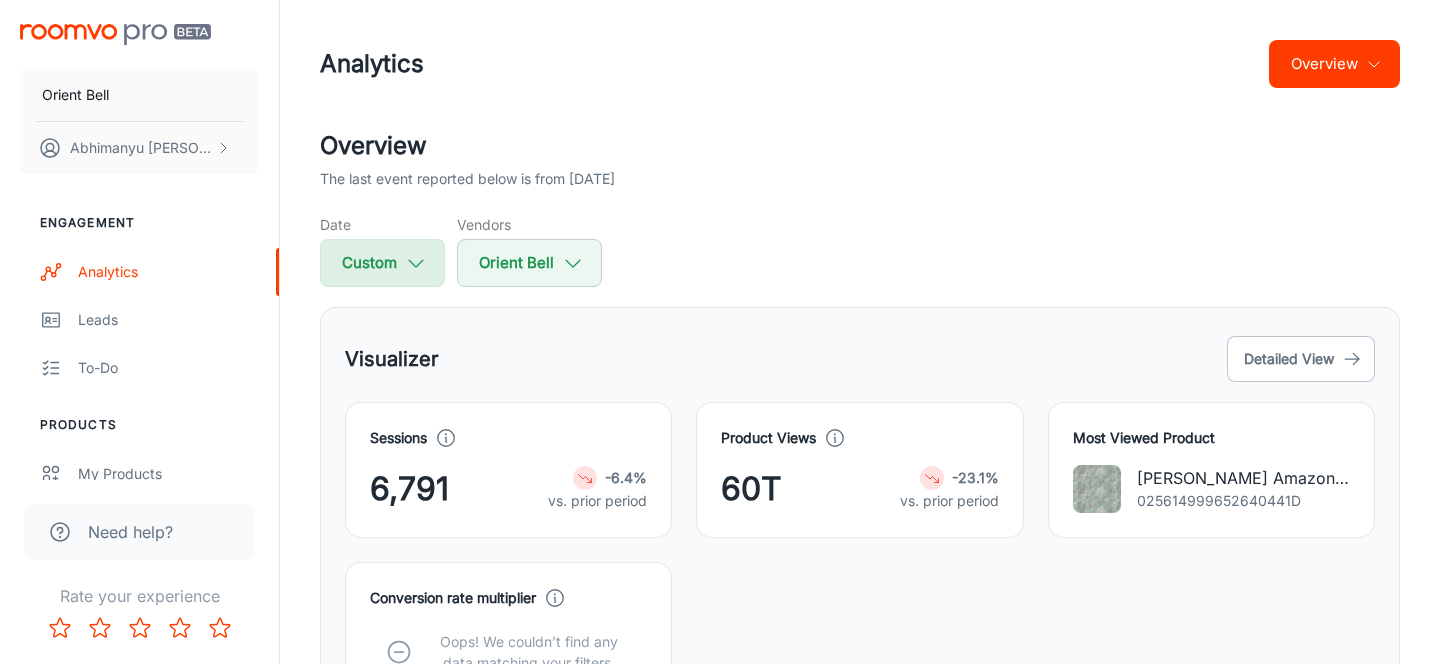 click on "Custom" at bounding box center (382, 263) 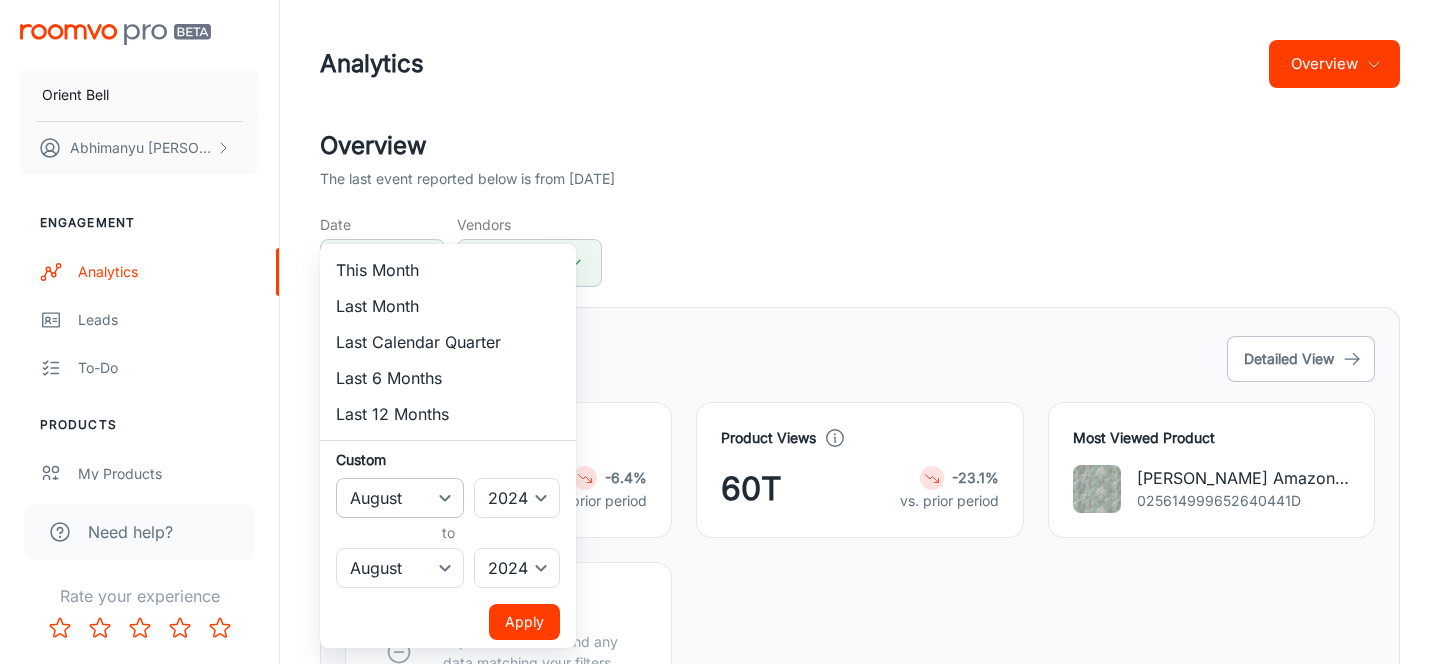 click on "January February March April May June July August September October November December" at bounding box center (400, 498) 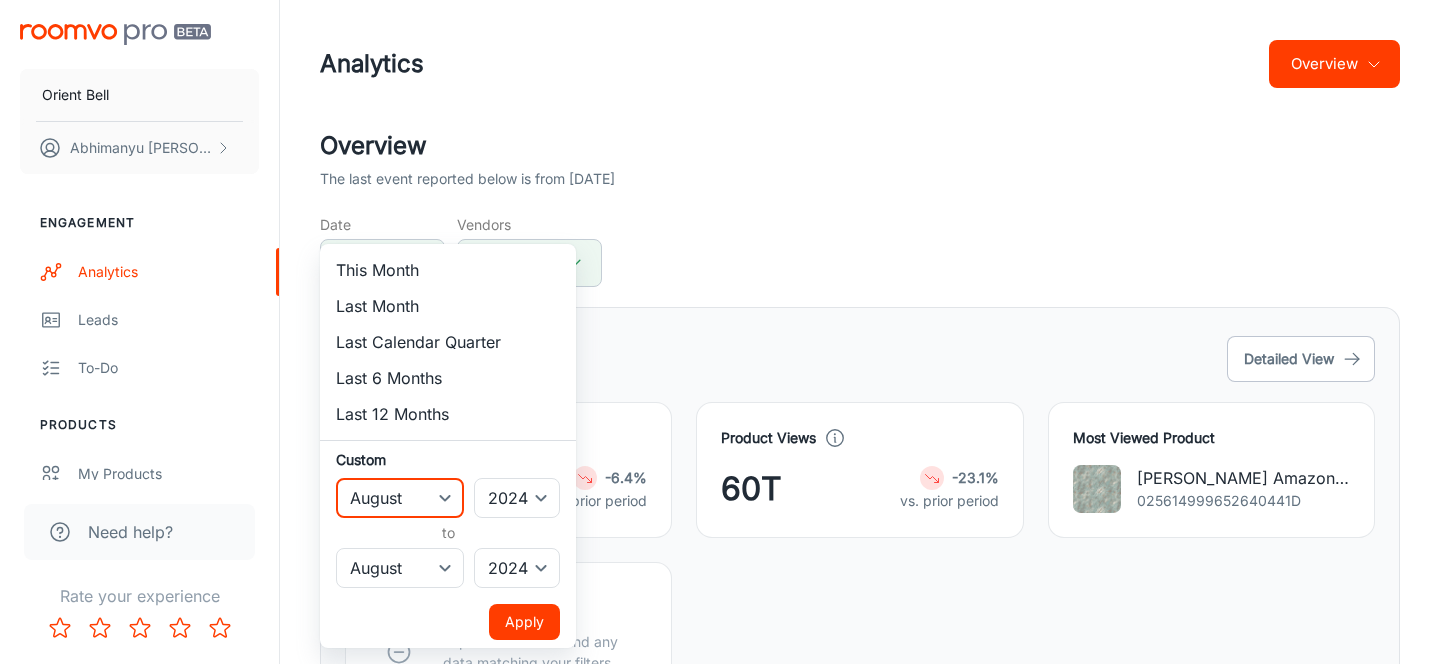 select on "8" 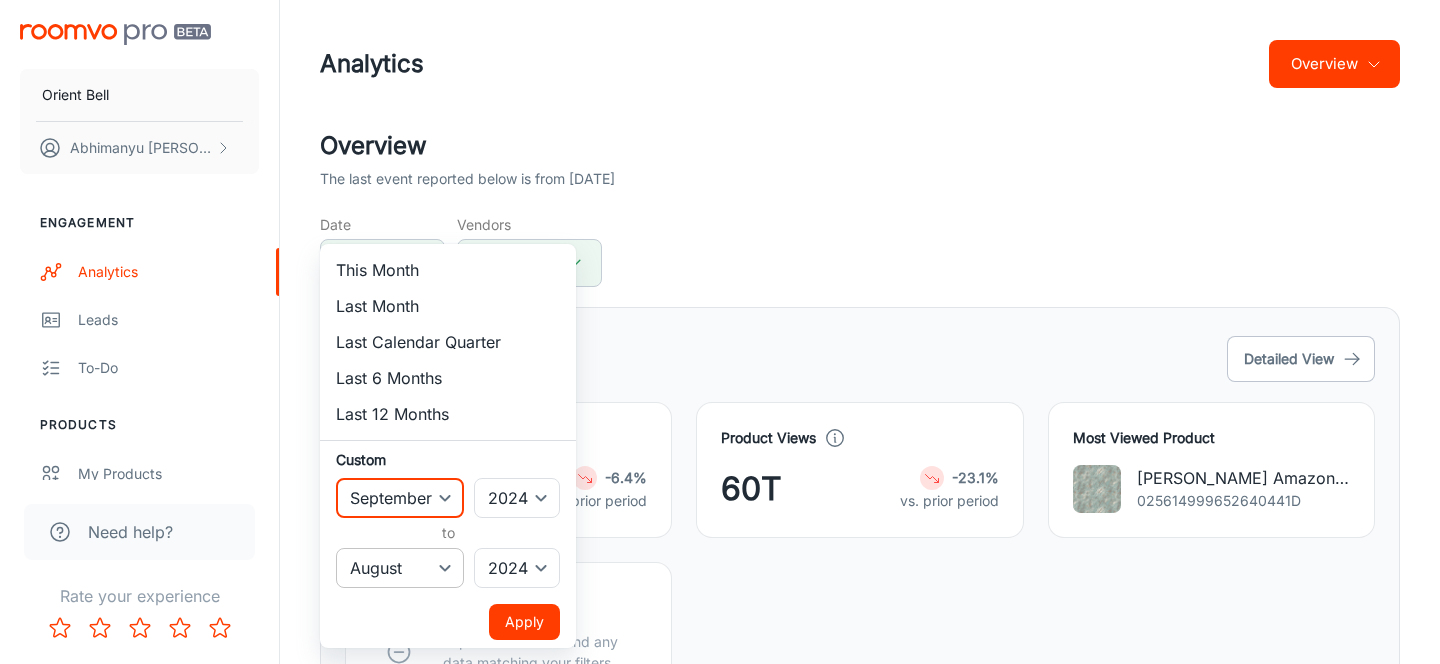 click on "January February March April May June July August September October November December" at bounding box center (400, 568) 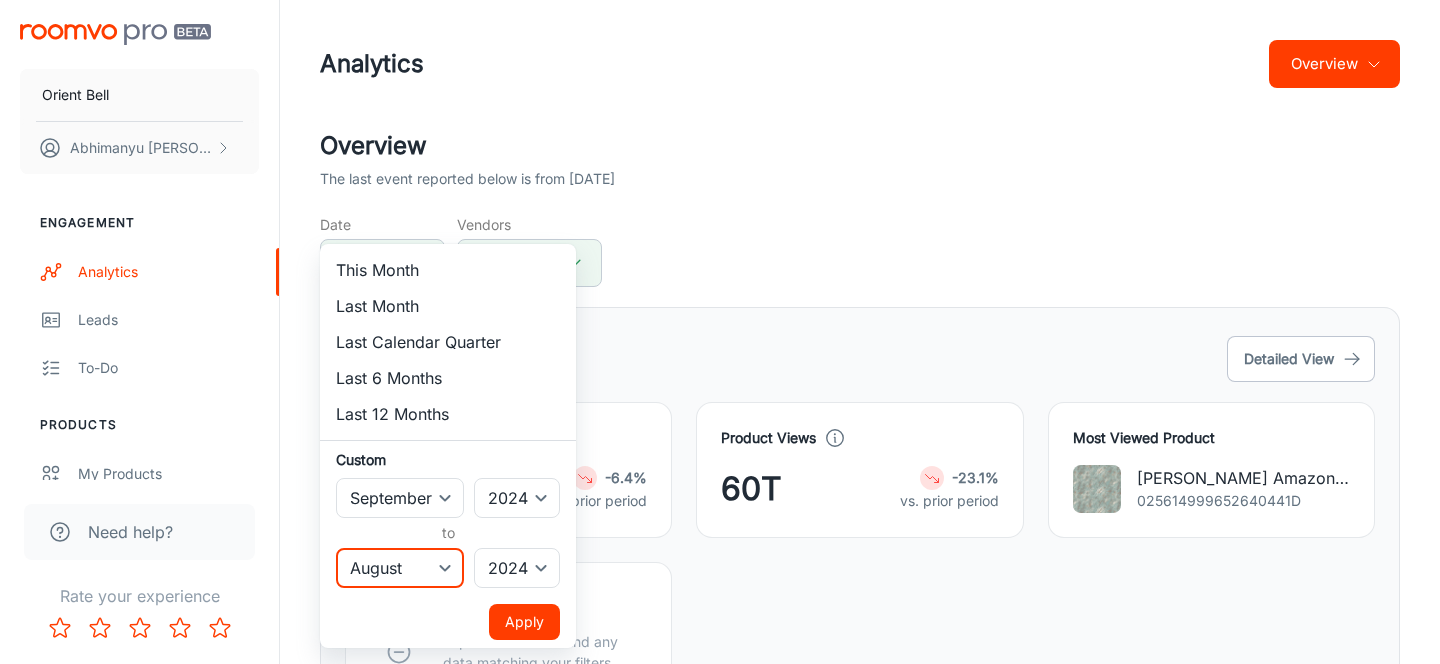 select on "8" 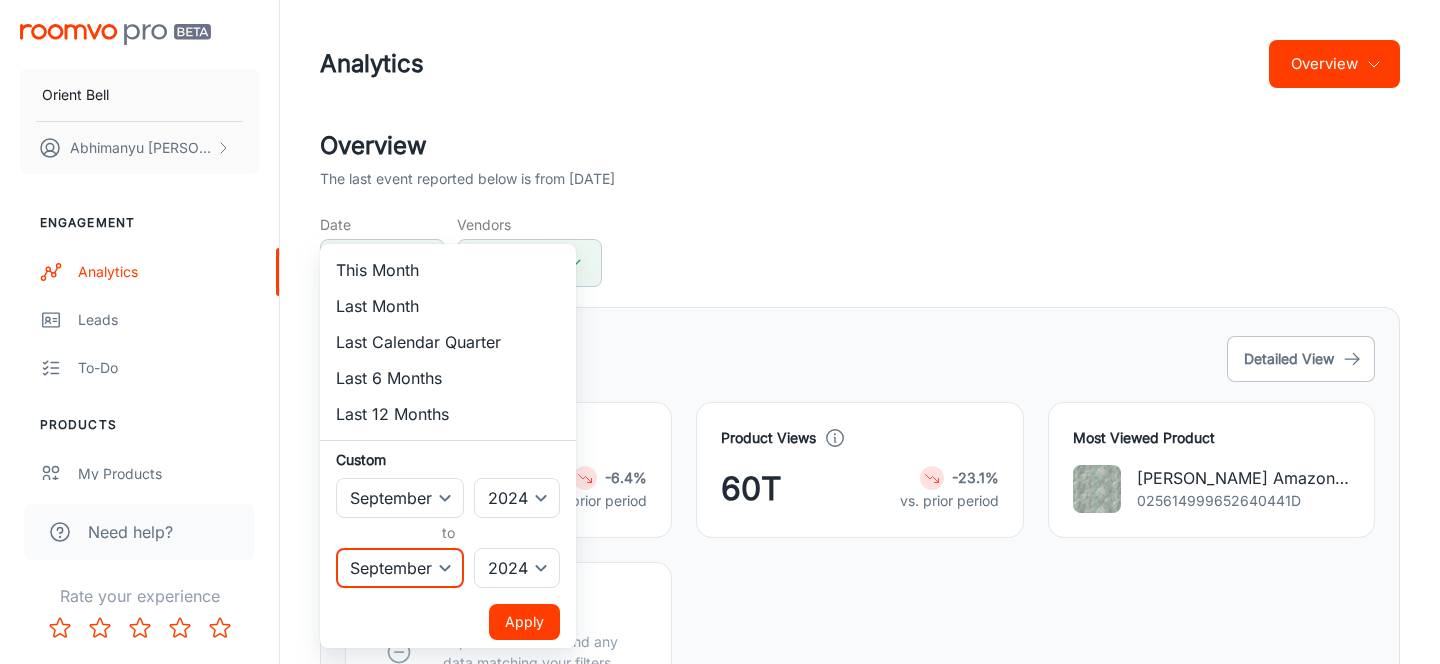 click on "Apply" at bounding box center (524, 622) 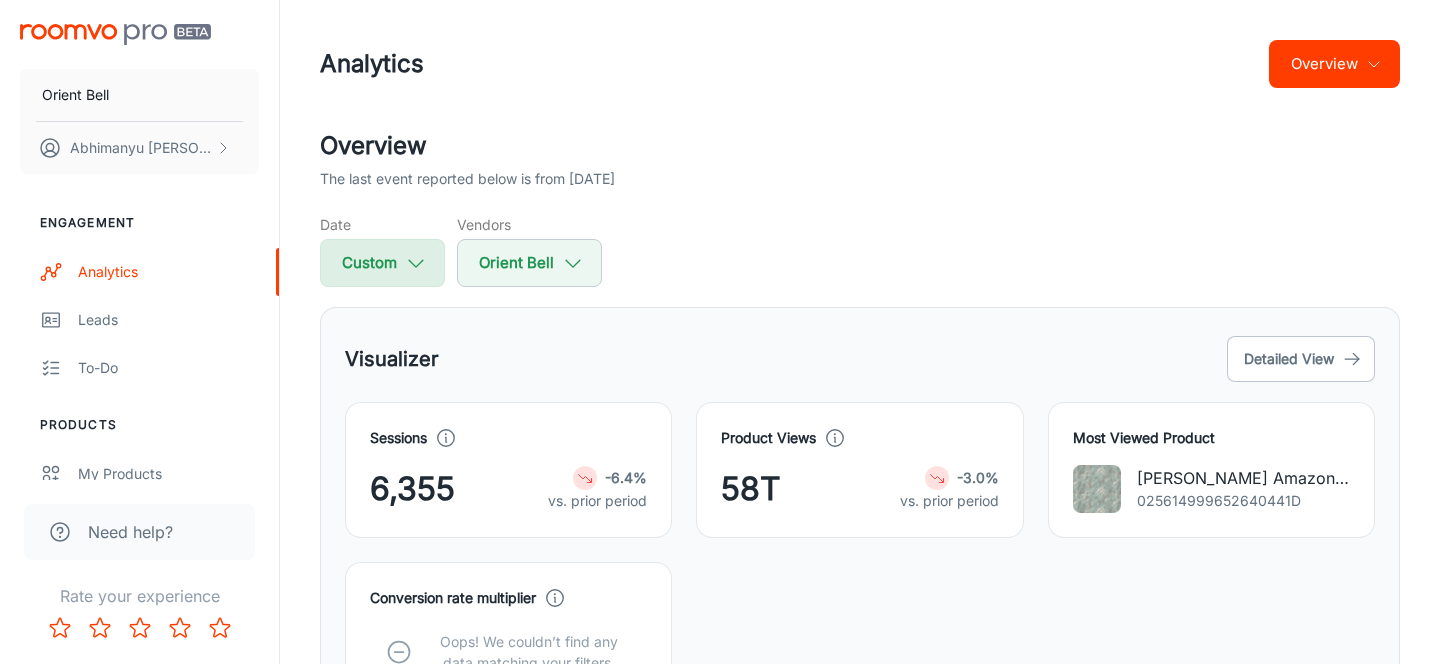 click on "Custom" at bounding box center (382, 263) 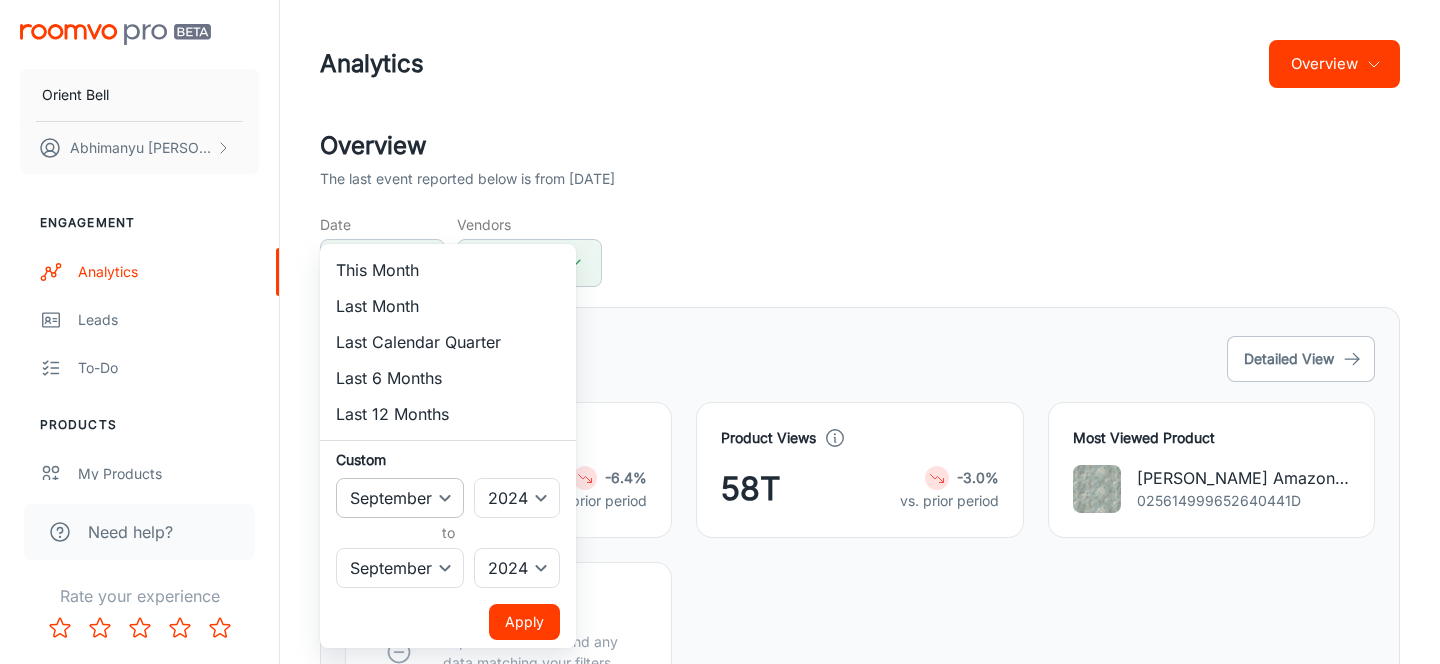 click on "January February March April May June July August September October November December" at bounding box center [400, 498] 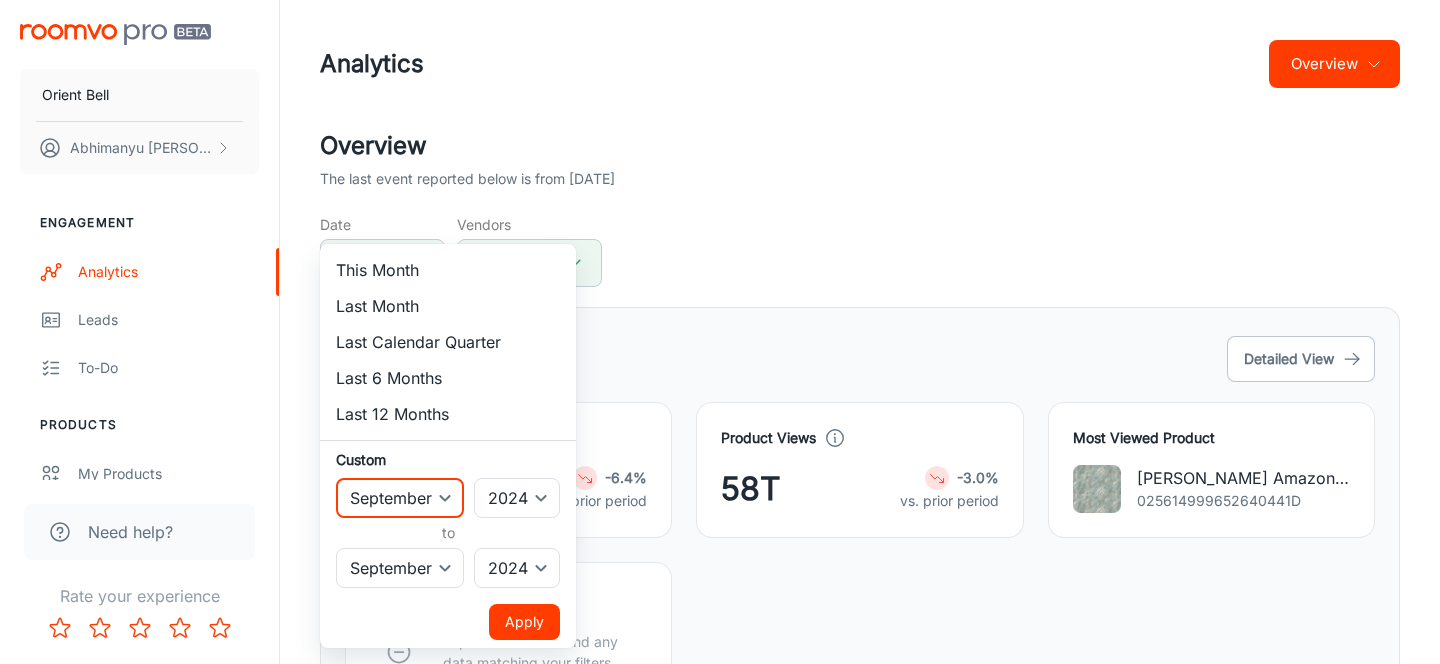 select on "9" 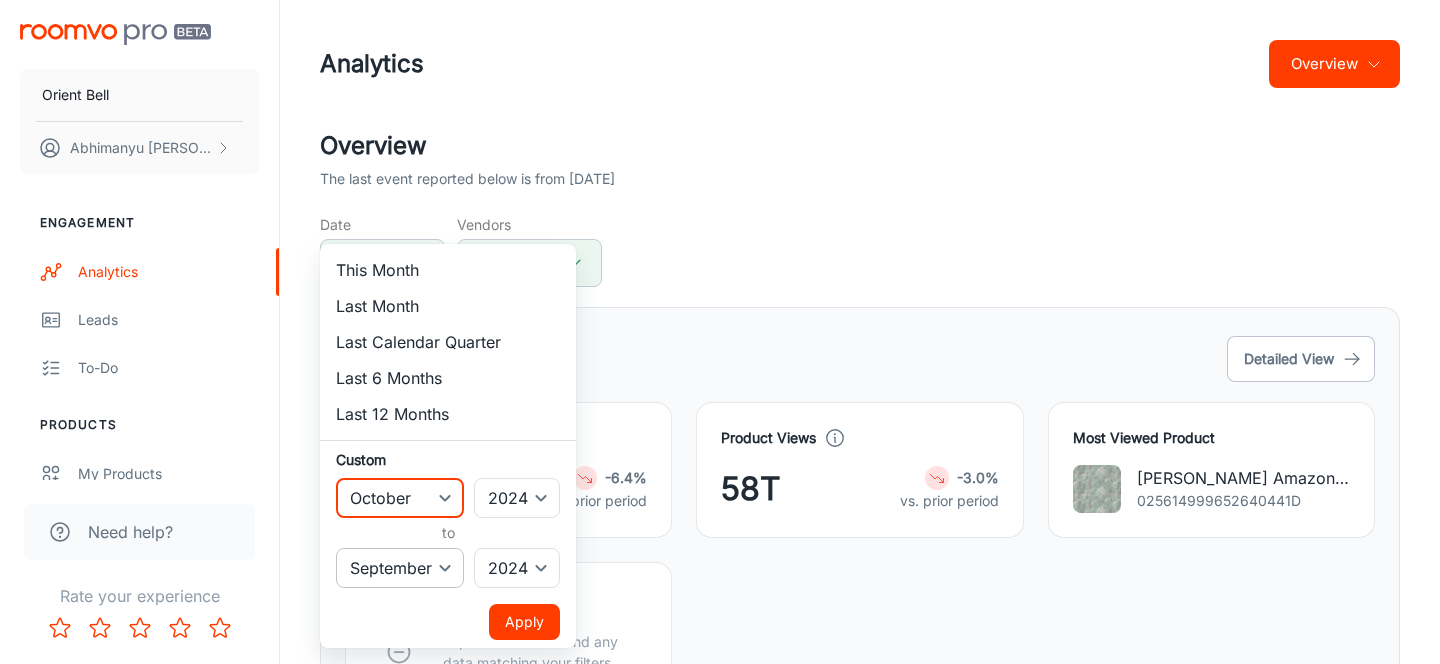 click on "January February March April May June July August September October November December" at bounding box center [400, 568] 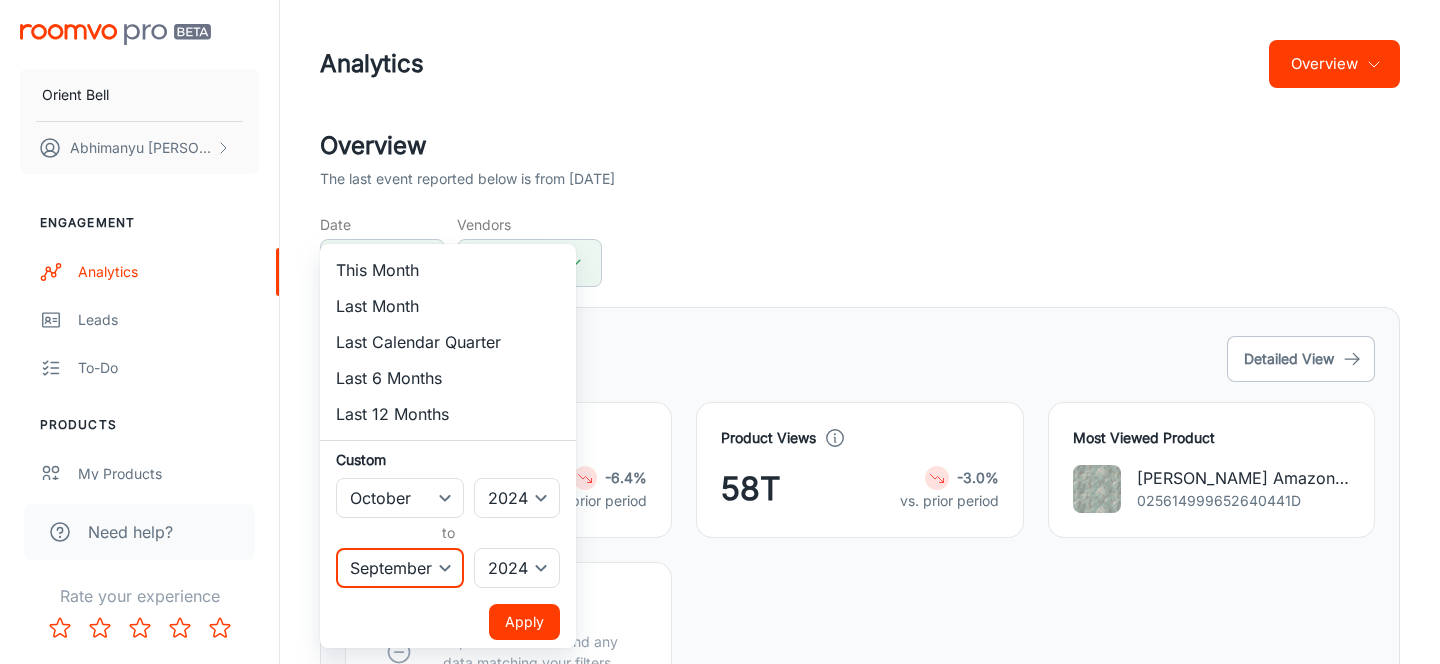 select on "9" 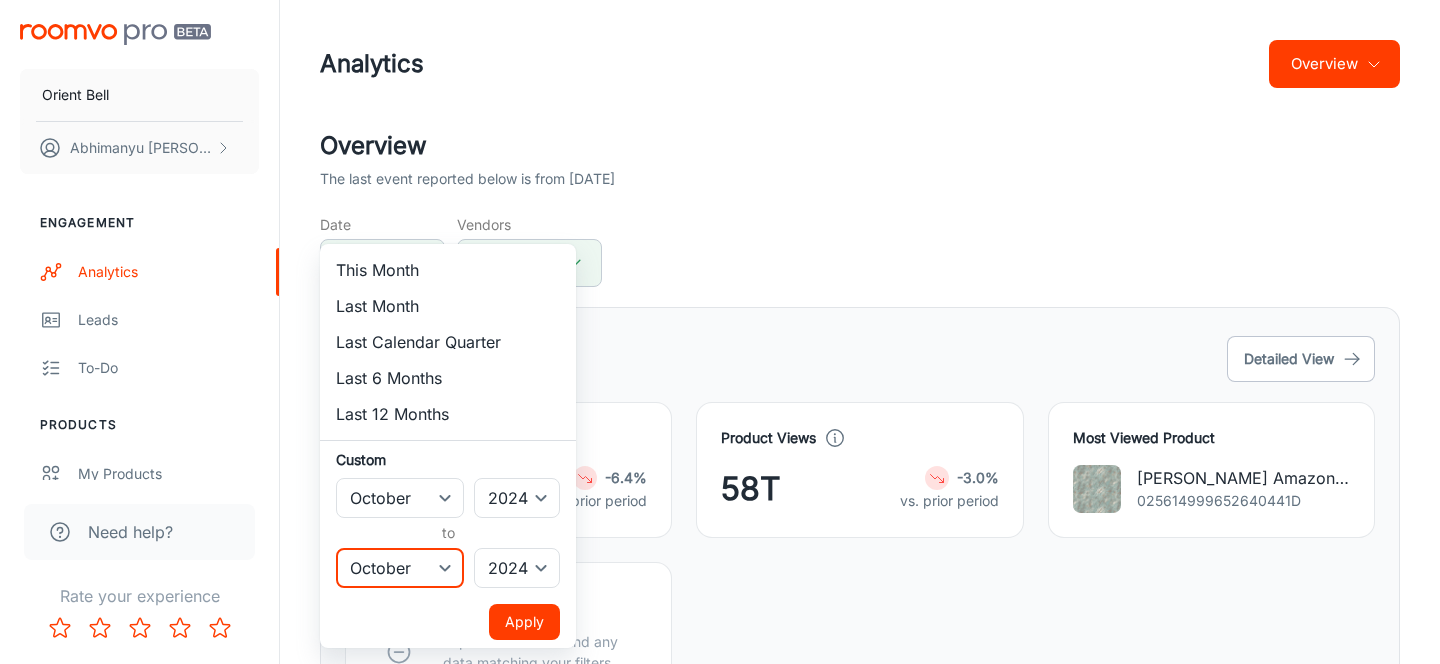 click on "Apply" at bounding box center (524, 622) 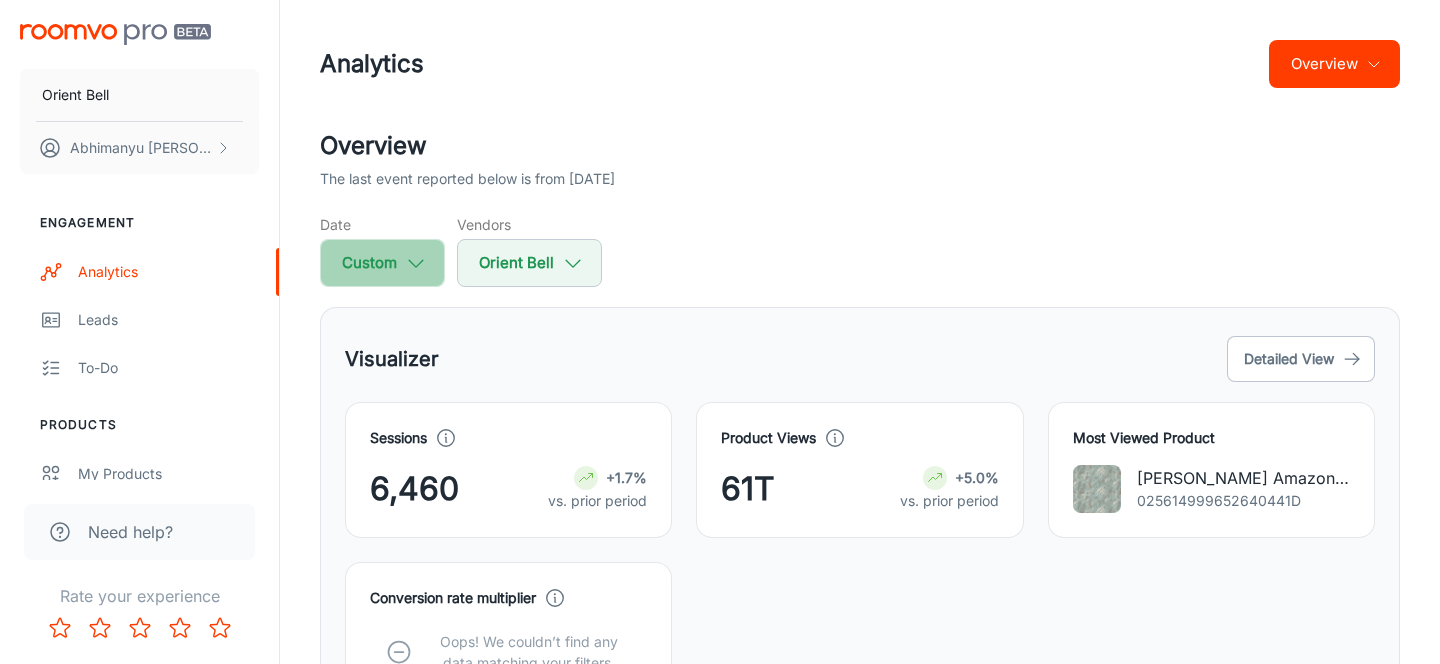 click on "Custom" at bounding box center (382, 263) 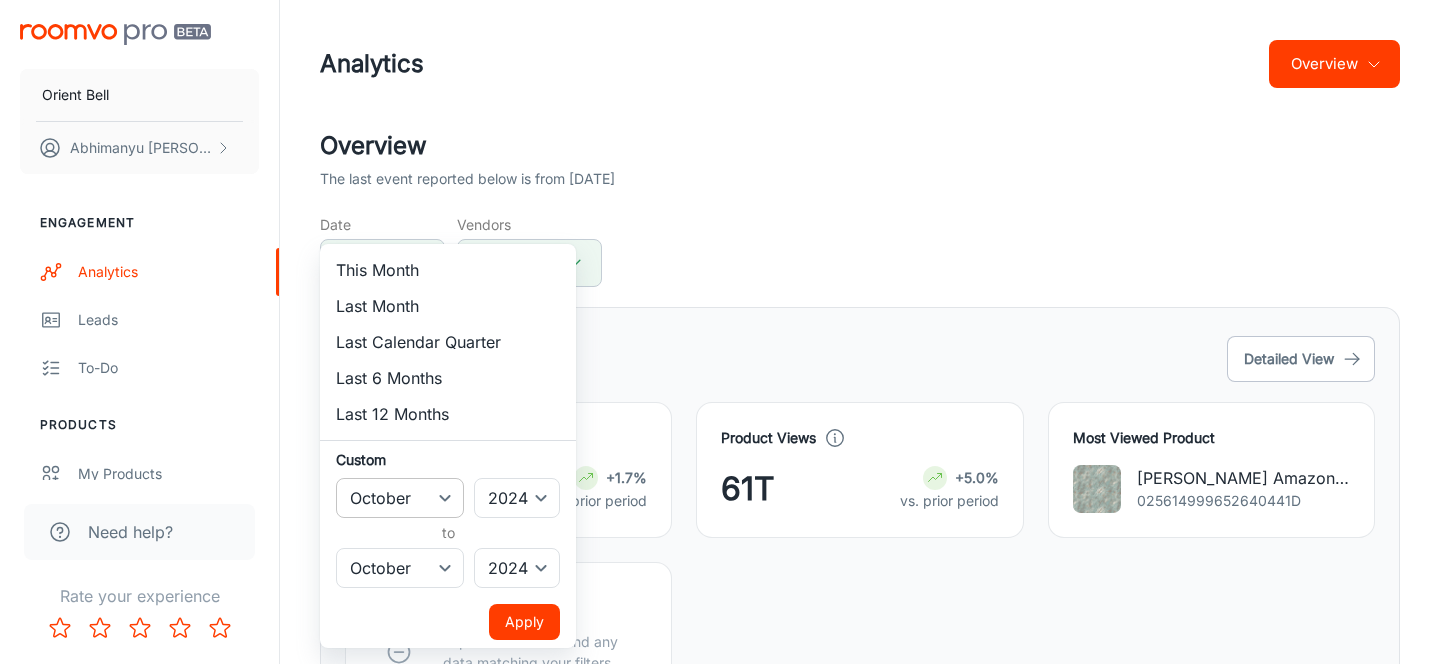 click on "January February March April May June July August September October November December" at bounding box center [400, 498] 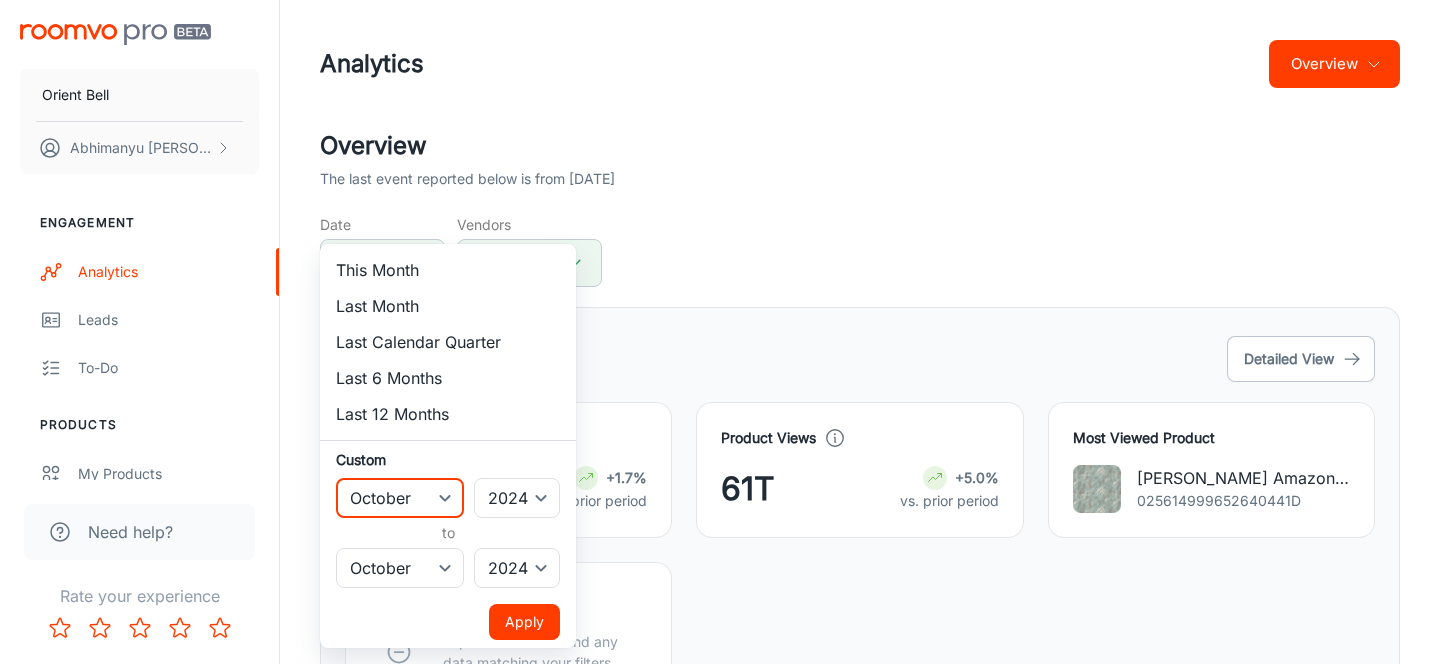 select on "10" 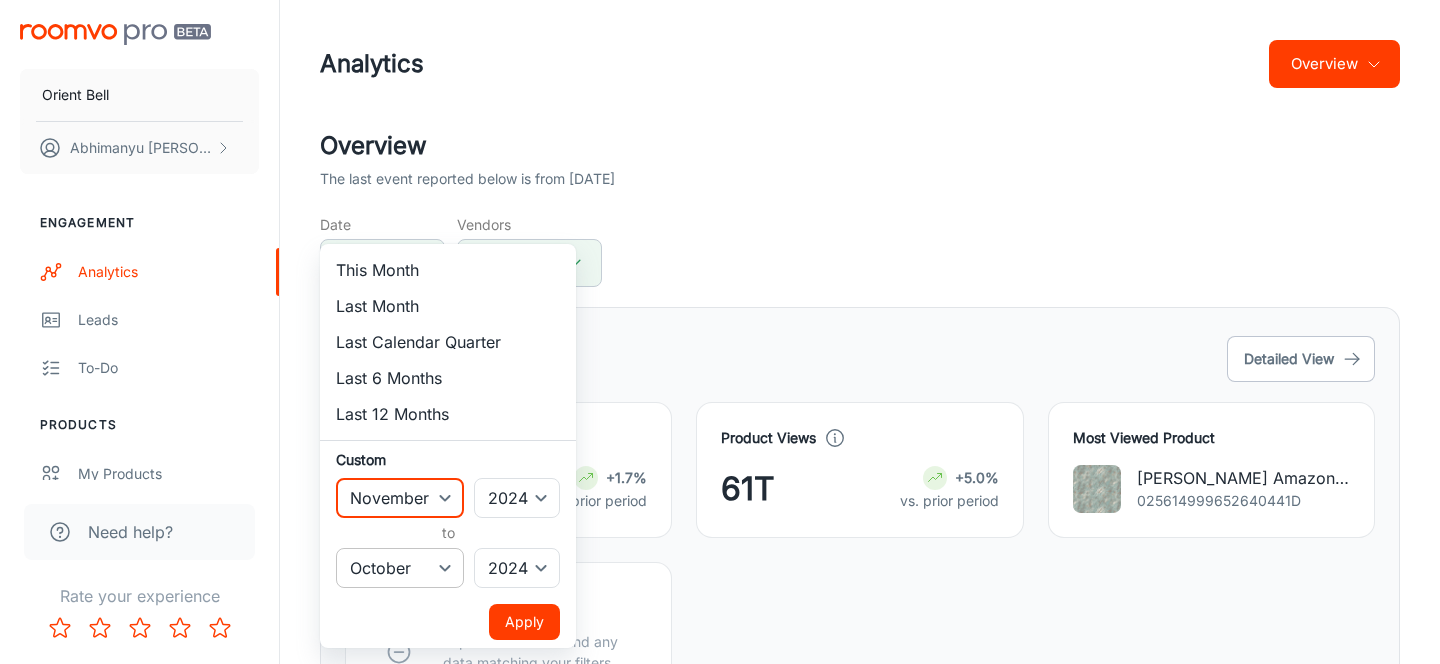 click on "January February March April May June July August September October November December" at bounding box center (400, 568) 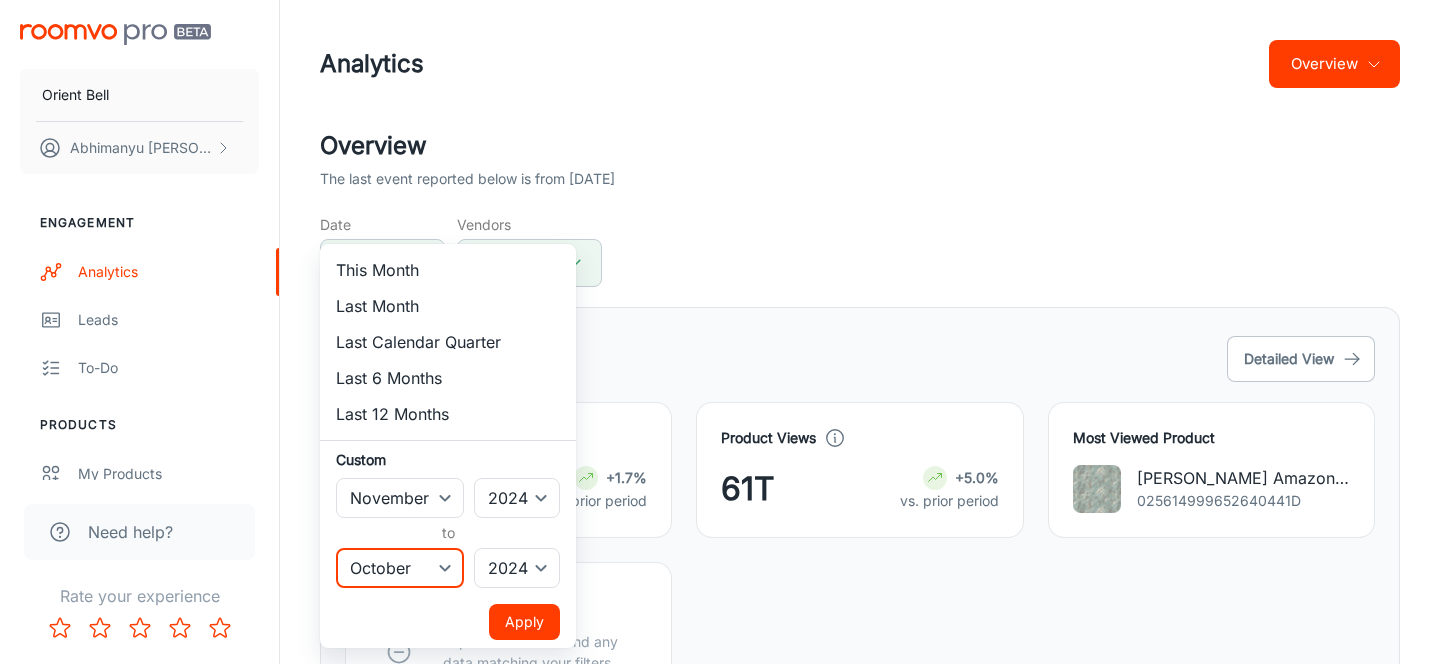 select on "10" 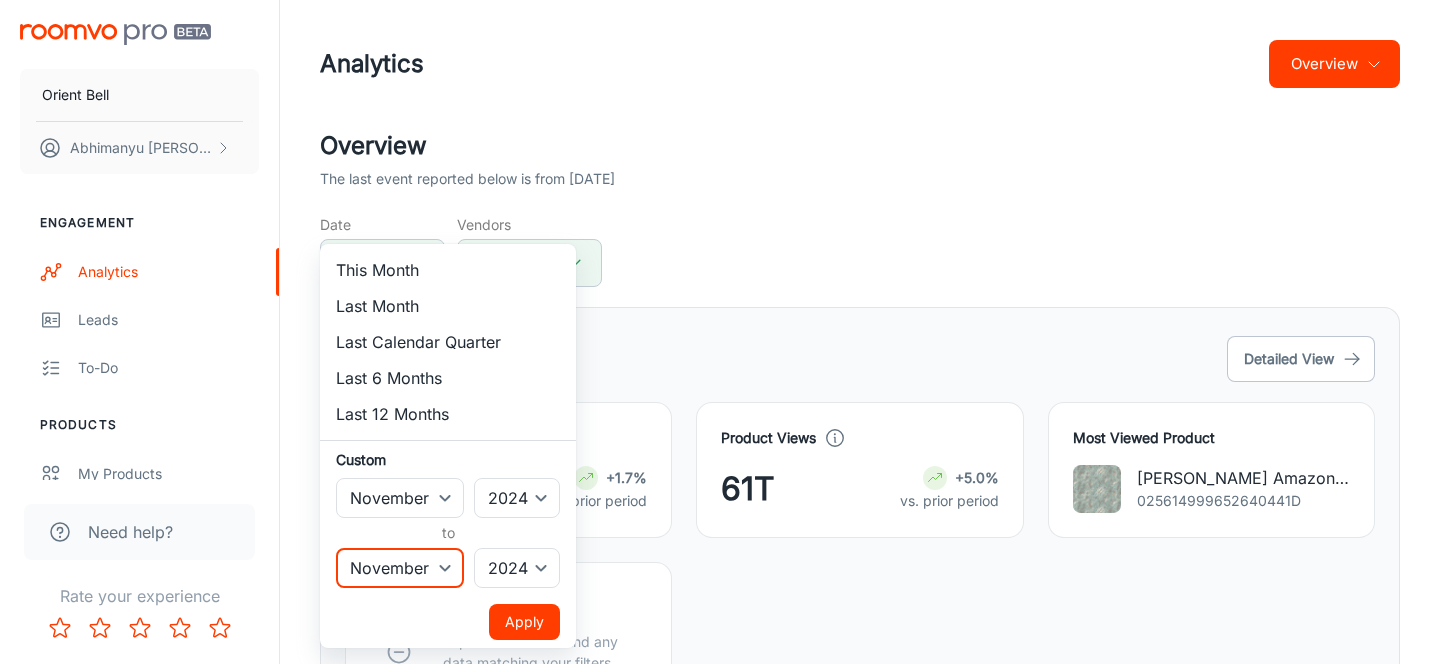 click on "Apply" at bounding box center (524, 622) 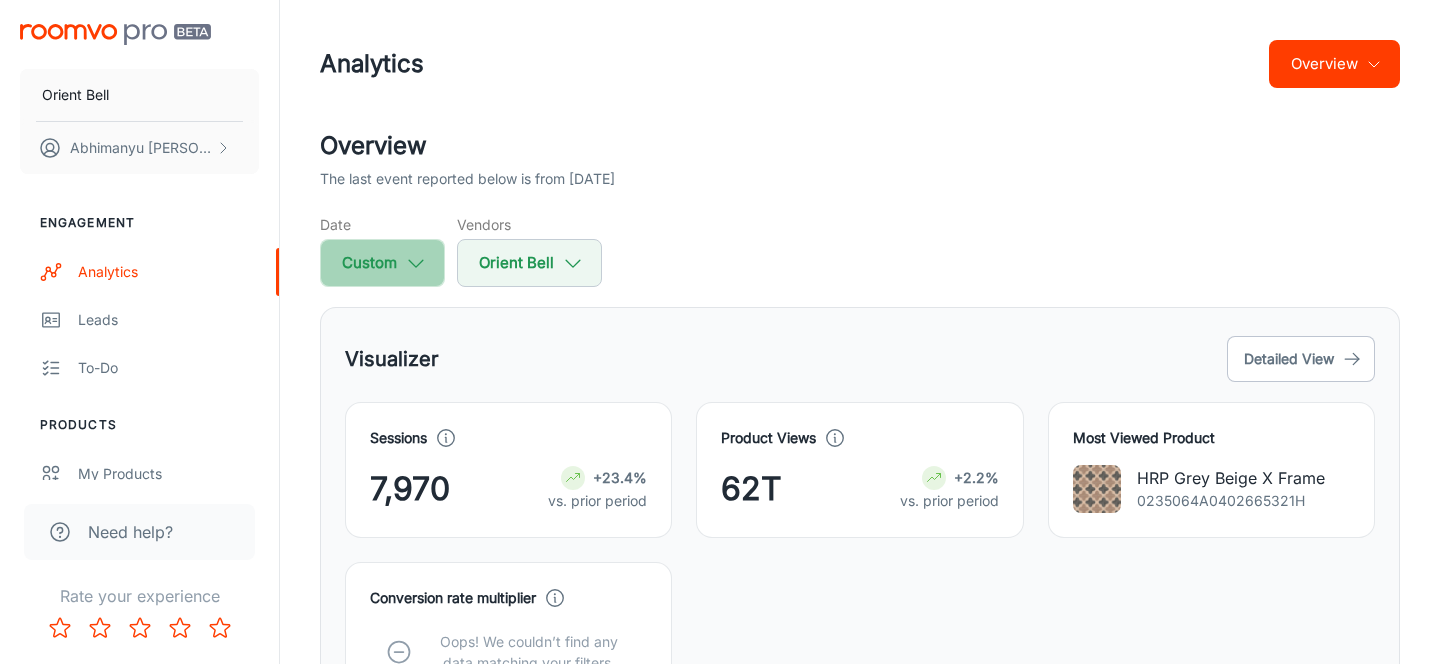 click on "Custom" at bounding box center (382, 263) 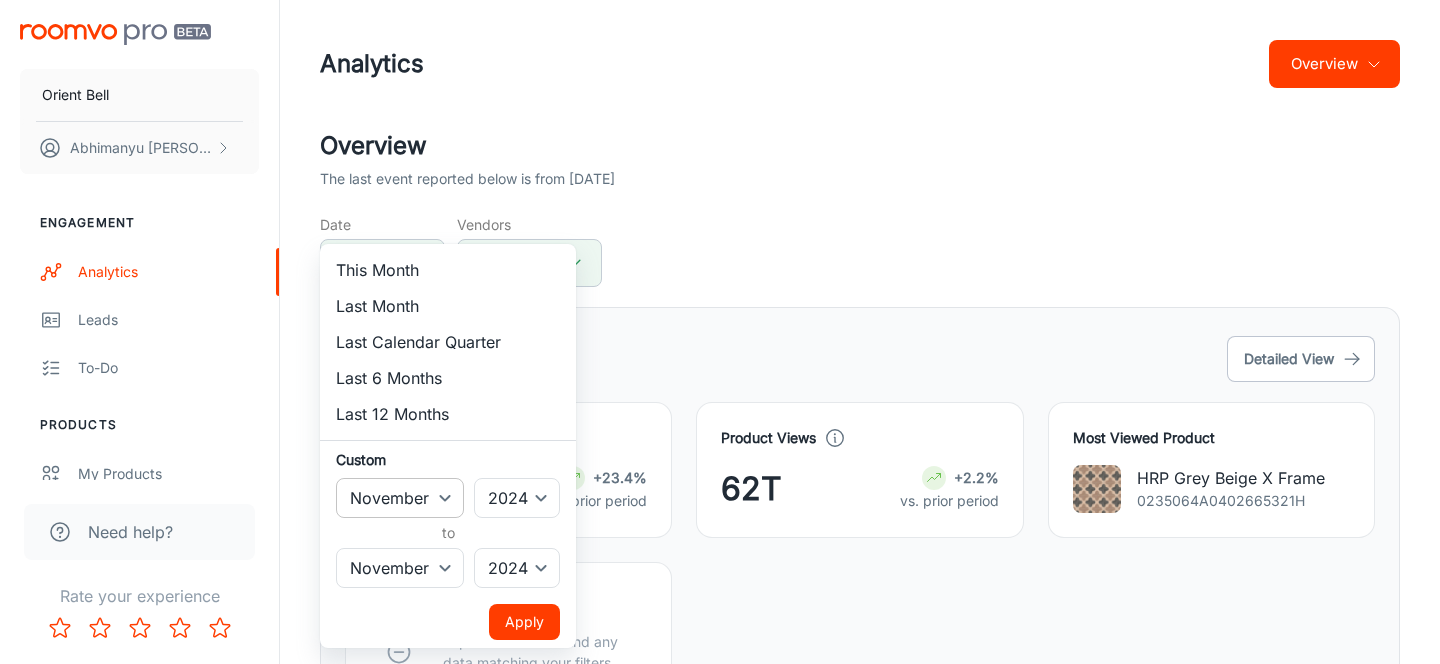 click on "January February March April May June July August September October November December" at bounding box center [400, 498] 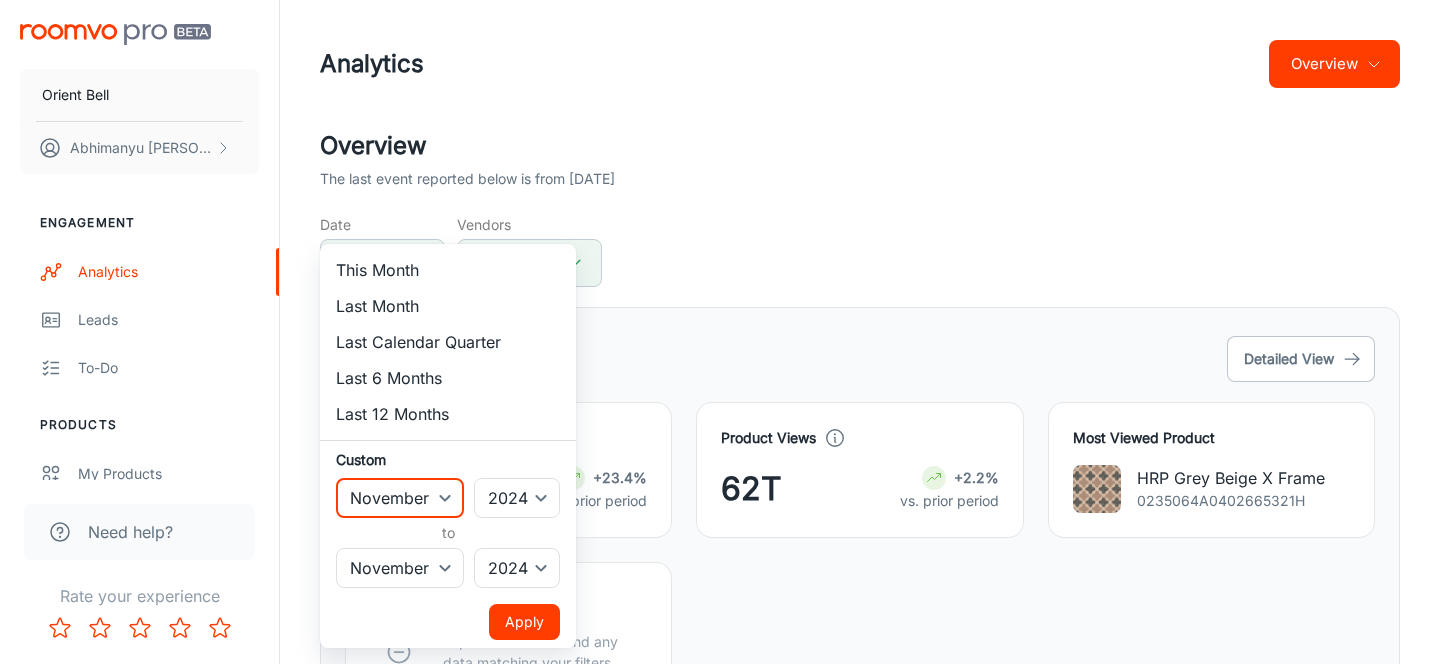 select on "11" 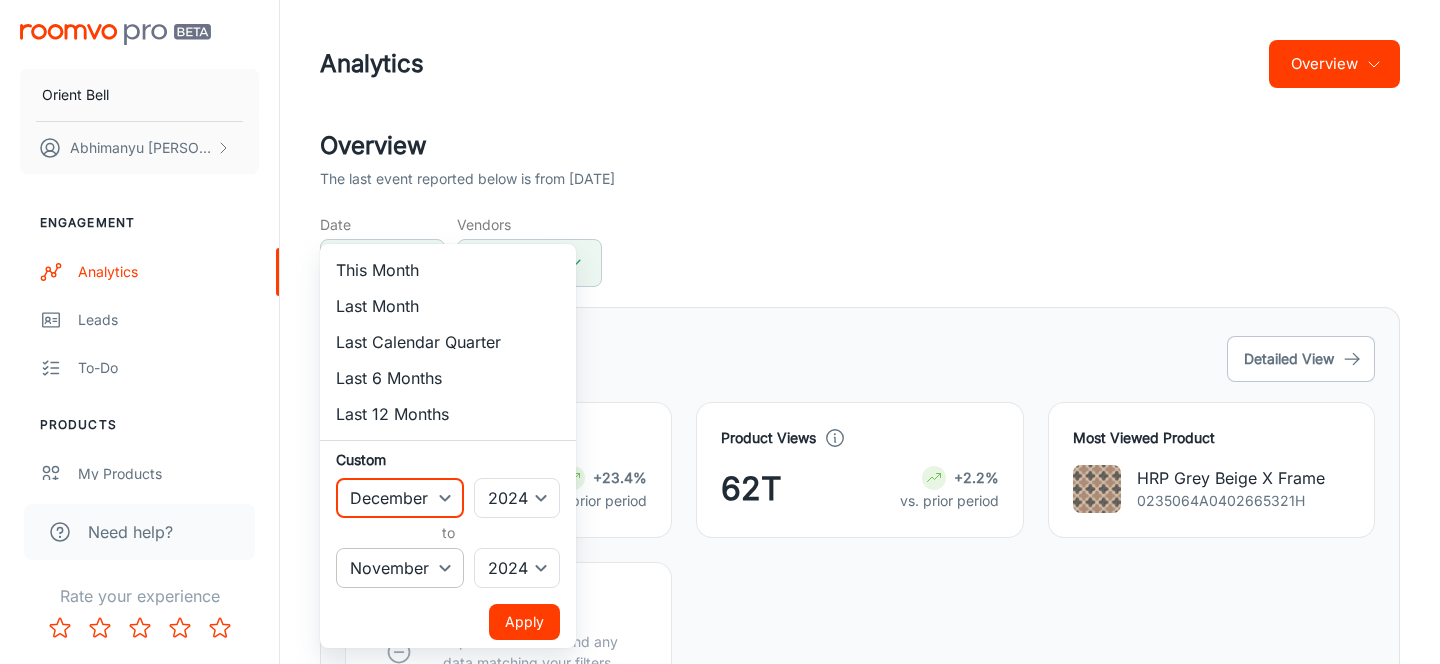 click on "January February March April May June July August September October November December" at bounding box center [400, 568] 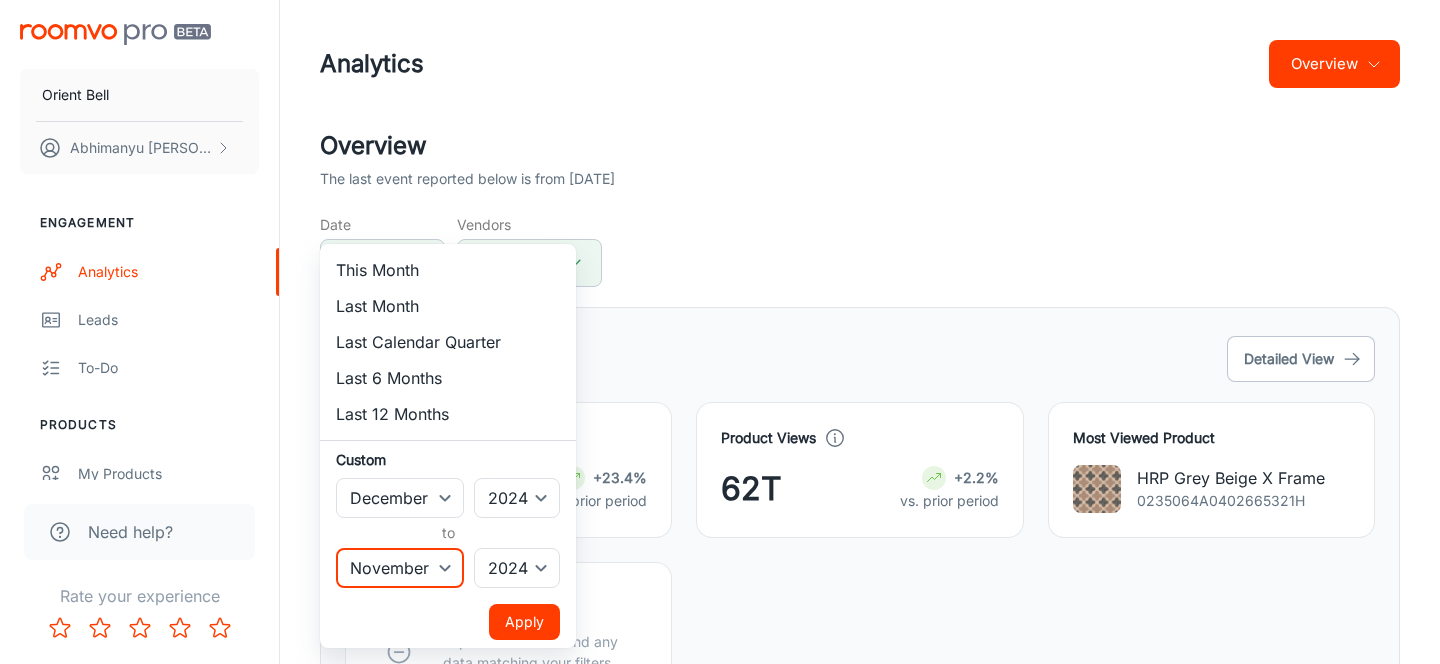 select on "11" 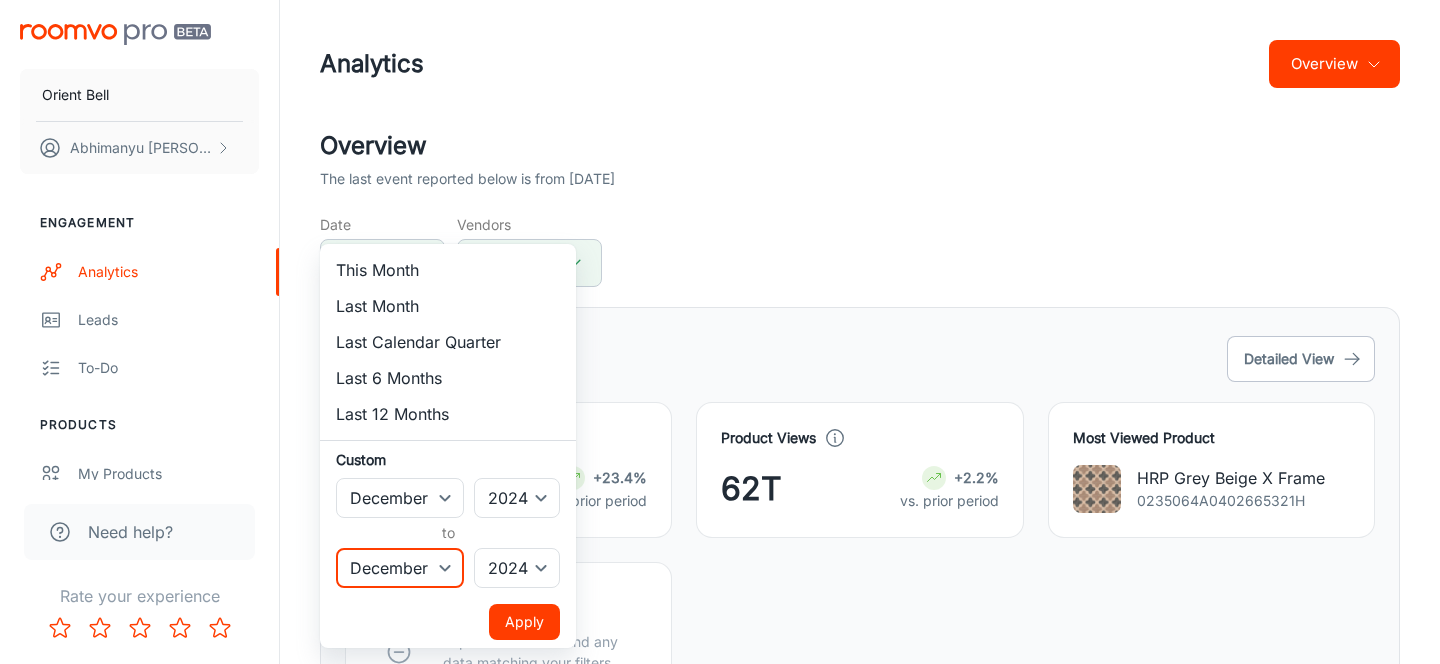 click on "Apply" at bounding box center [524, 622] 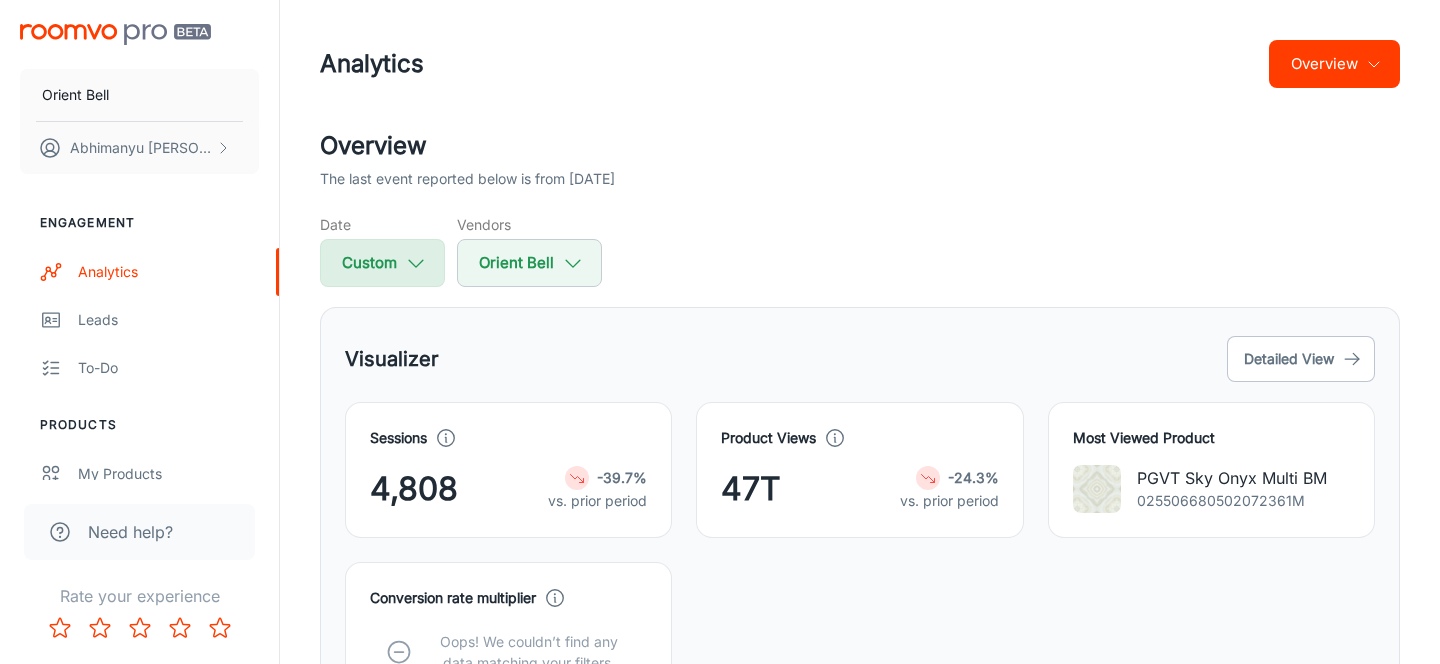 click on "Custom" at bounding box center [382, 263] 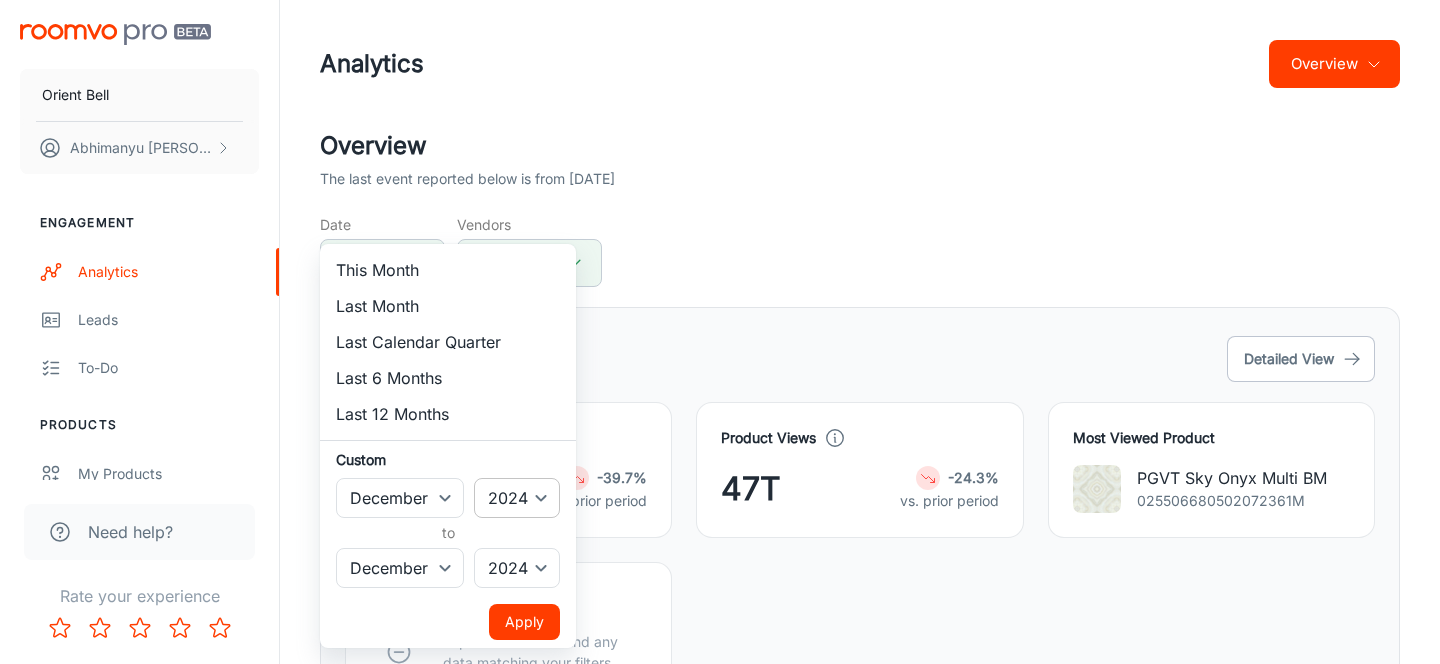 click on "2022 2023 2024 2025" at bounding box center (517, 498) 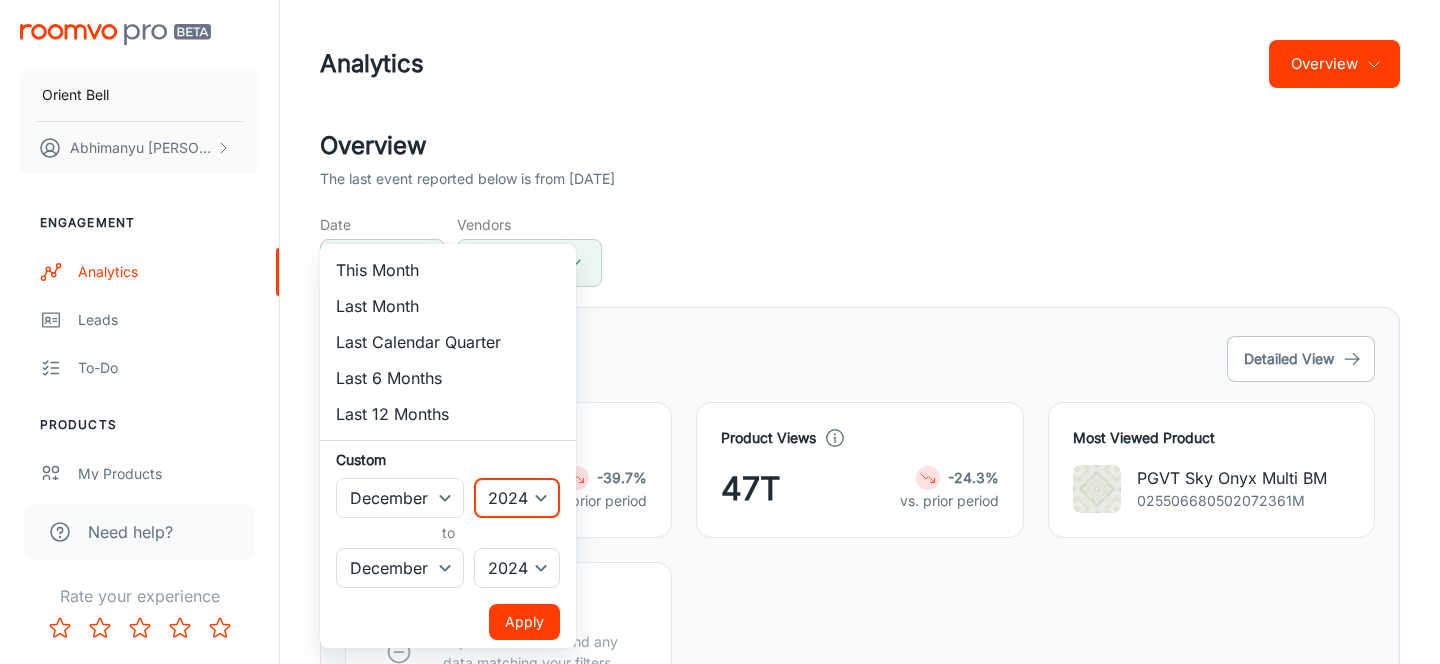 select on "2025" 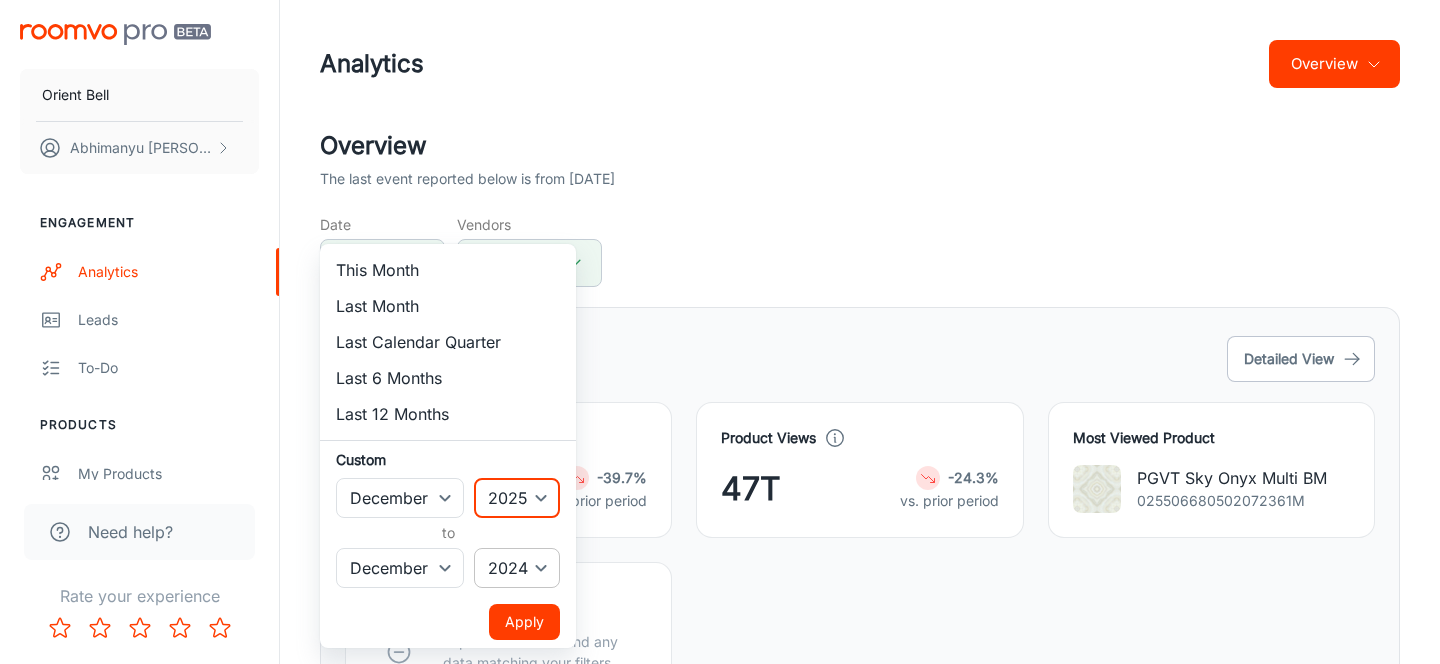 click on "2022 2023 2024 2025" at bounding box center [517, 568] 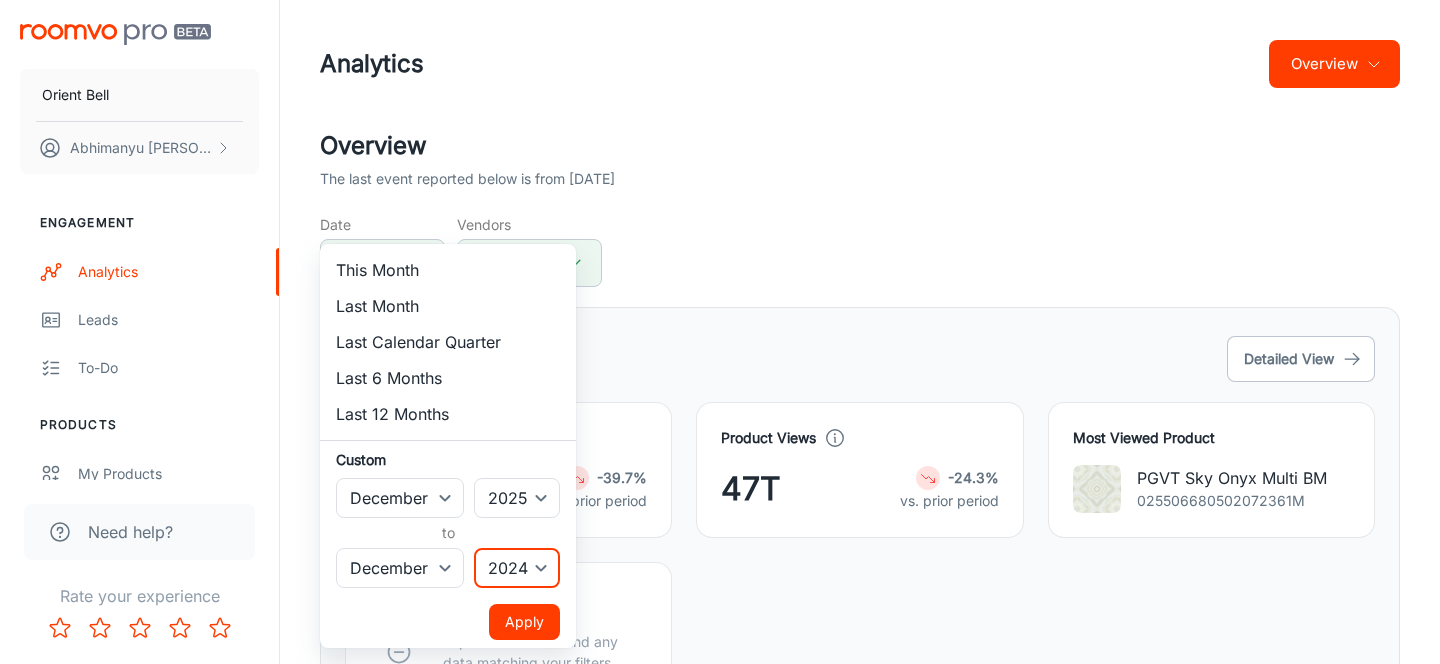 select on "2025" 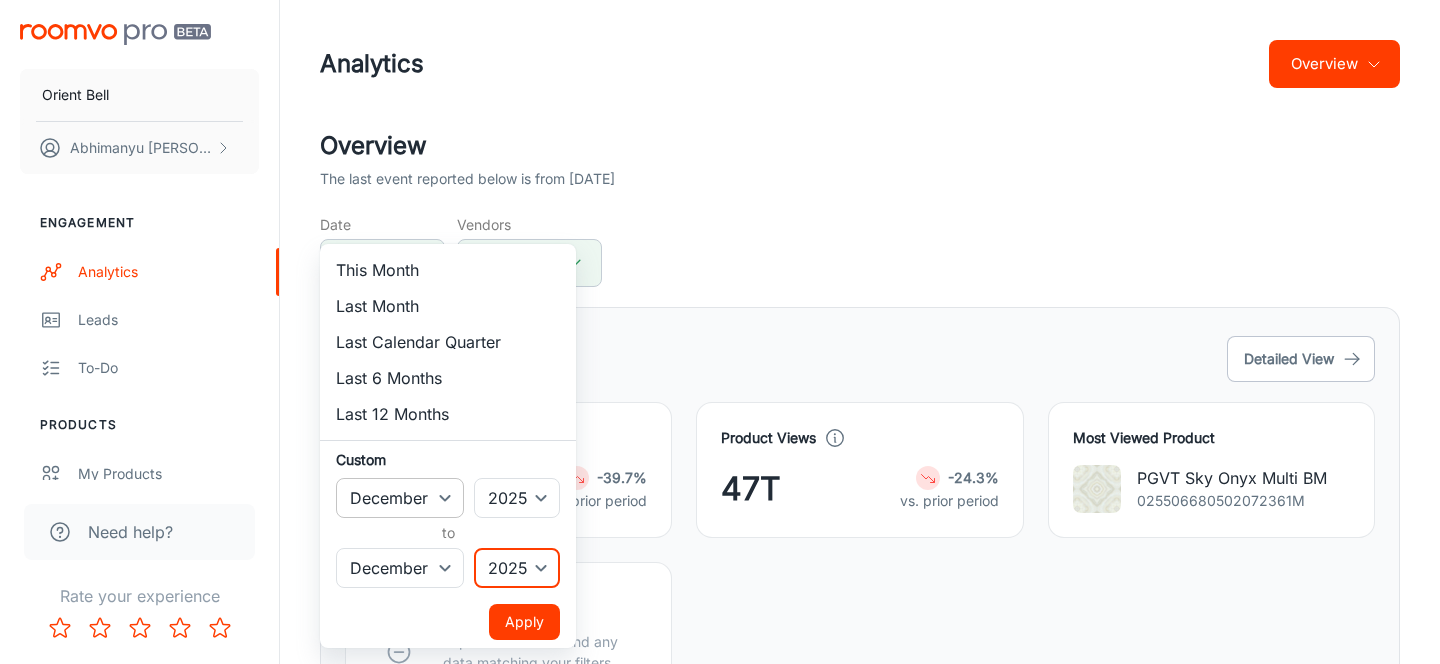 click on "January February March April May June July August September October November December" at bounding box center (400, 498) 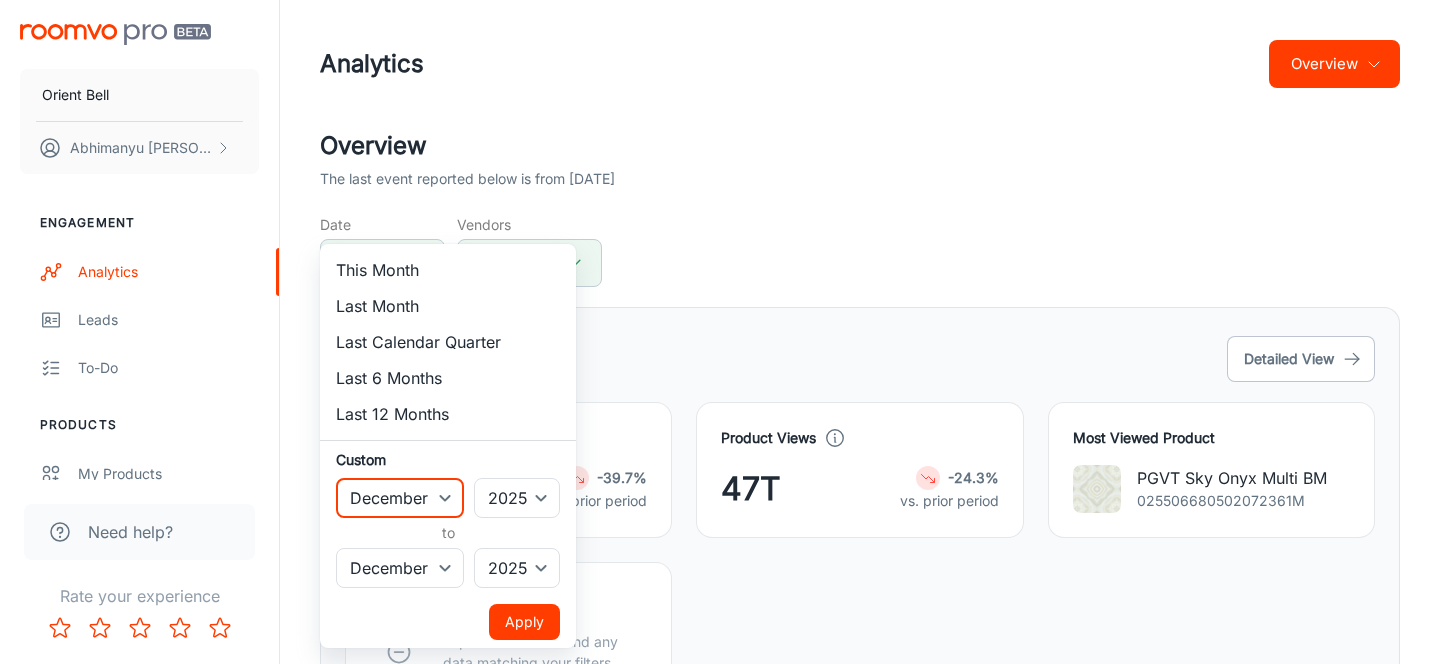 select on "0" 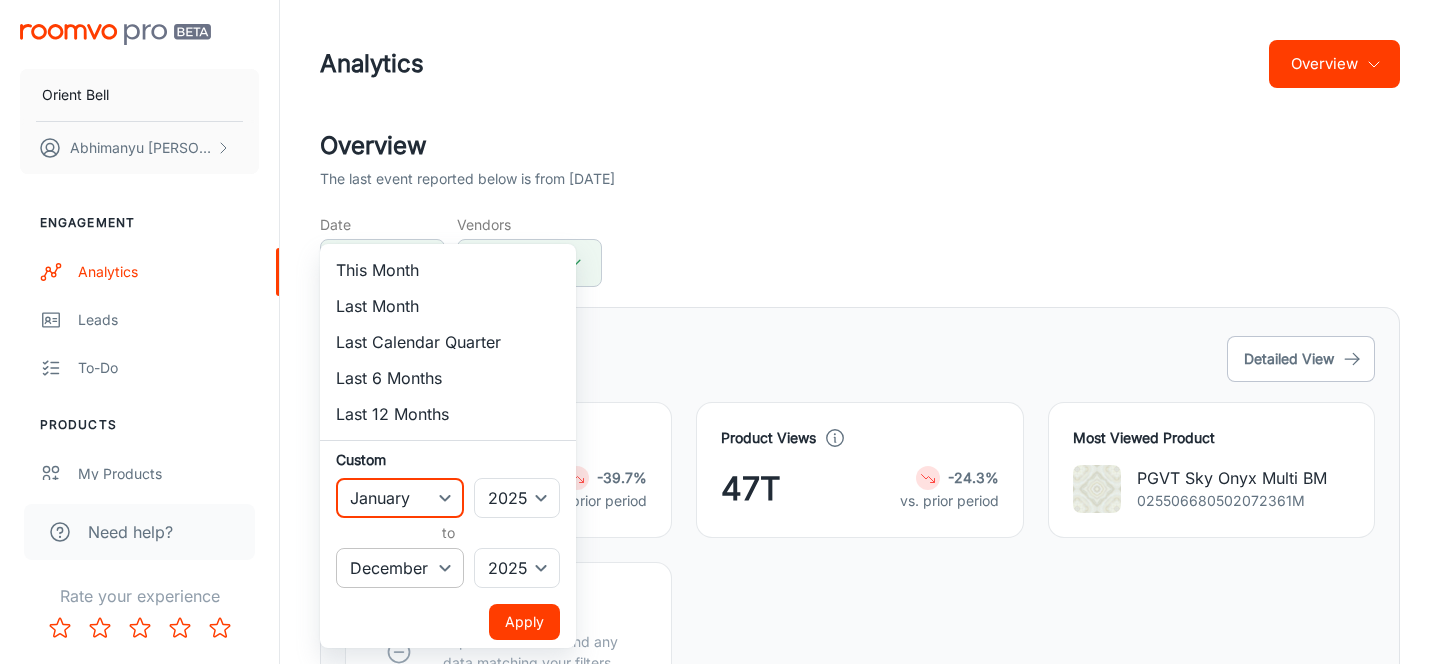 click on "January February March April May June July August September October November December" at bounding box center [400, 568] 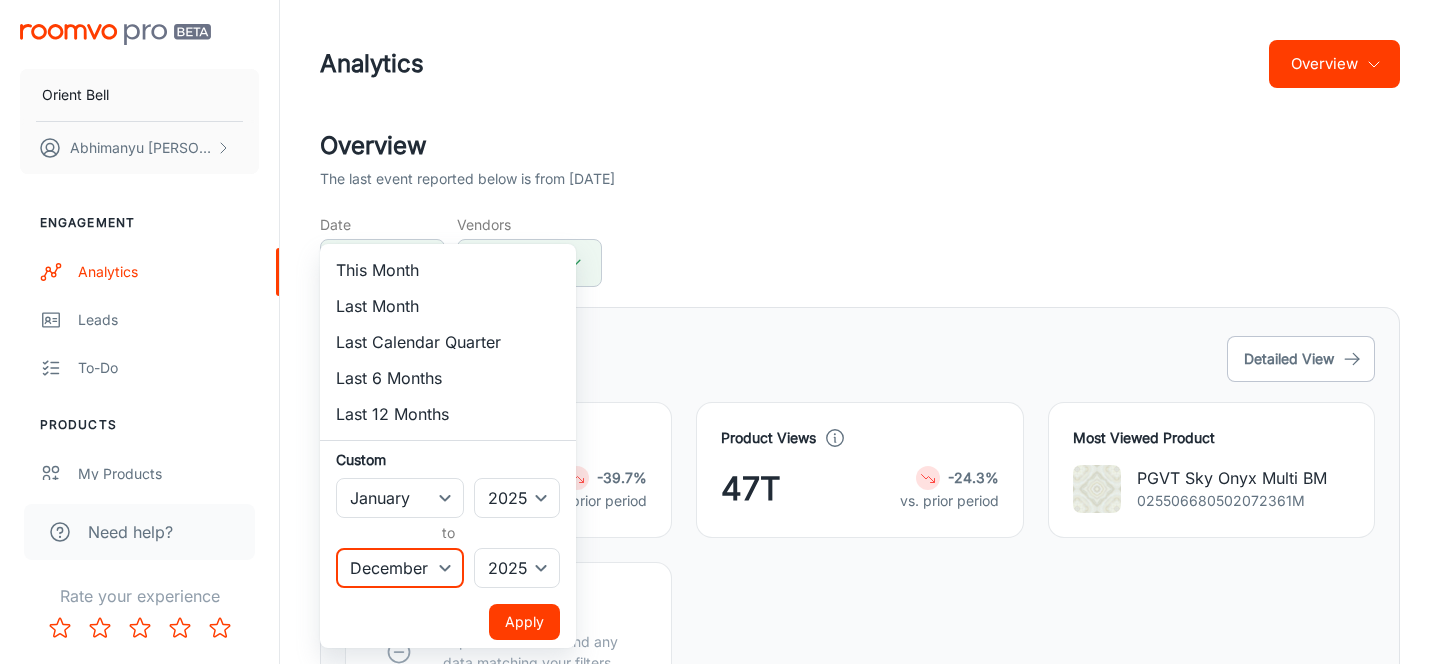 select on "0" 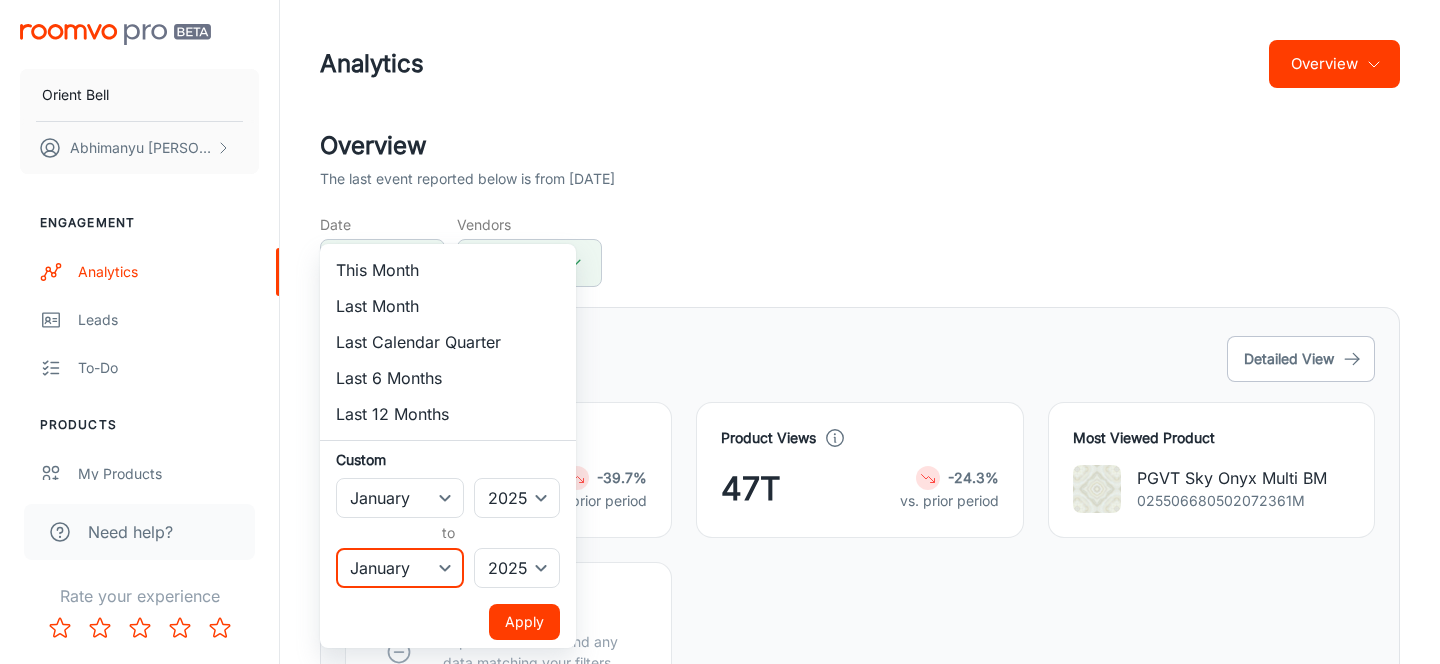 click on "Apply" at bounding box center [524, 622] 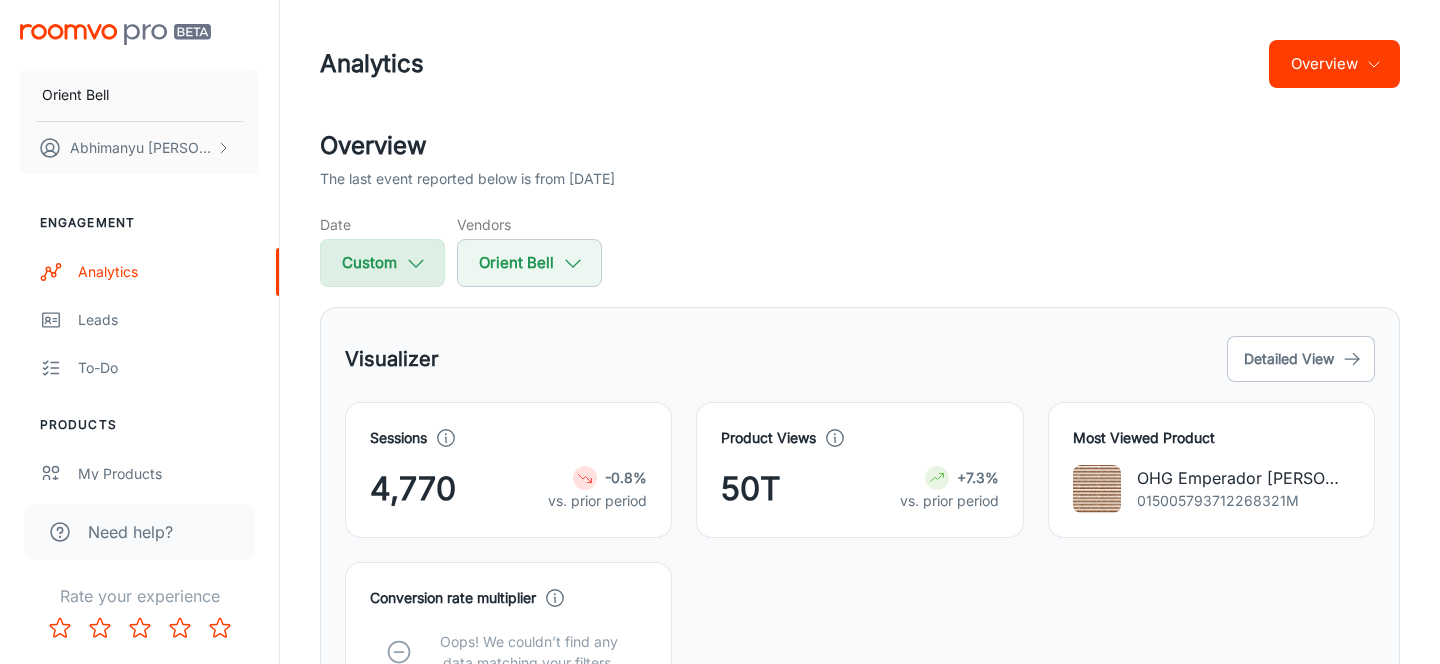 click on "Custom" at bounding box center [382, 263] 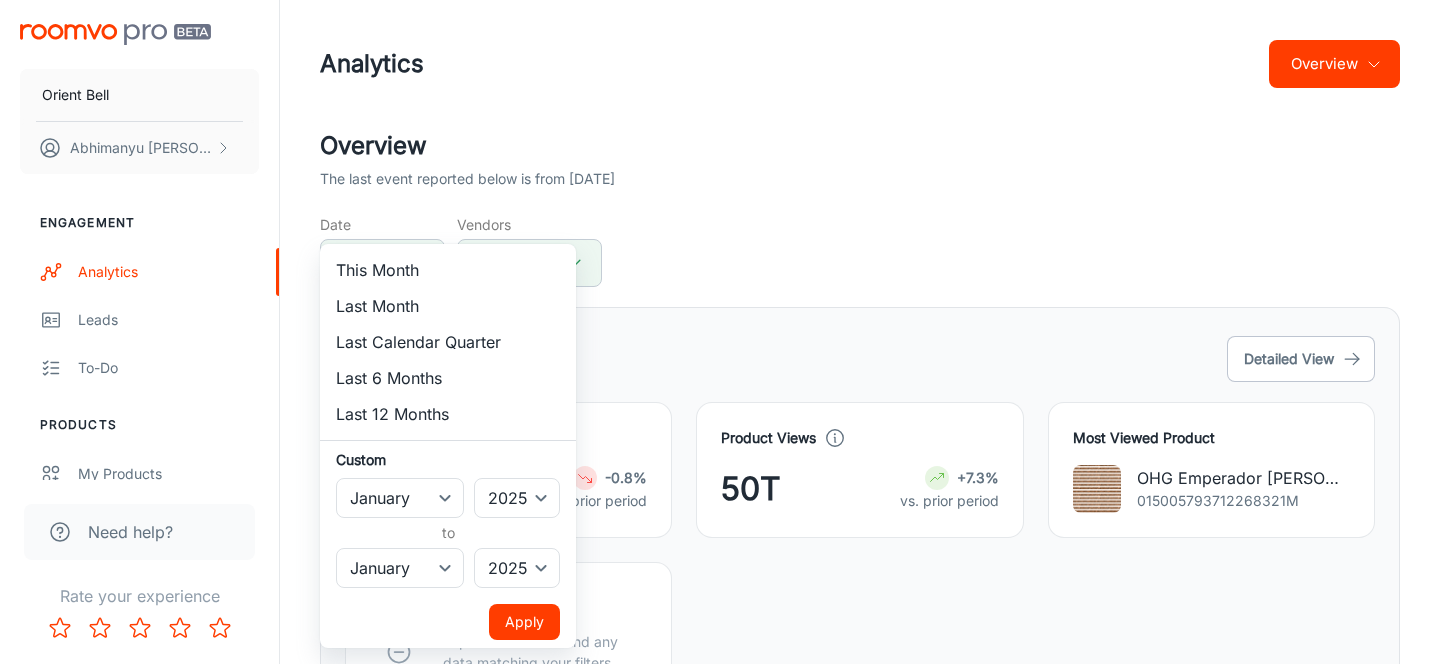 click at bounding box center (720, 332) 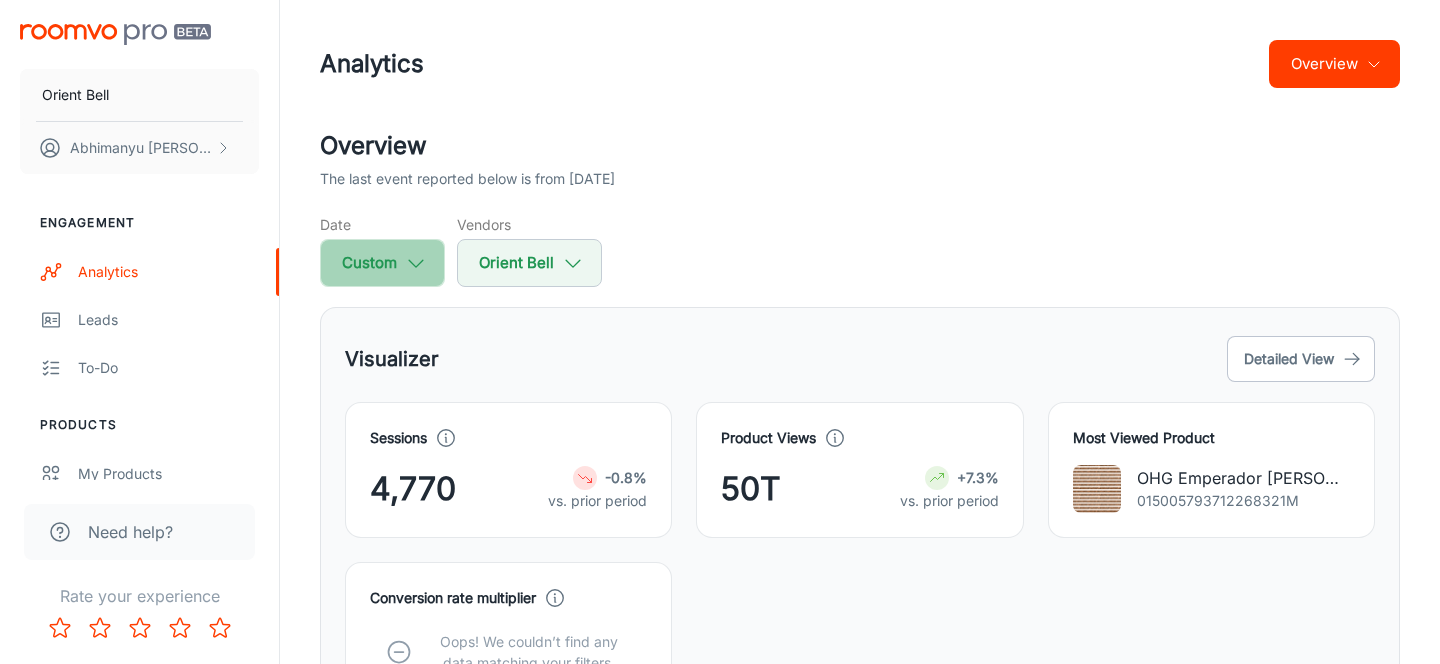 click on "Custom" at bounding box center (382, 263) 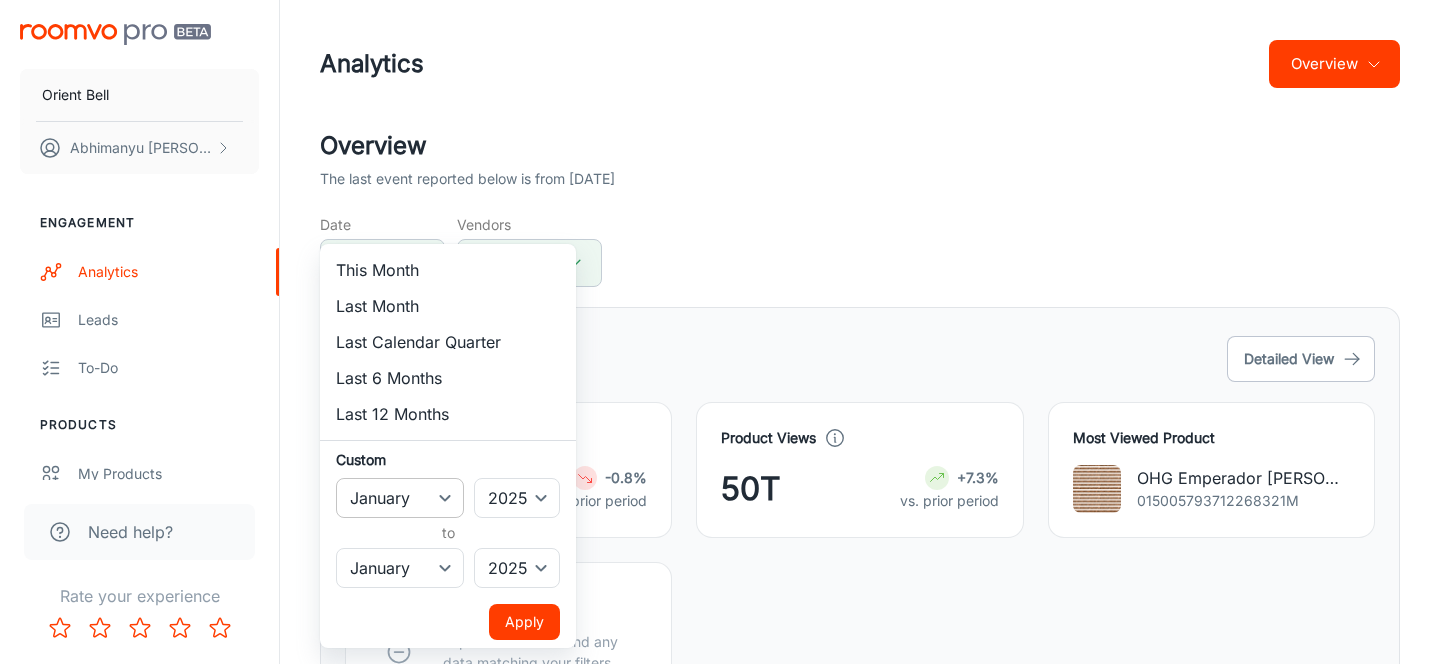 click on "January February March April May June July August September October November December" at bounding box center (400, 498) 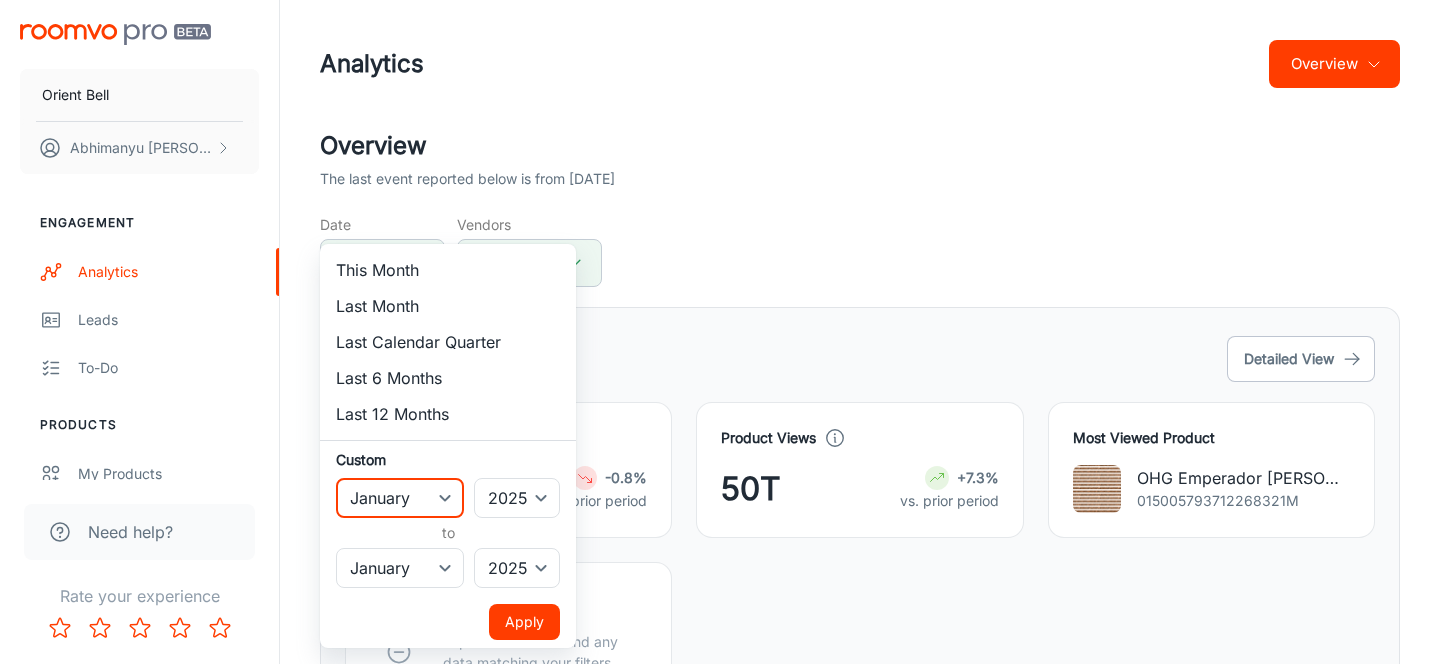 select on "5" 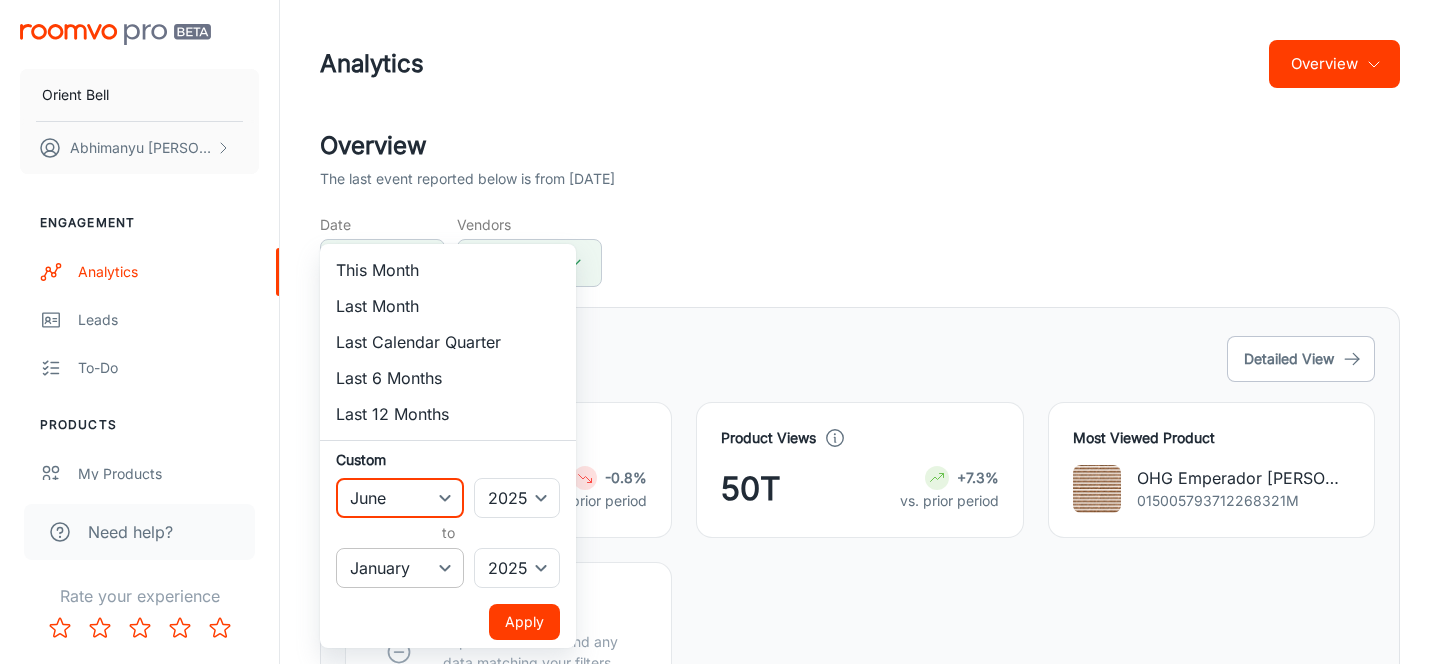click on "January February March April May June July August September October November December" at bounding box center [400, 568] 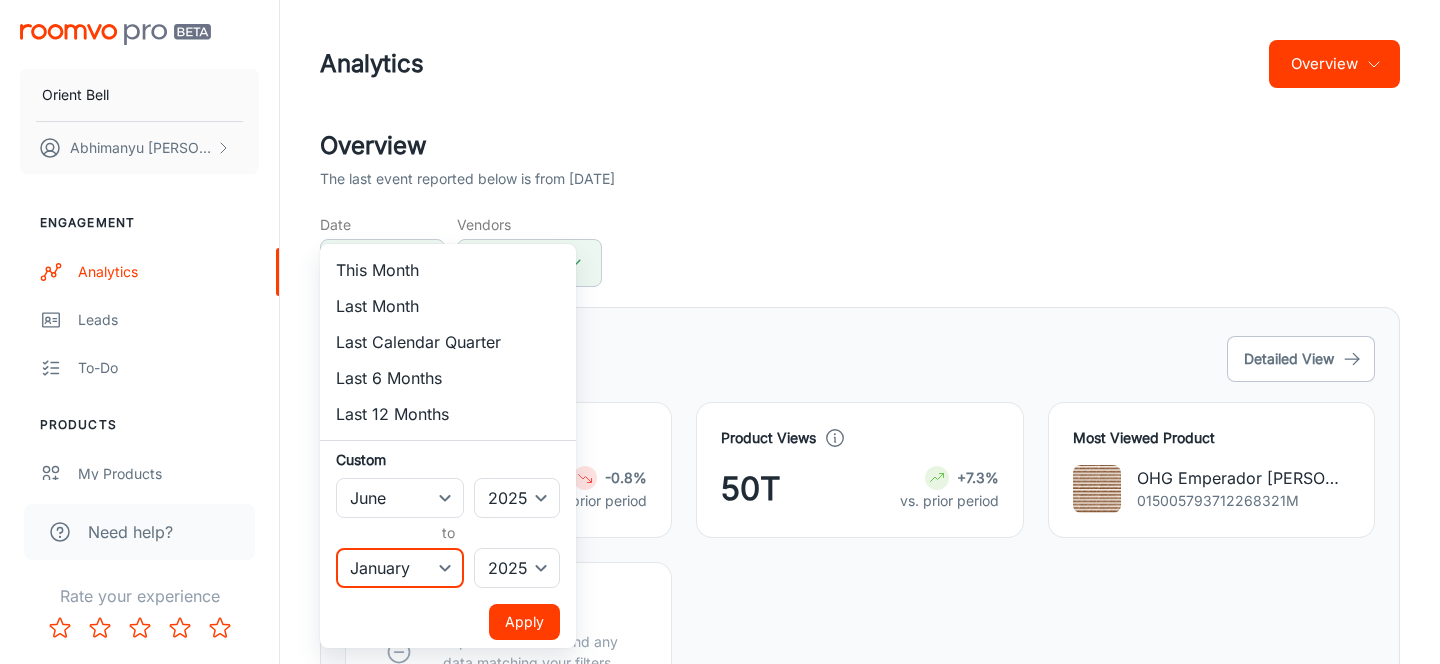 select on "5" 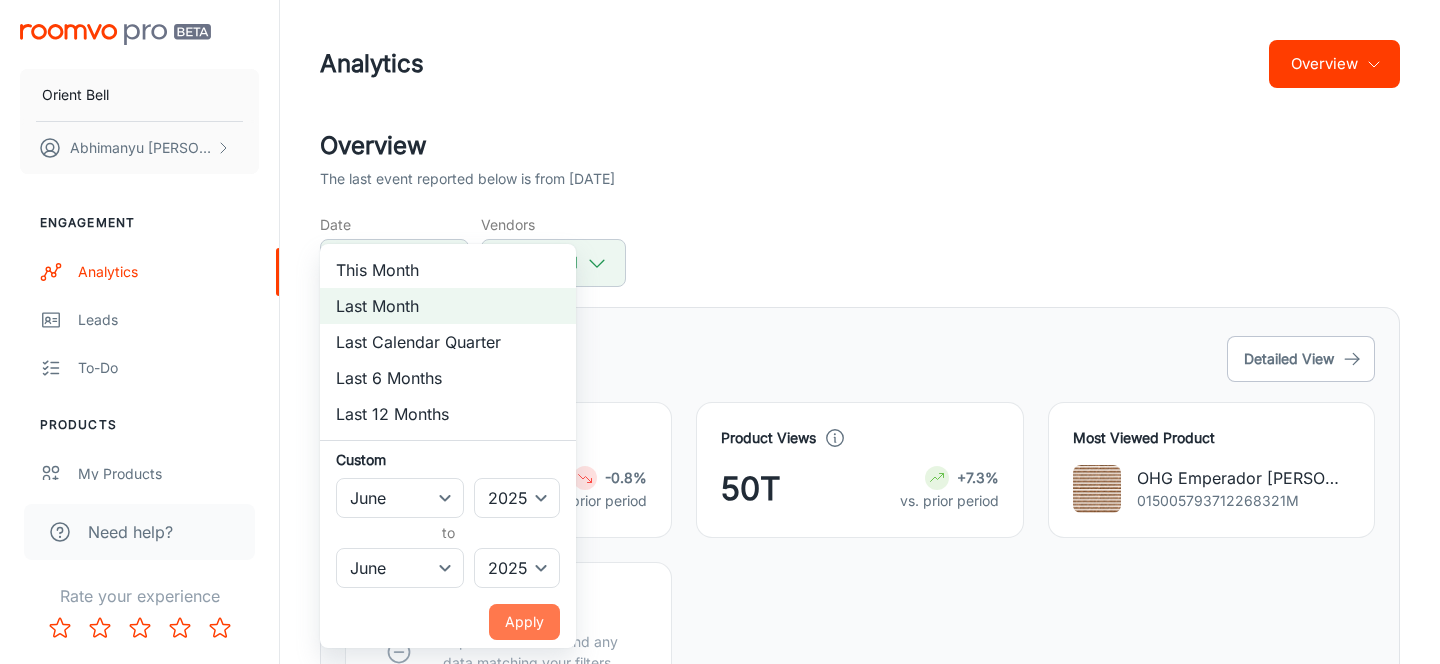 click on "Apply" at bounding box center [524, 622] 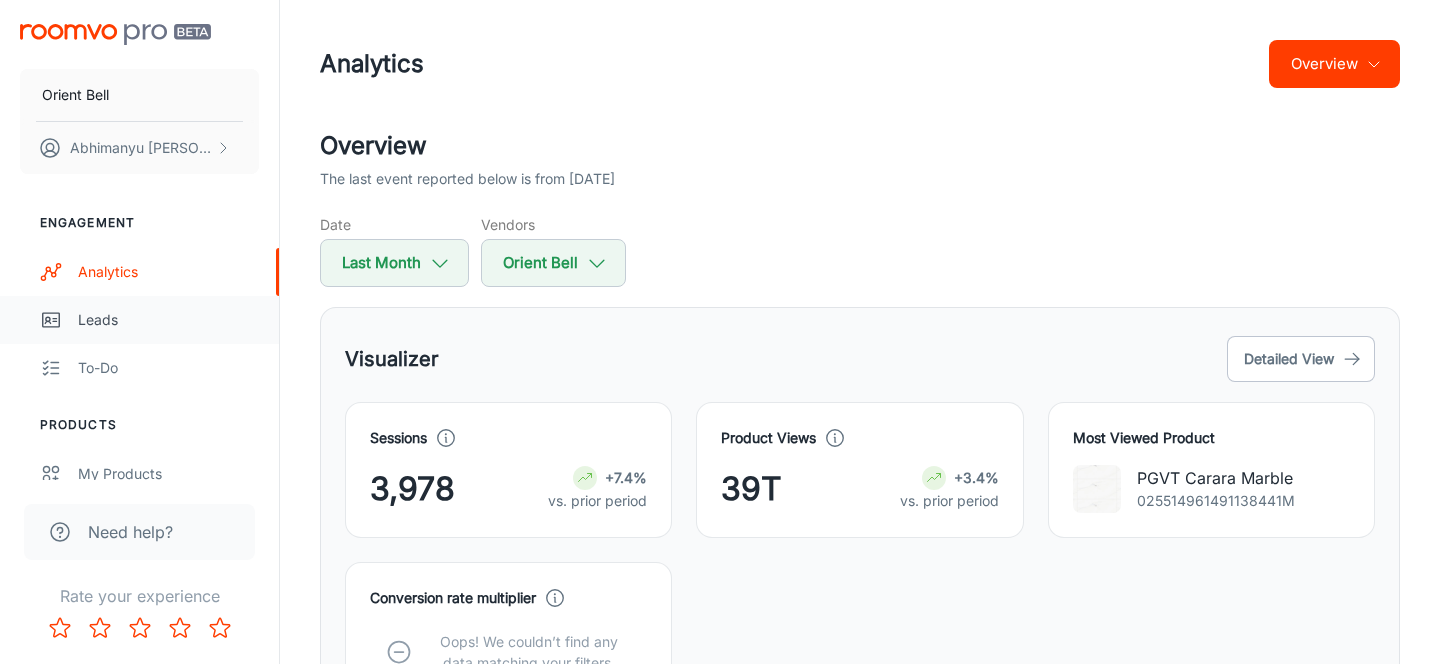 click on "Leads" at bounding box center (139, 320) 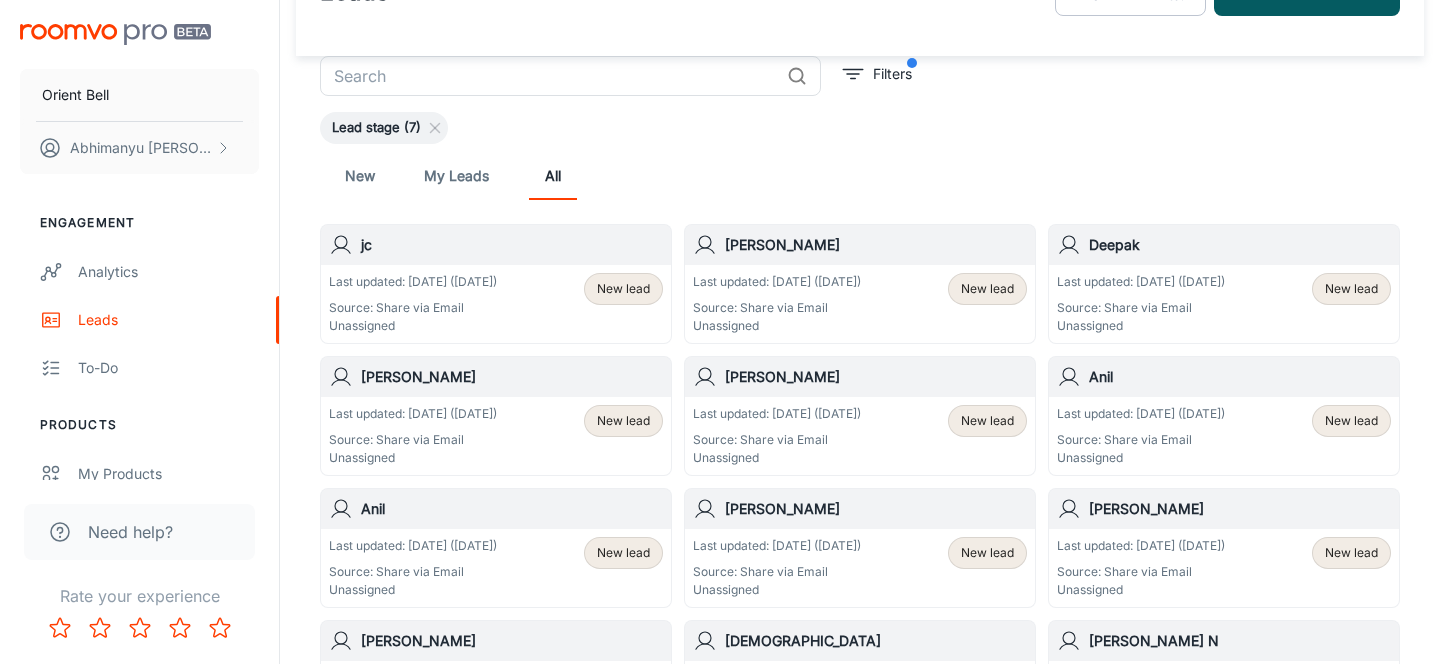 scroll, scrollTop: 75, scrollLeft: 0, axis: vertical 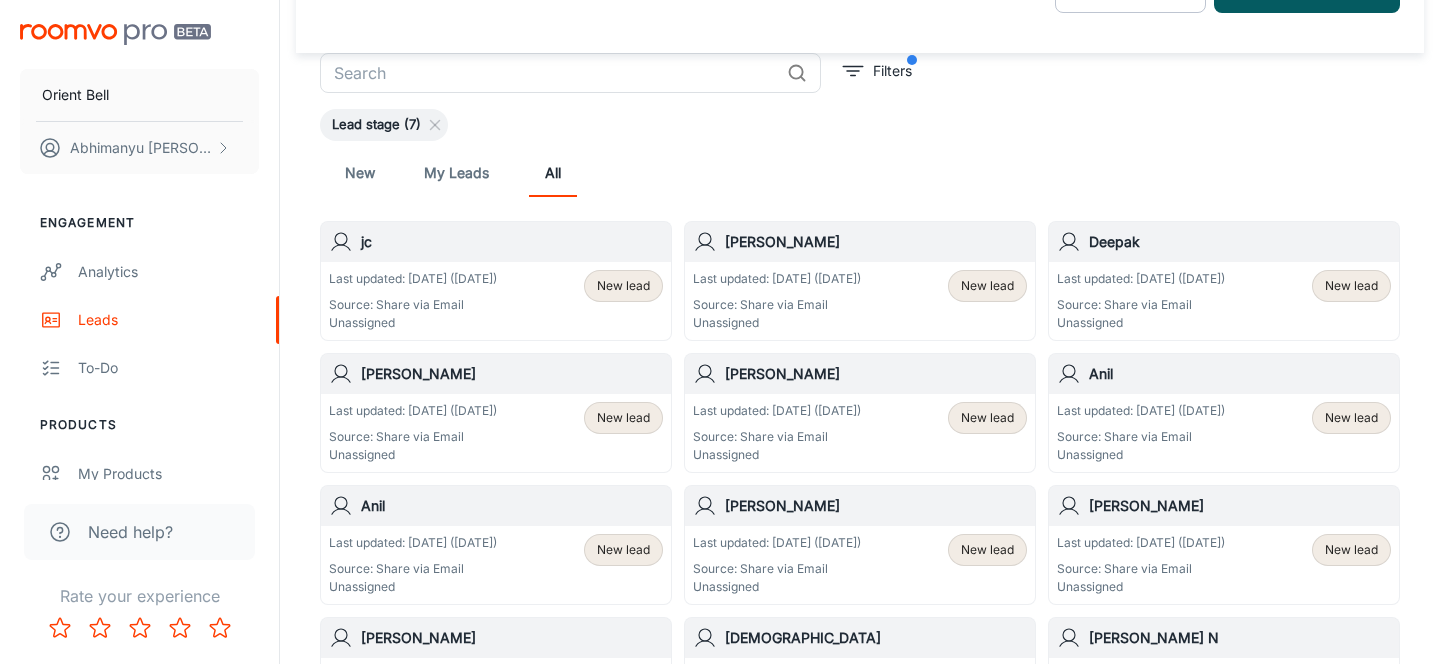 click on "My Leads" at bounding box center (456, 173) 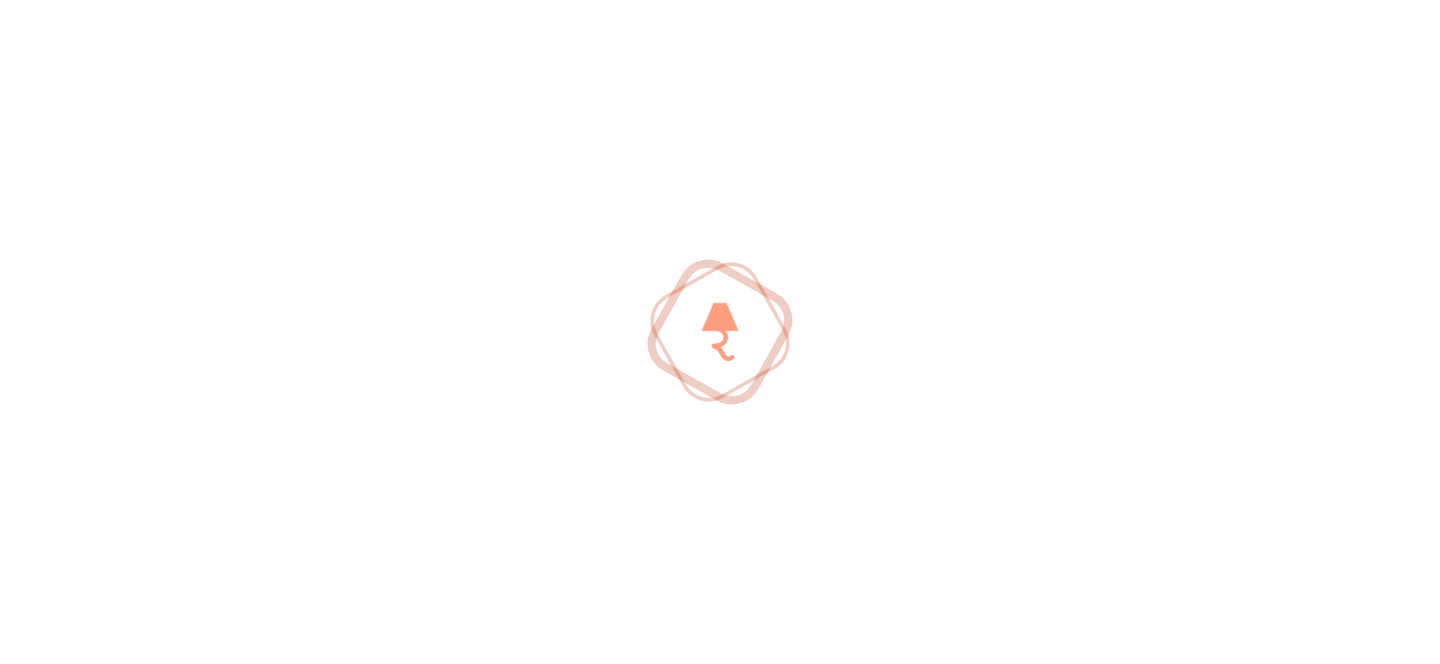 scroll, scrollTop: 0, scrollLeft: 0, axis: both 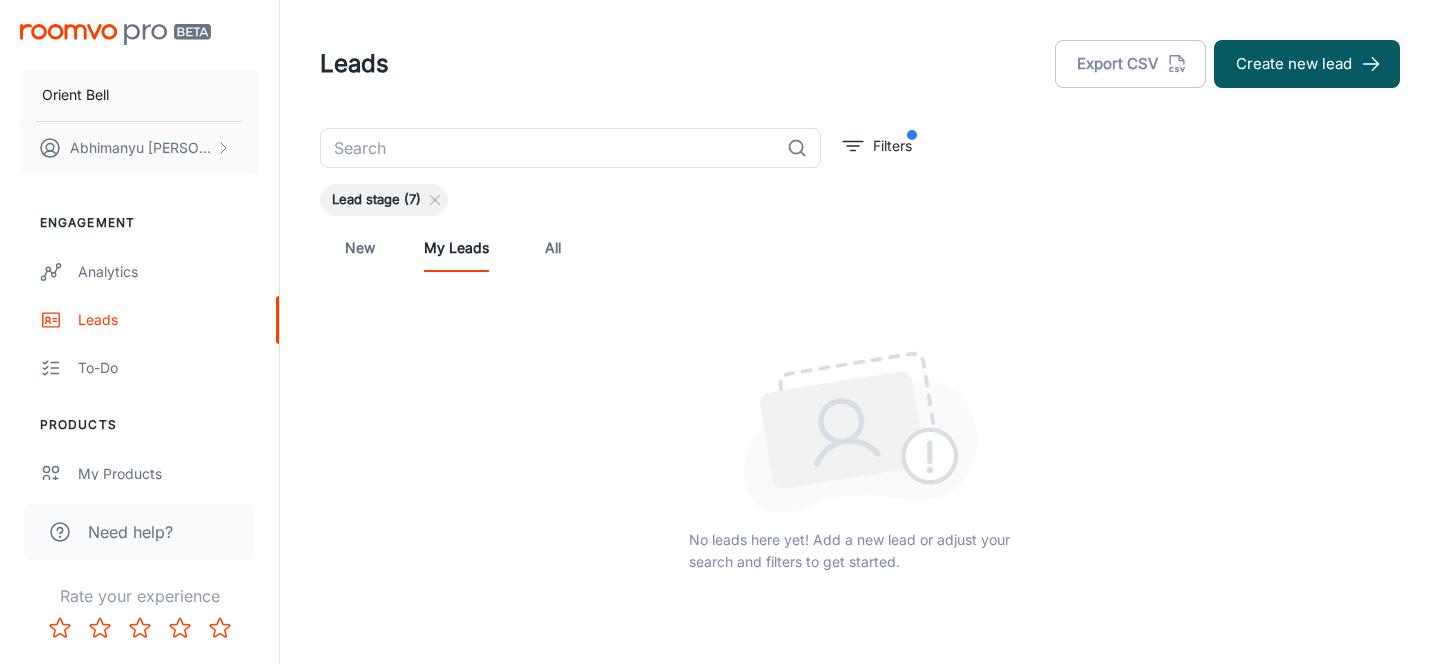 click on "New" at bounding box center [360, 248] 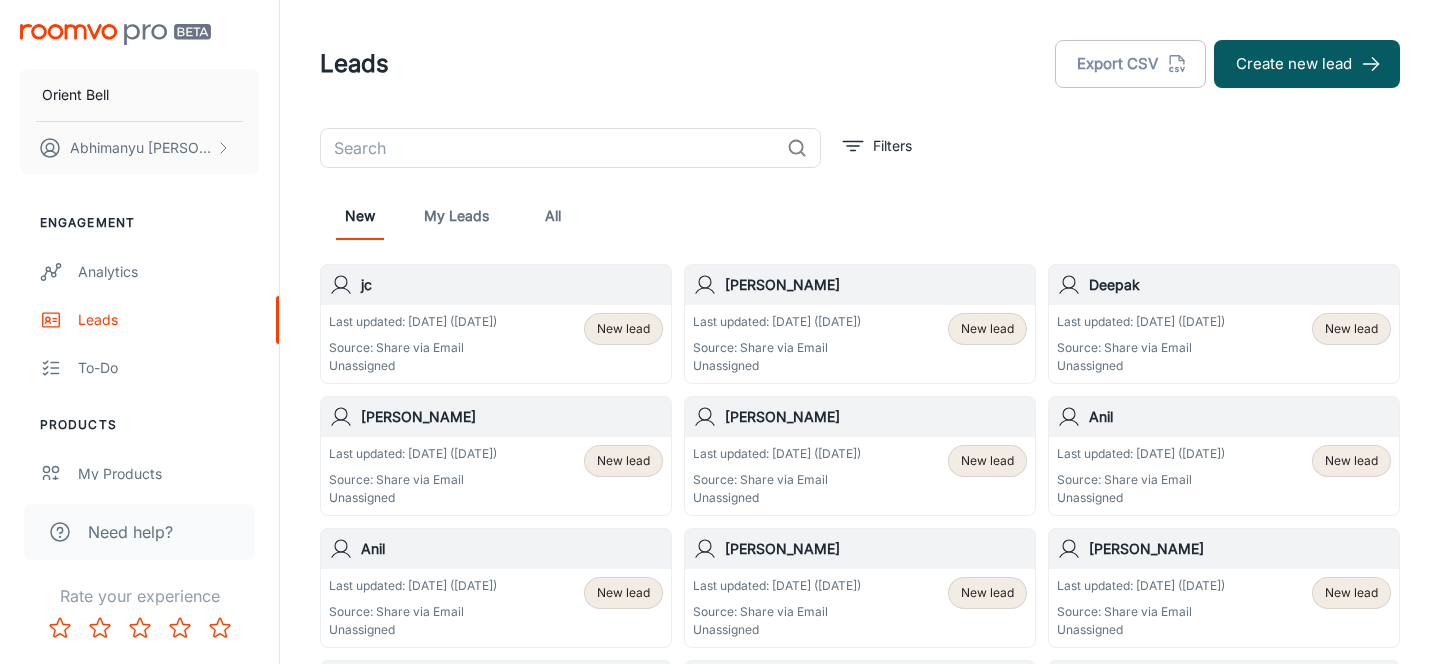 click on "All" at bounding box center (553, 216) 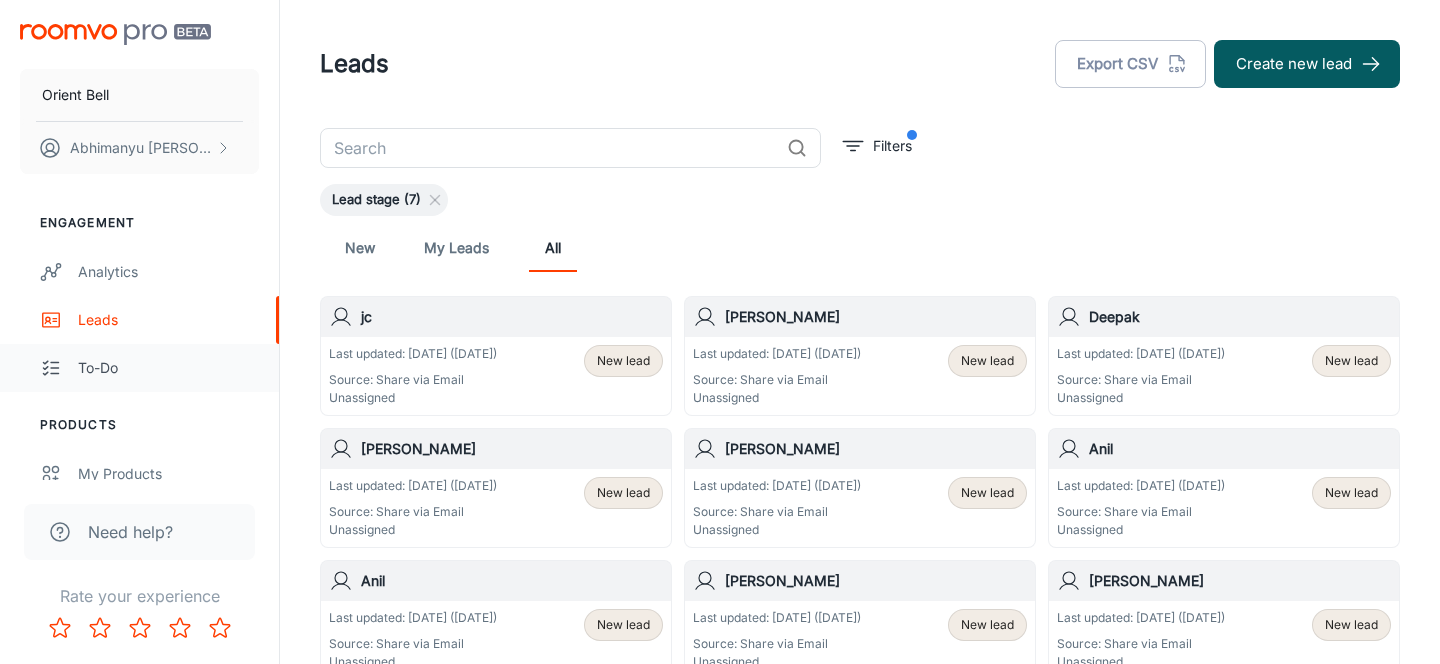 scroll, scrollTop: 33, scrollLeft: 0, axis: vertical 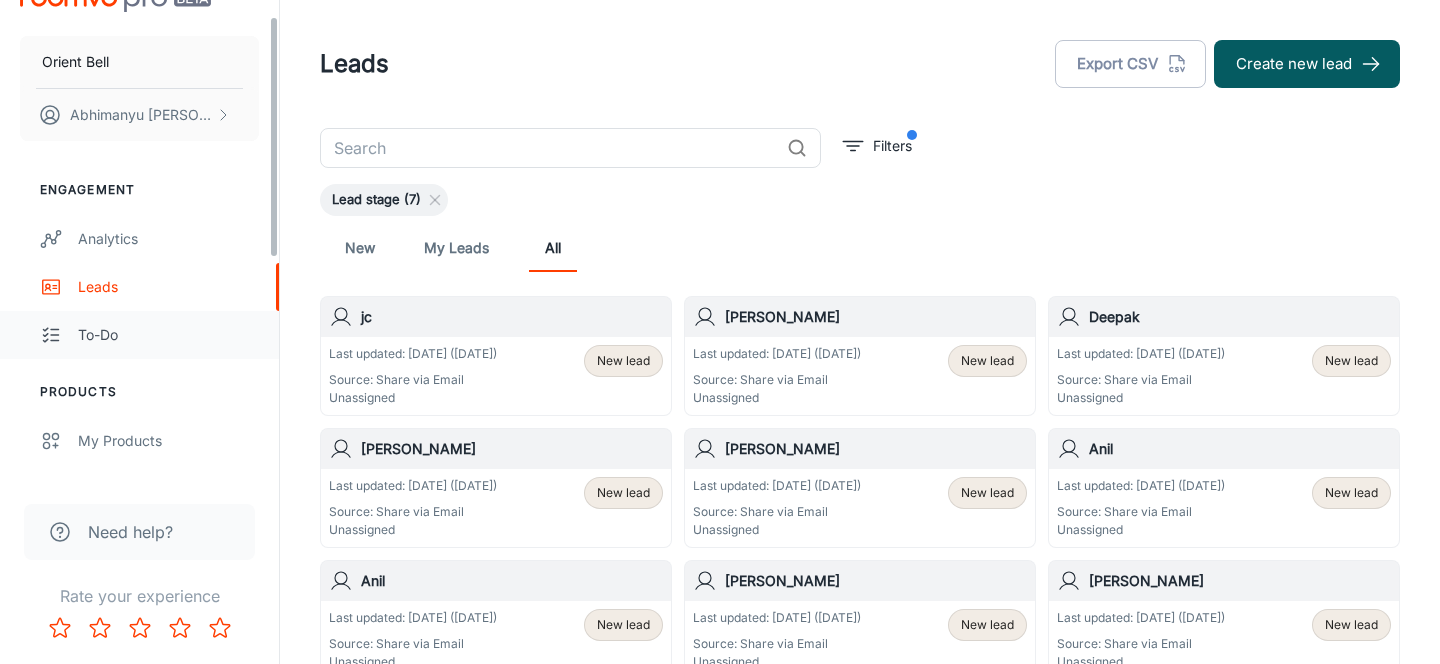 click on "To-do" at bounding box center [139, 335] 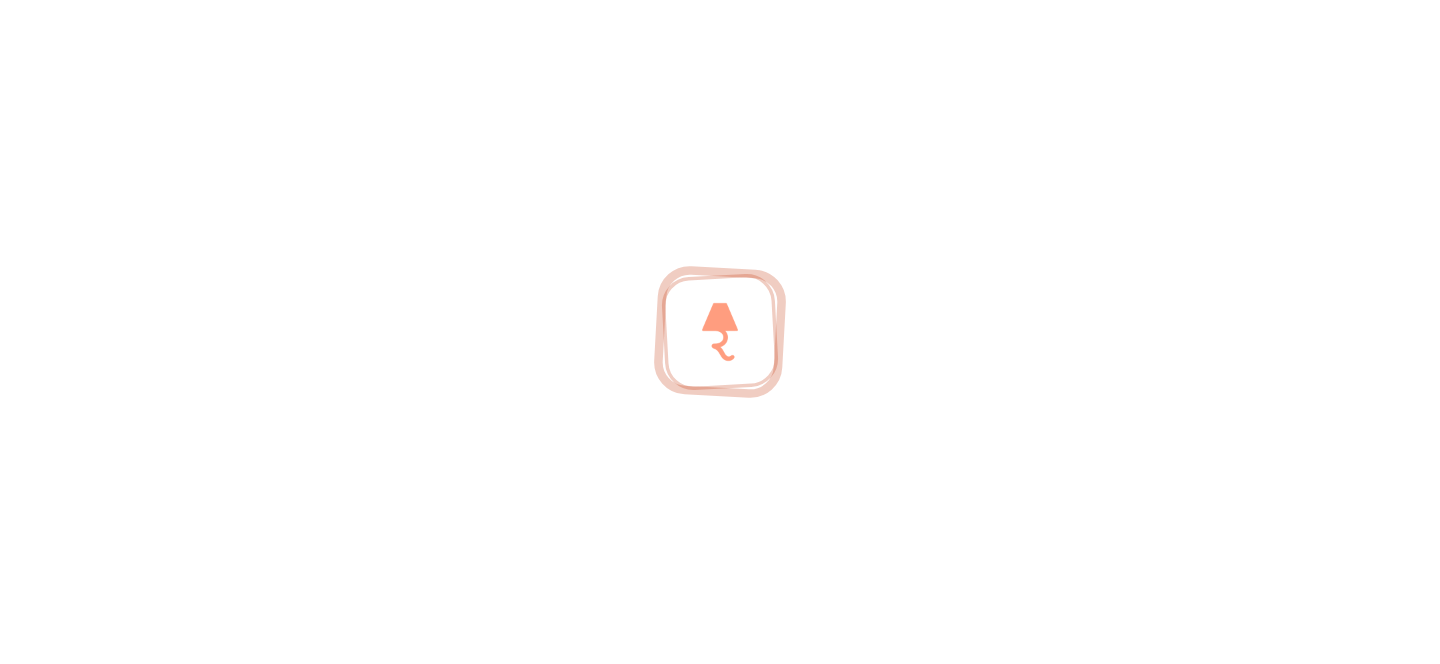 click at bounding box center (720, 332) 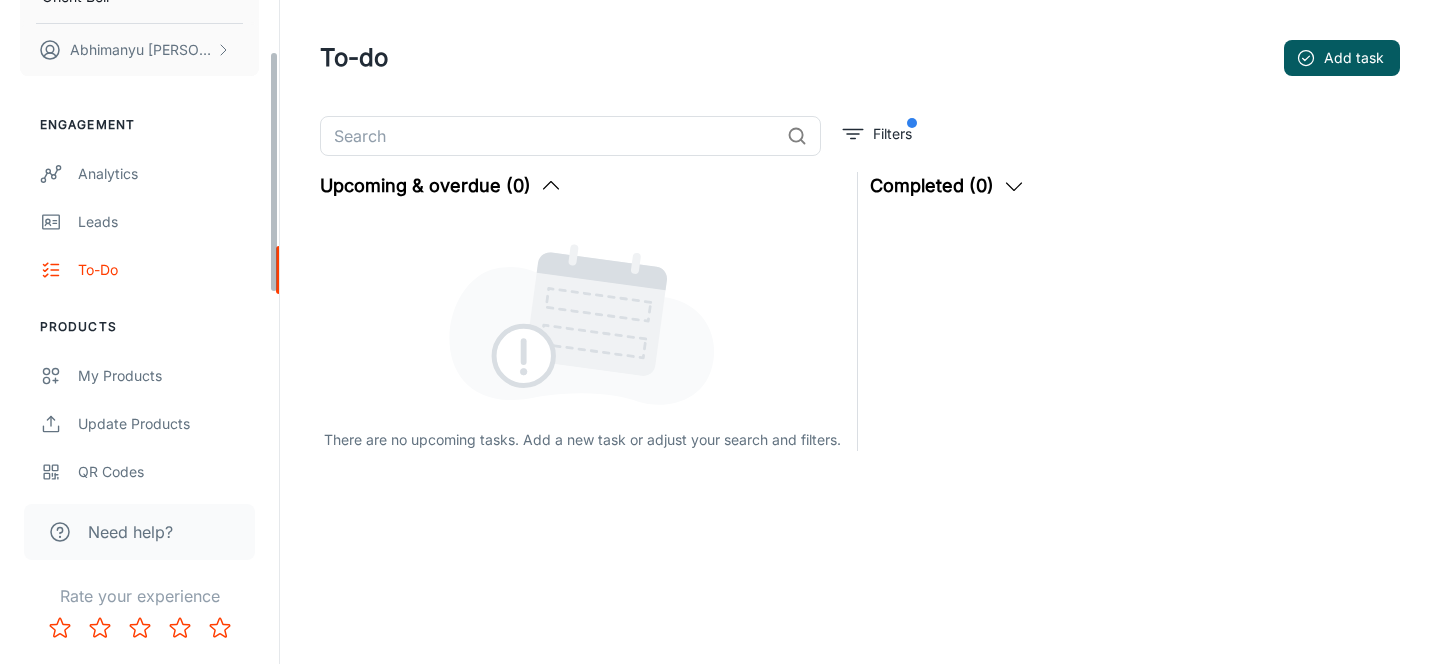 scroll, scrollTop: 102, scrollLeft: 0, axis: vertical 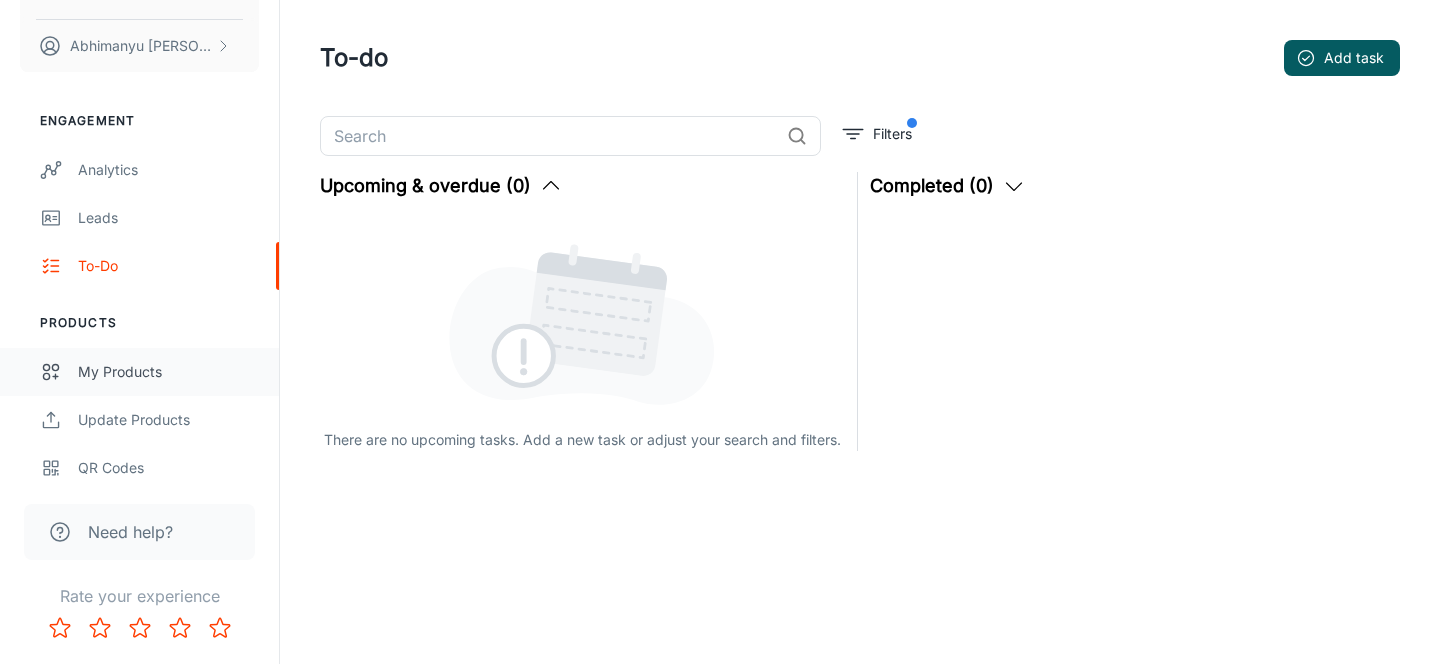 click on "My Products" at bounding box center (168, 372) 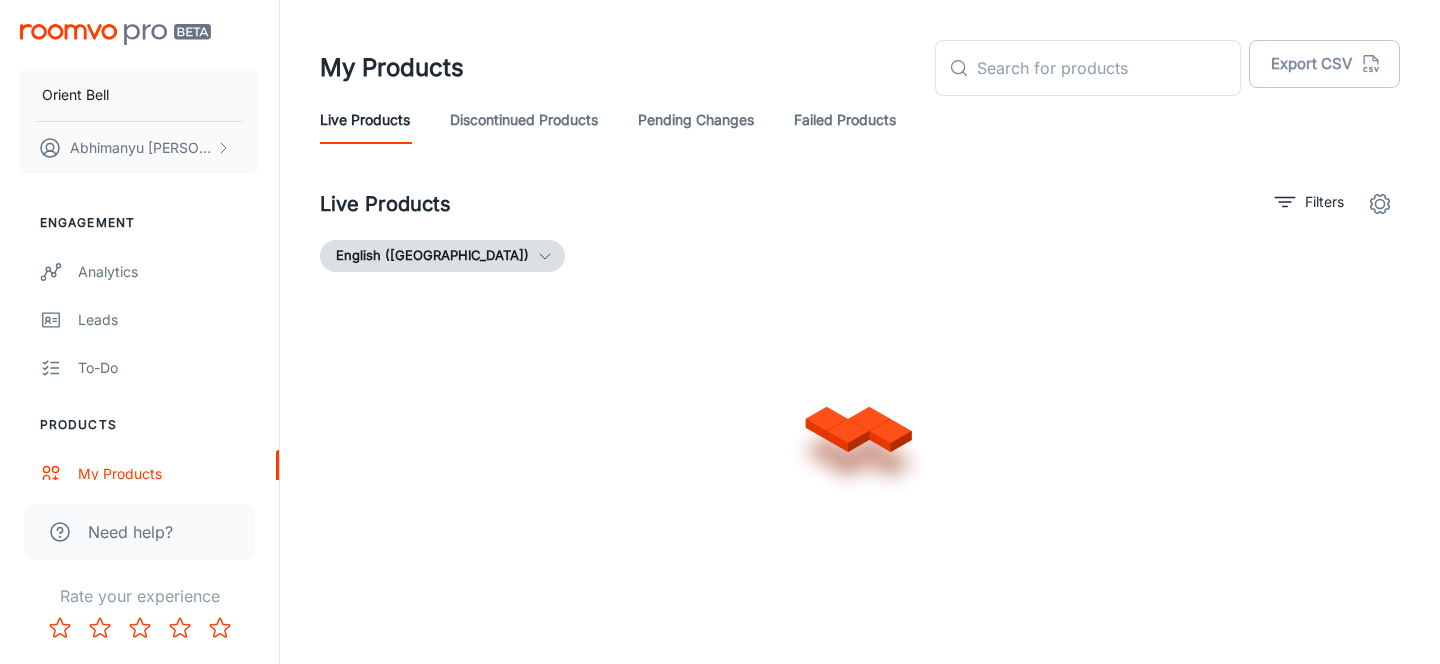 scroll, scrollTop: 1576, scrollLeft: 0, axis: vertical 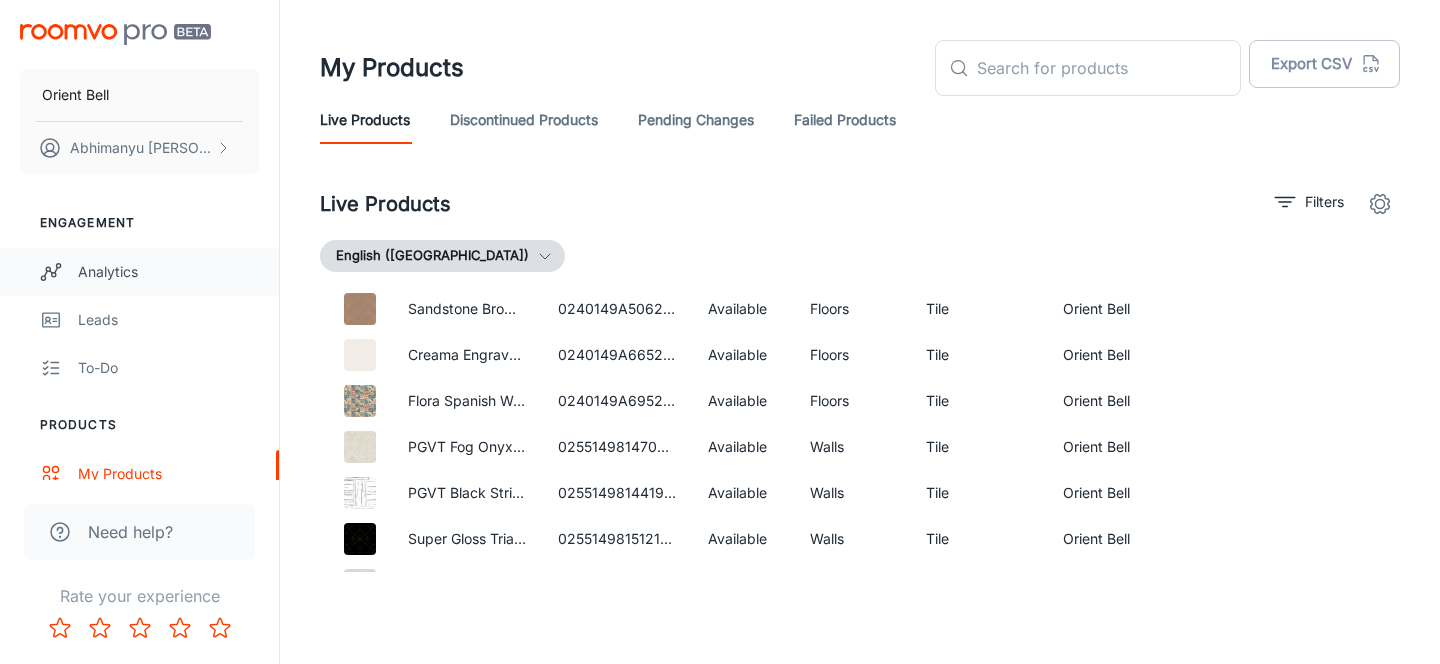 click on "Analytics" at bounding box center (139, 272) 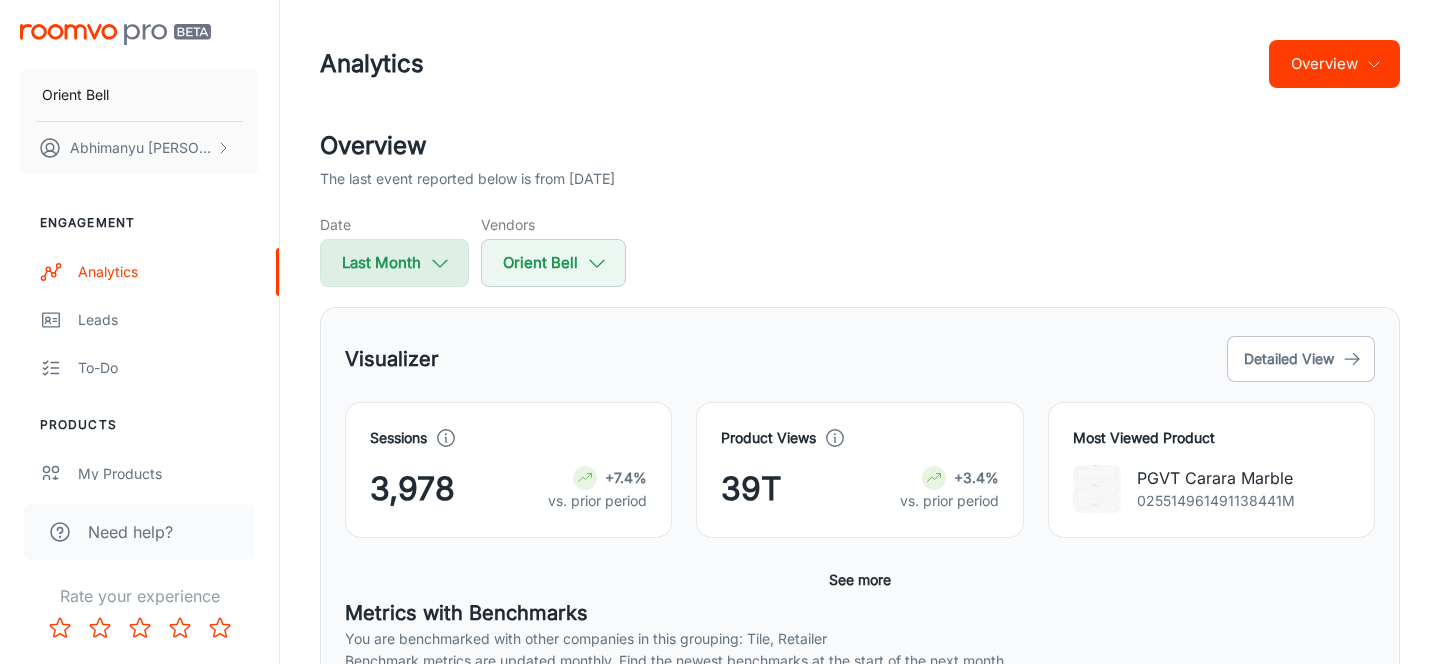 click 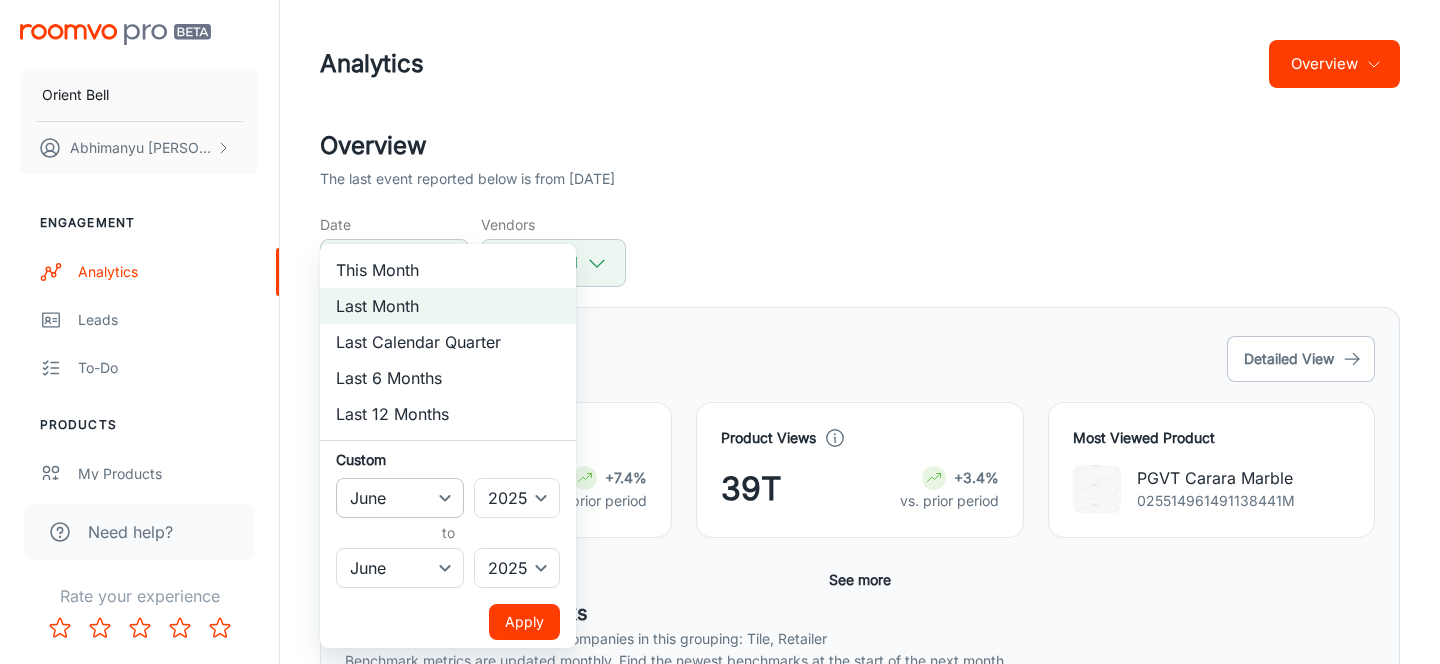 click on "January February March April May June July August September October November December" at bounding box center (400, 498) 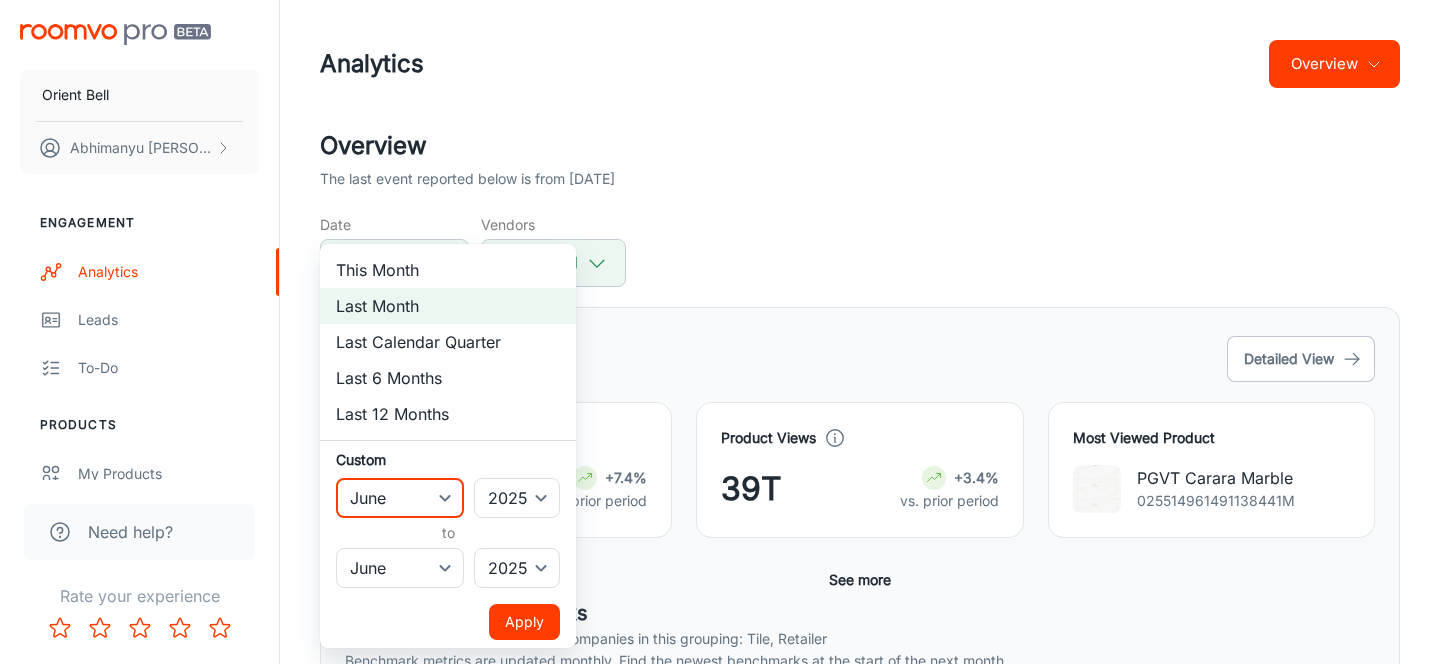 select on "3" 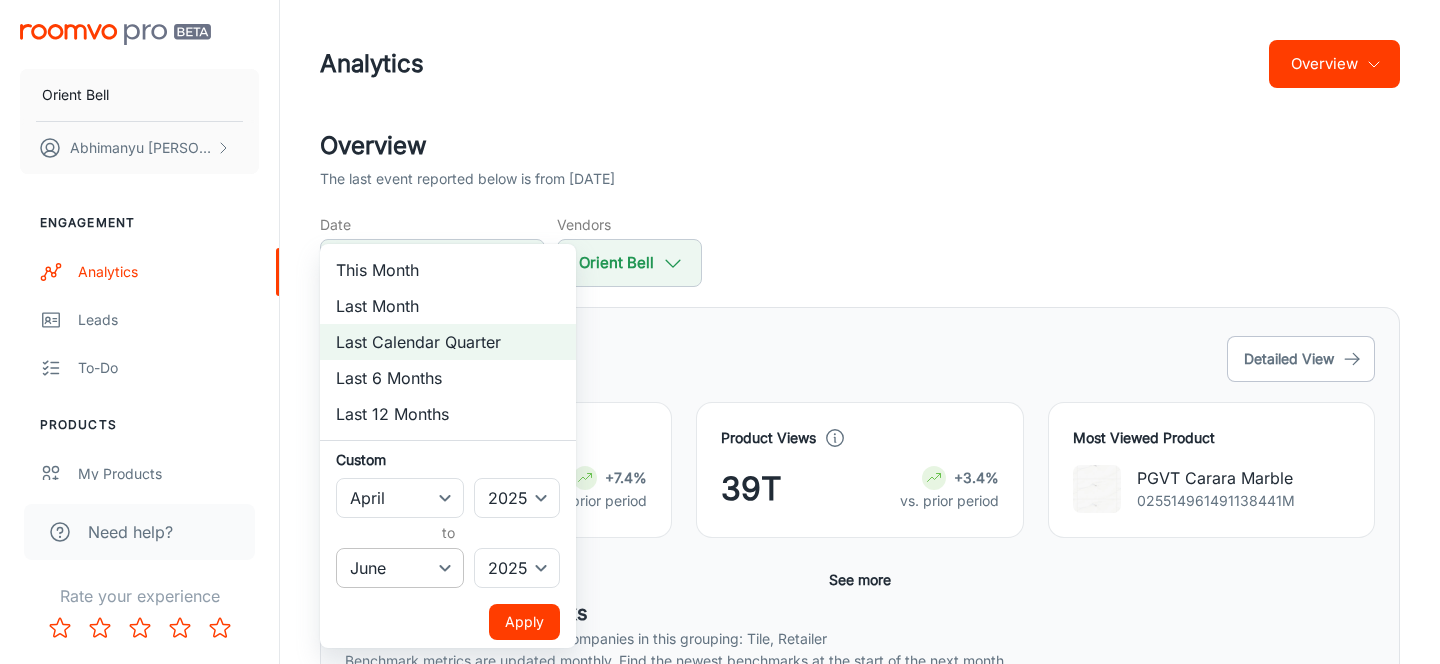 click on "January February March April May June July August September October November December" at bounding box center (400, 568) 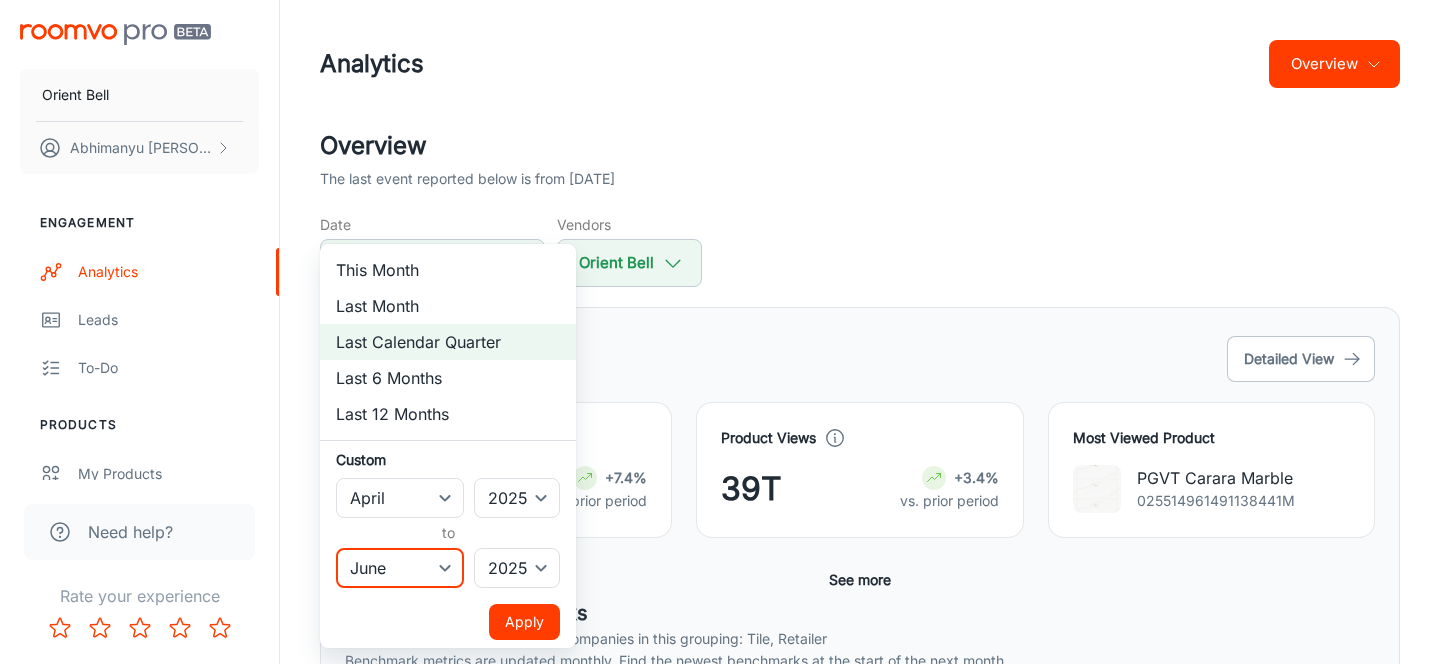 select on "3" 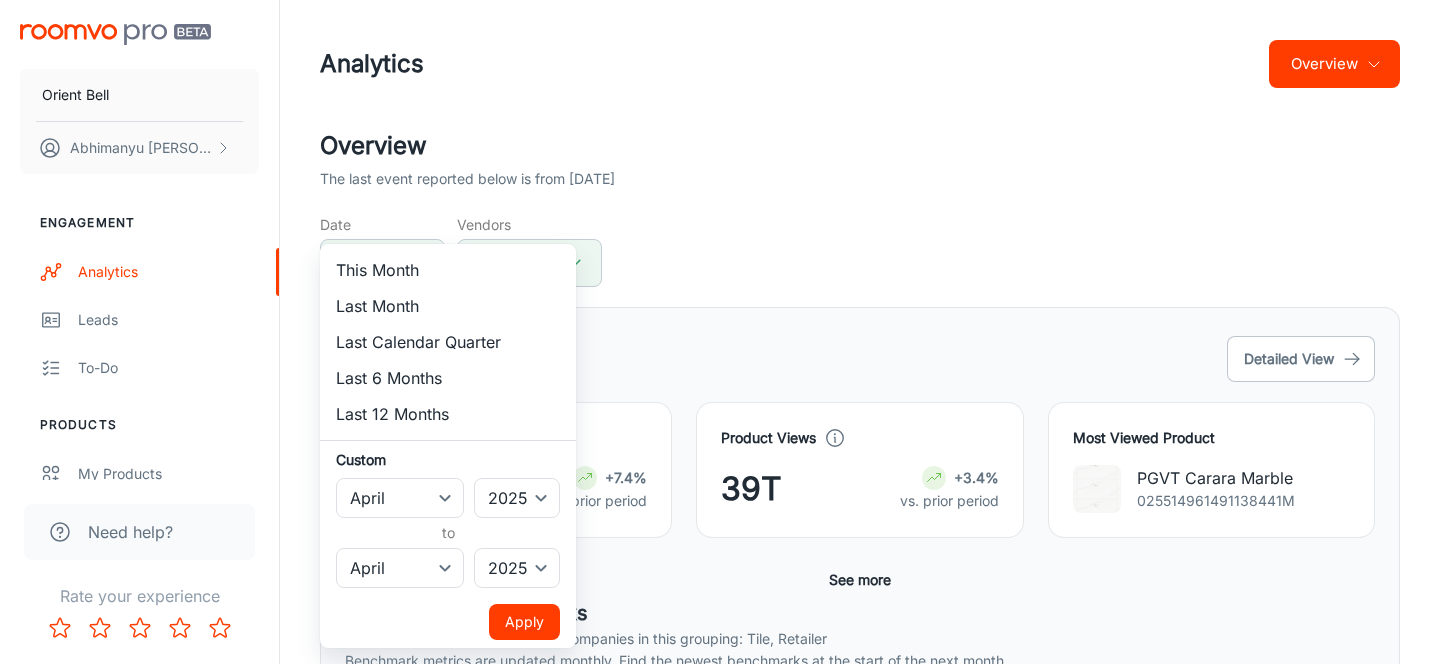 click on "Apply" at bounding box center (524, 622) 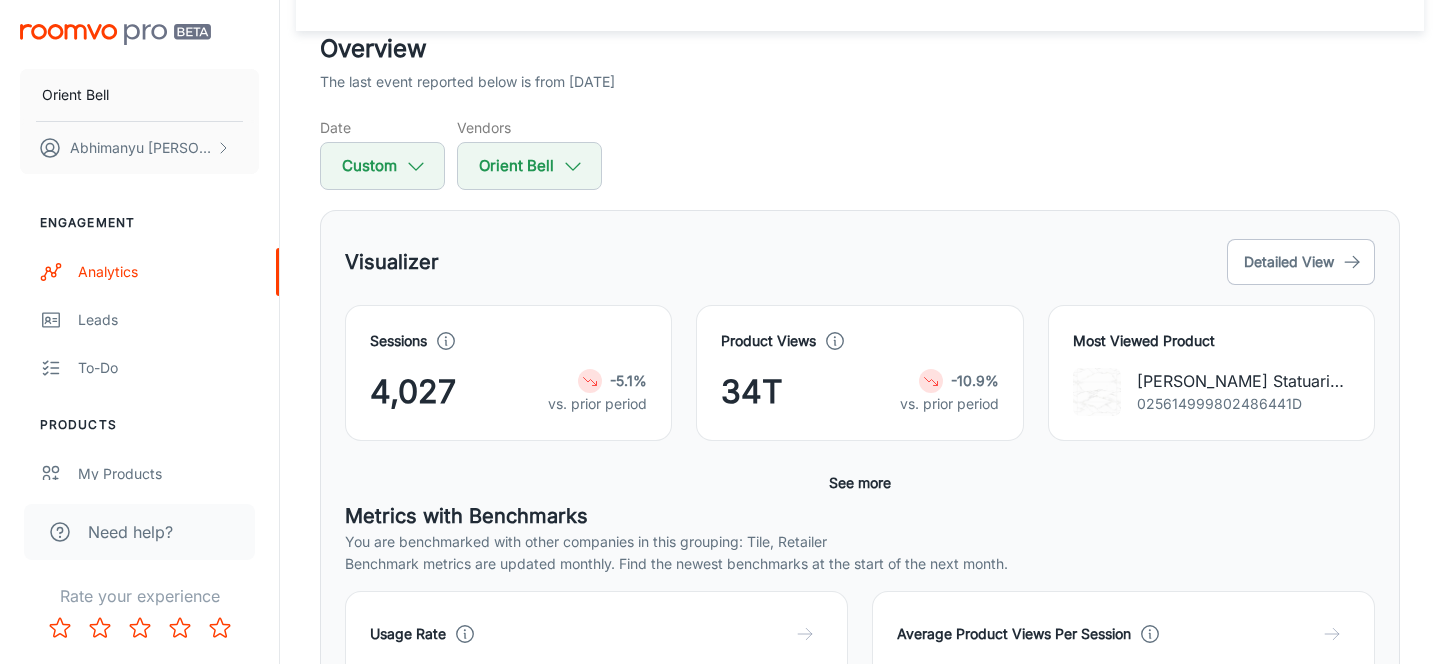 scroll, scrollTop: 0, scrollLeft: 0, axis: both 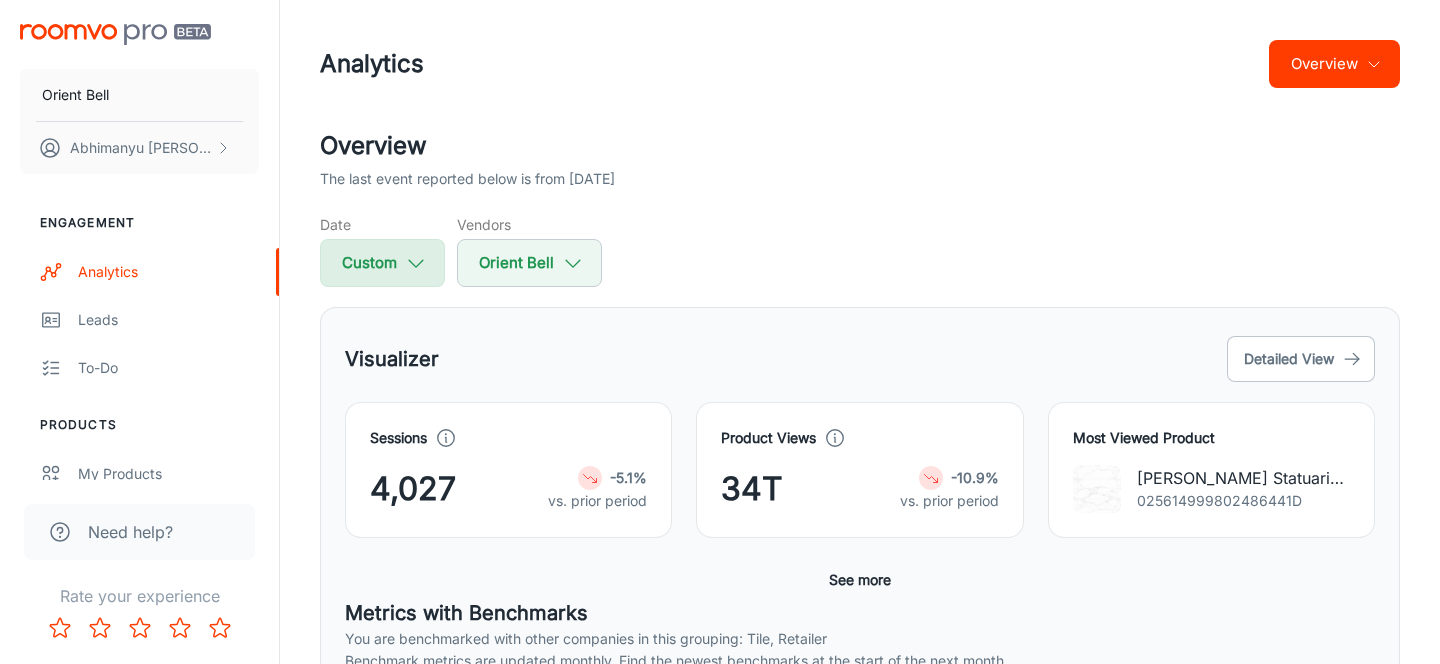 click on "Custom" at bounding box center (382, 263) 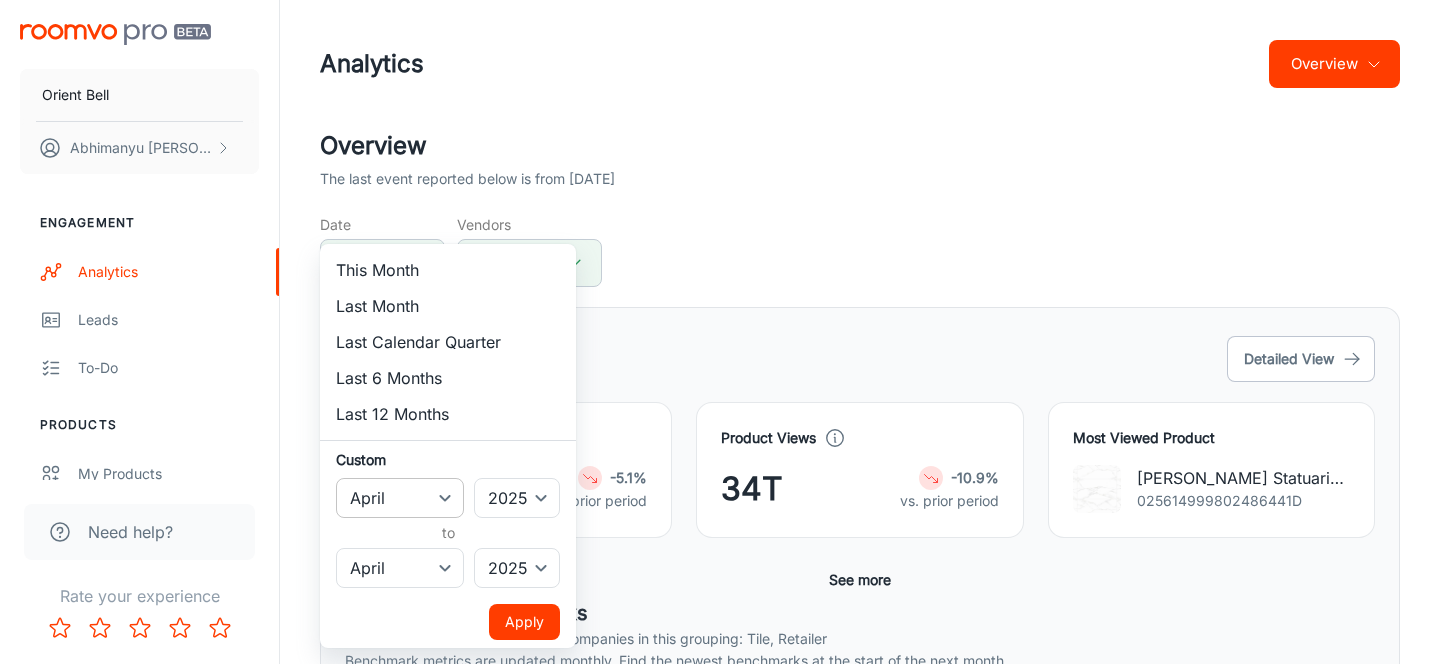 click on "January February March April May June July August September October November December" at bounding box center [400, 498] 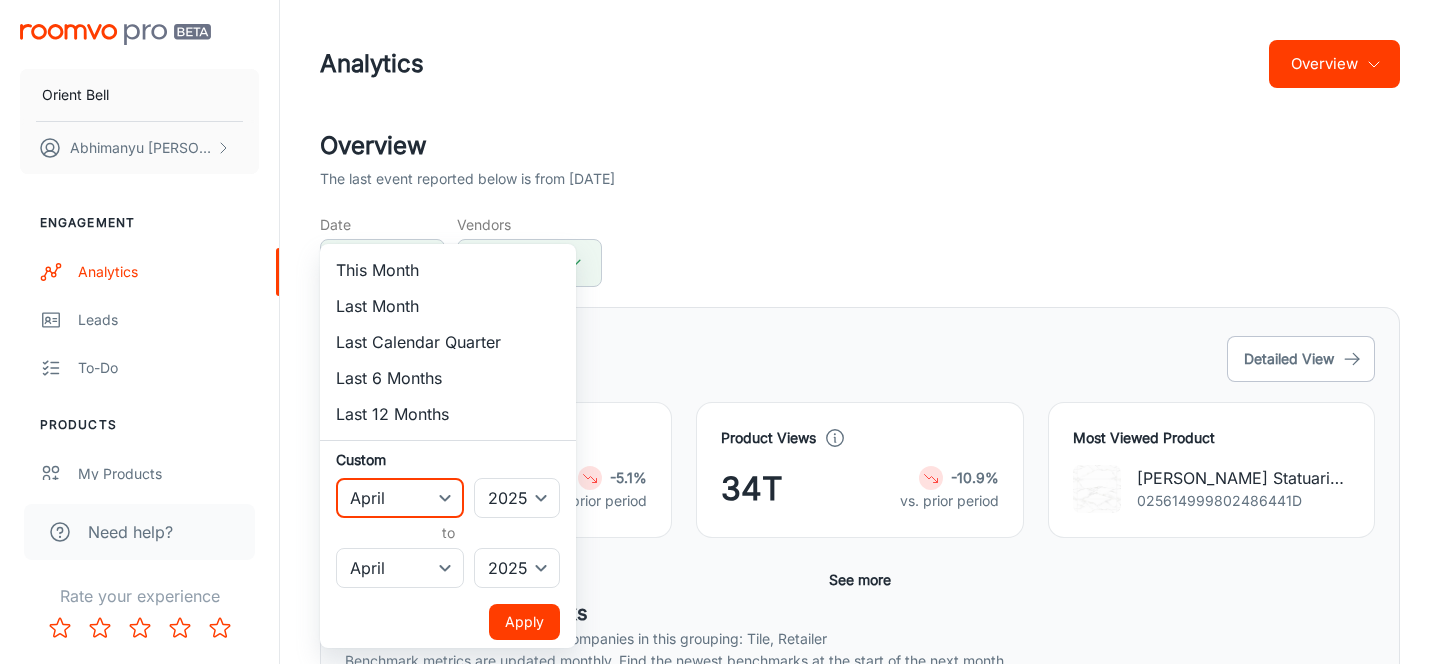 select on "9" 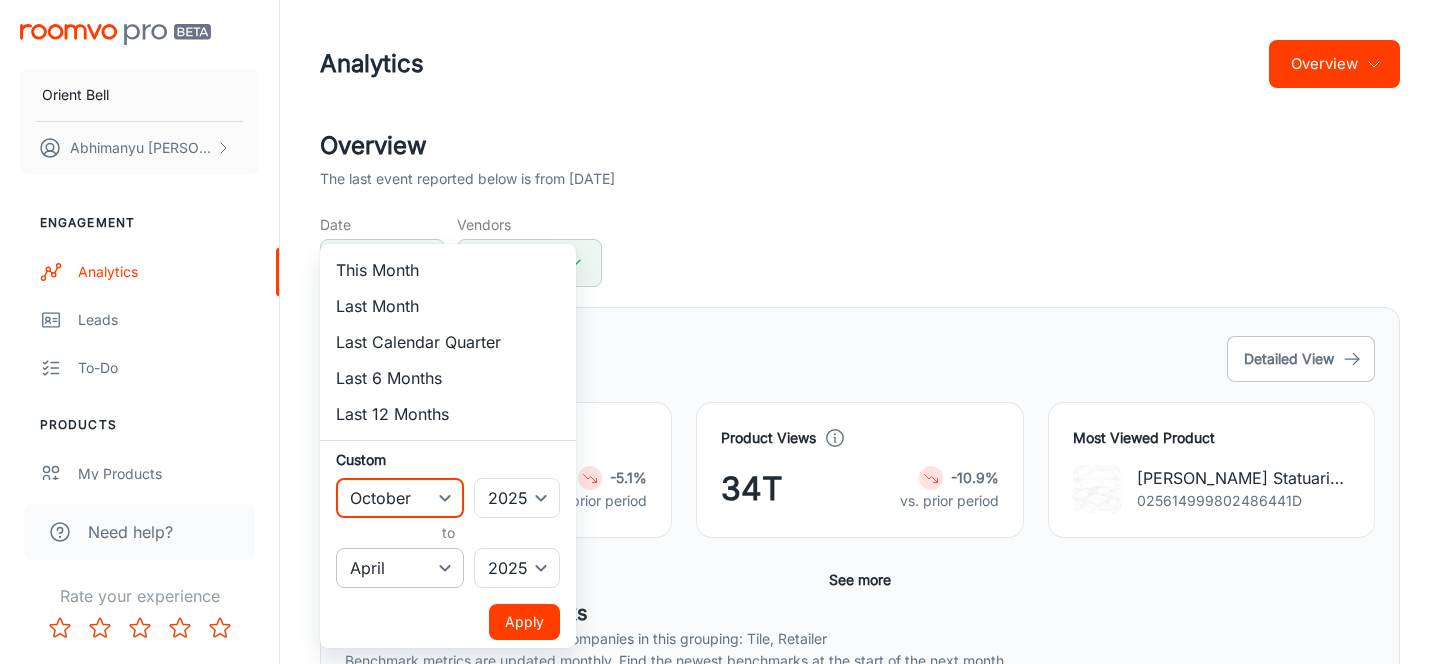click on "January February March April May June July August September October November December" at bounding box center (400, 568) 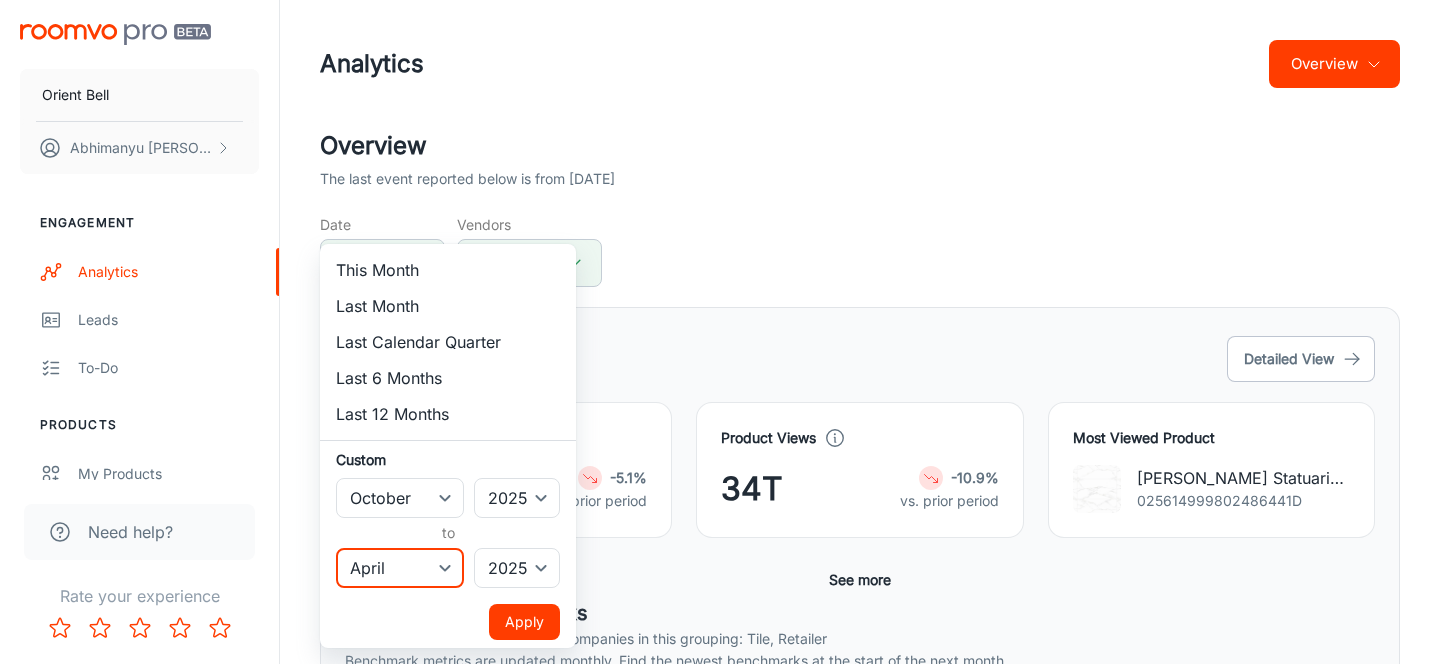 select on "9" 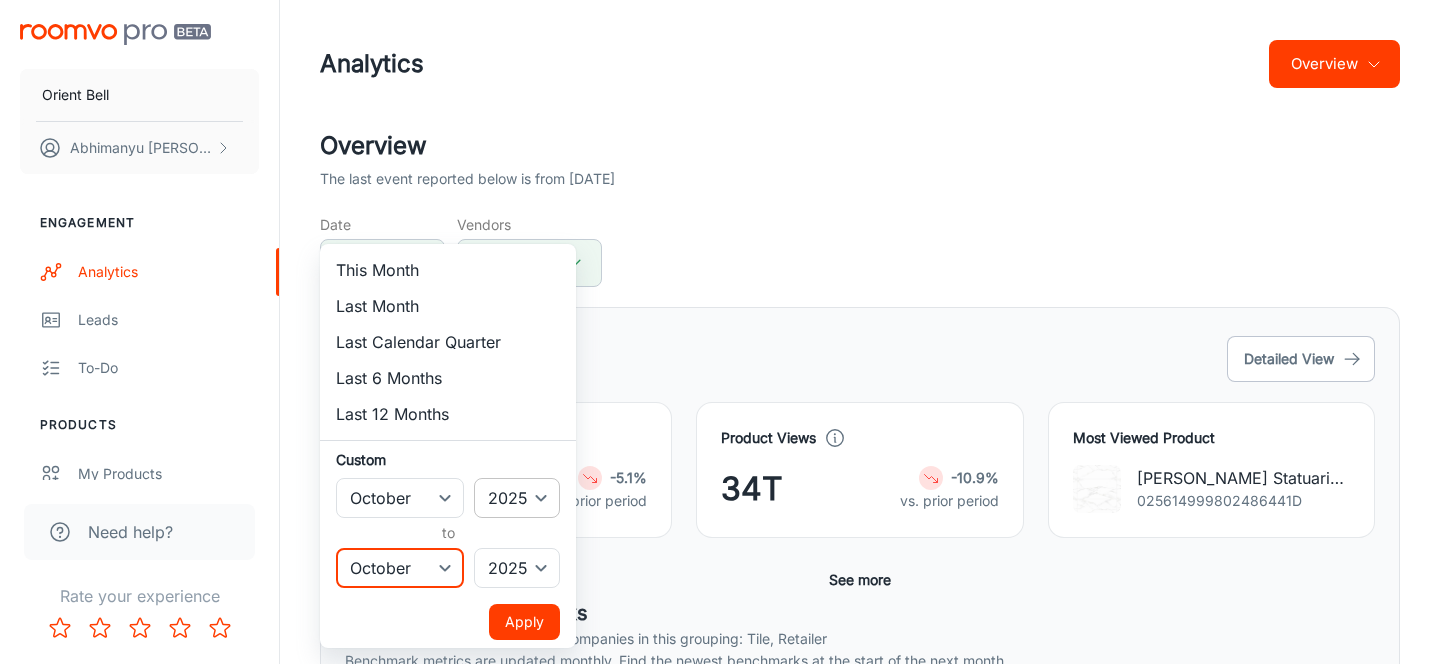 click on "2022 2023 2024 2025" at bounding box center (517, 498) 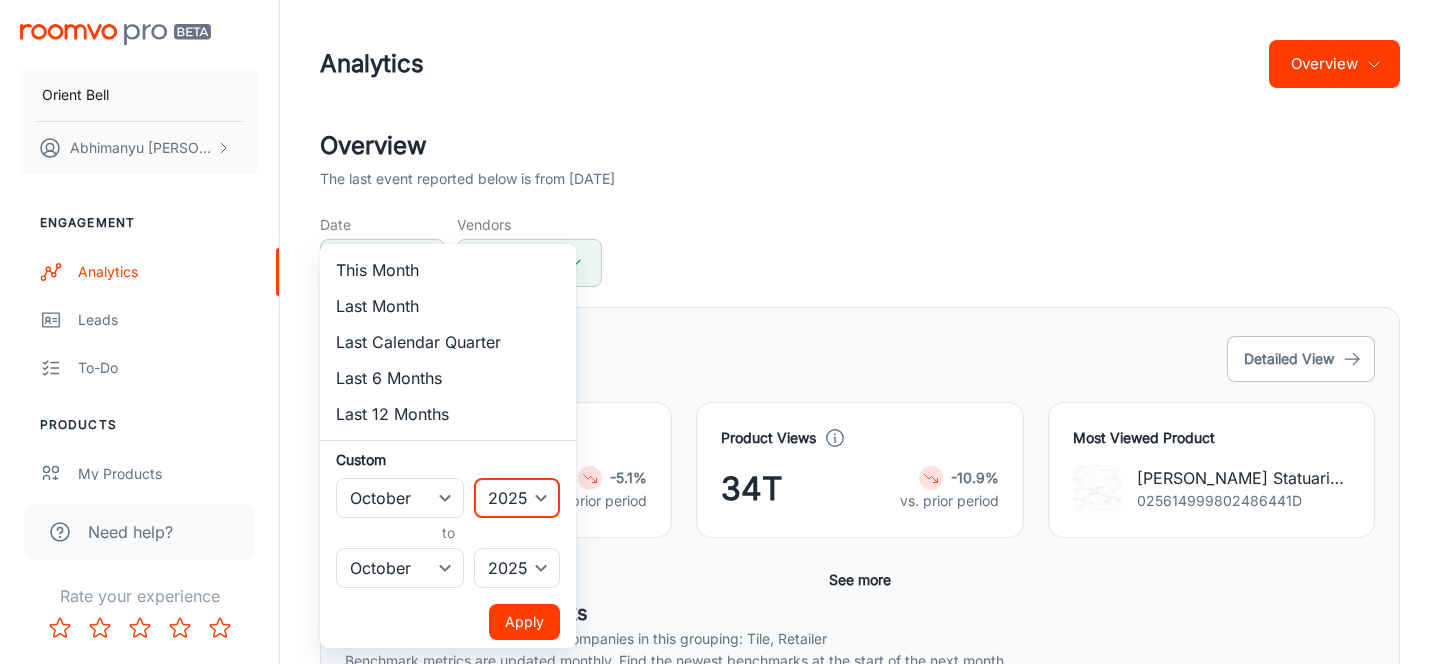 select on "2024" 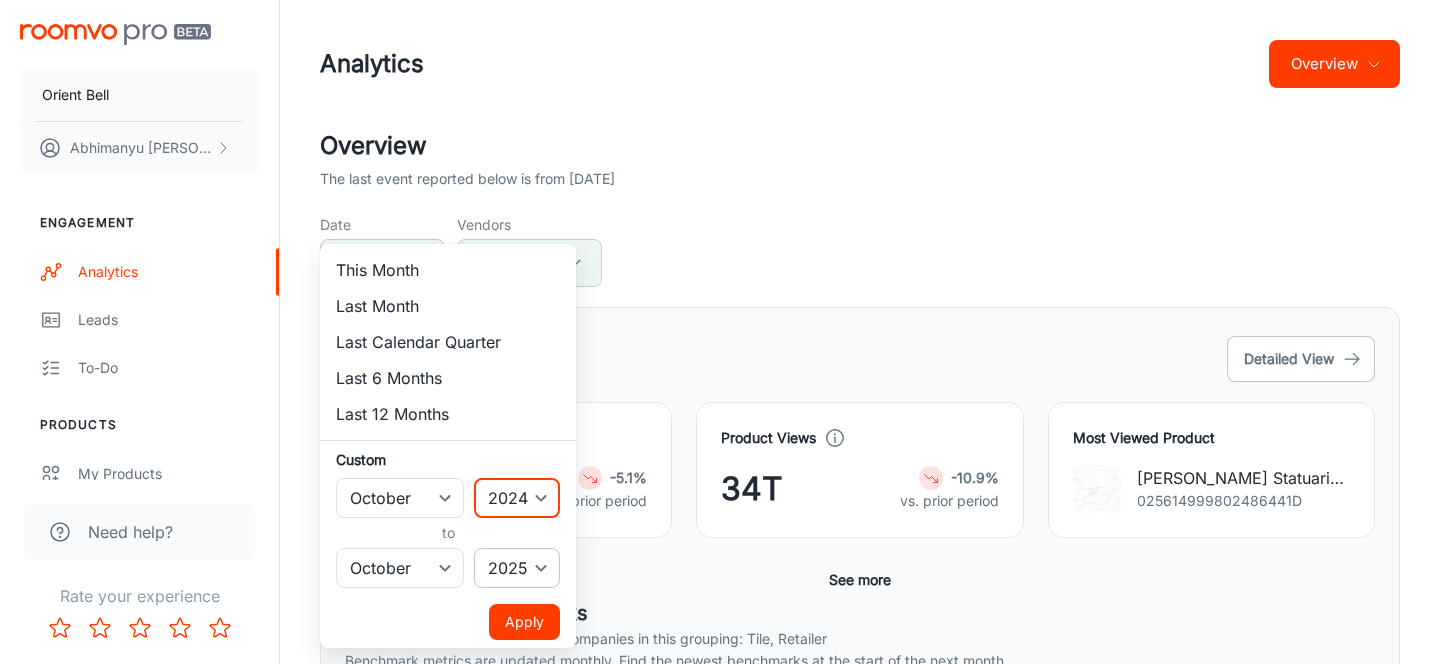 click on "2022 2023 2024 2025" at bounding box center (517, 568) 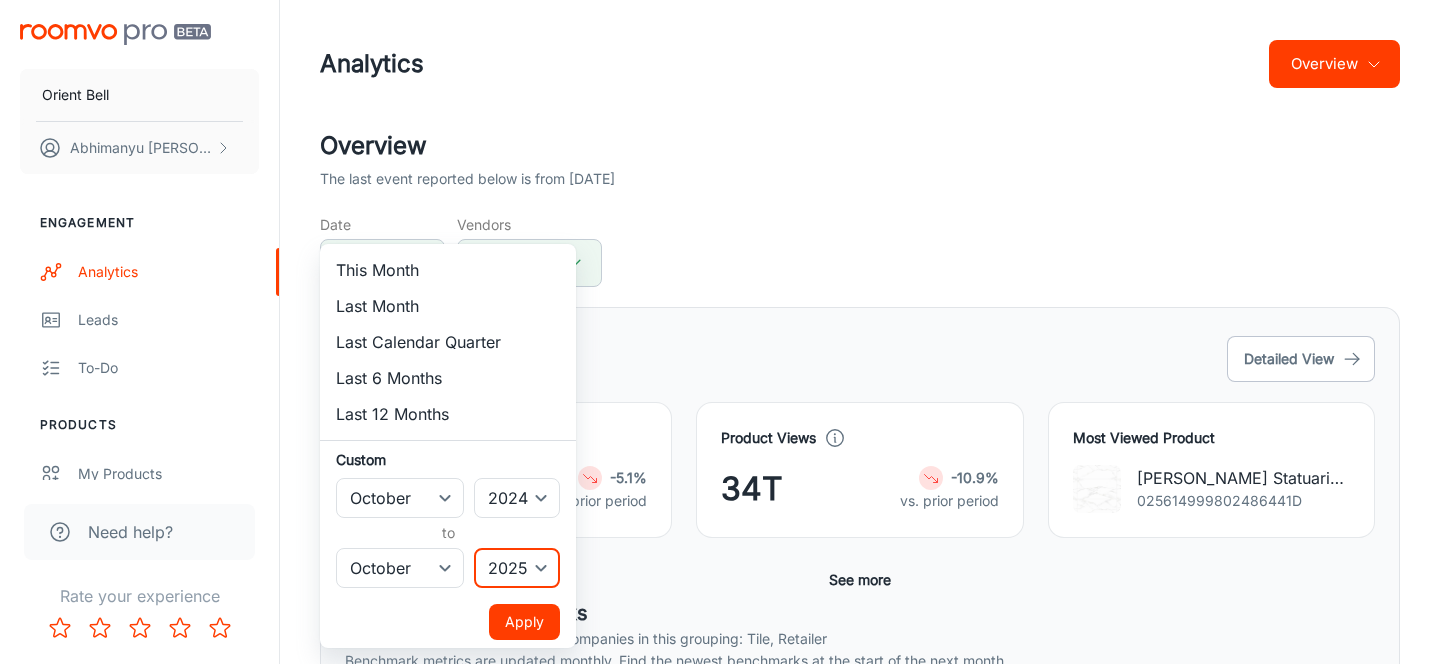 select on "2024" 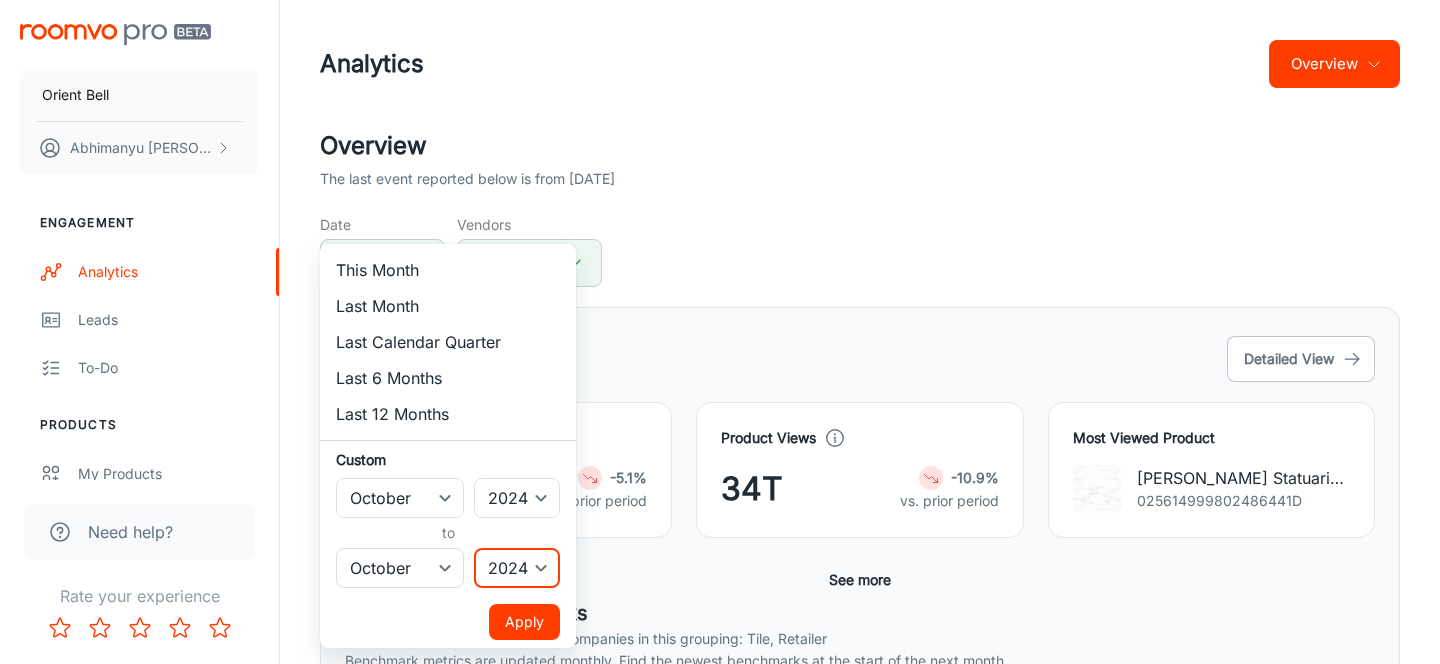 click on "Apply" at bounding box center (524, 622) 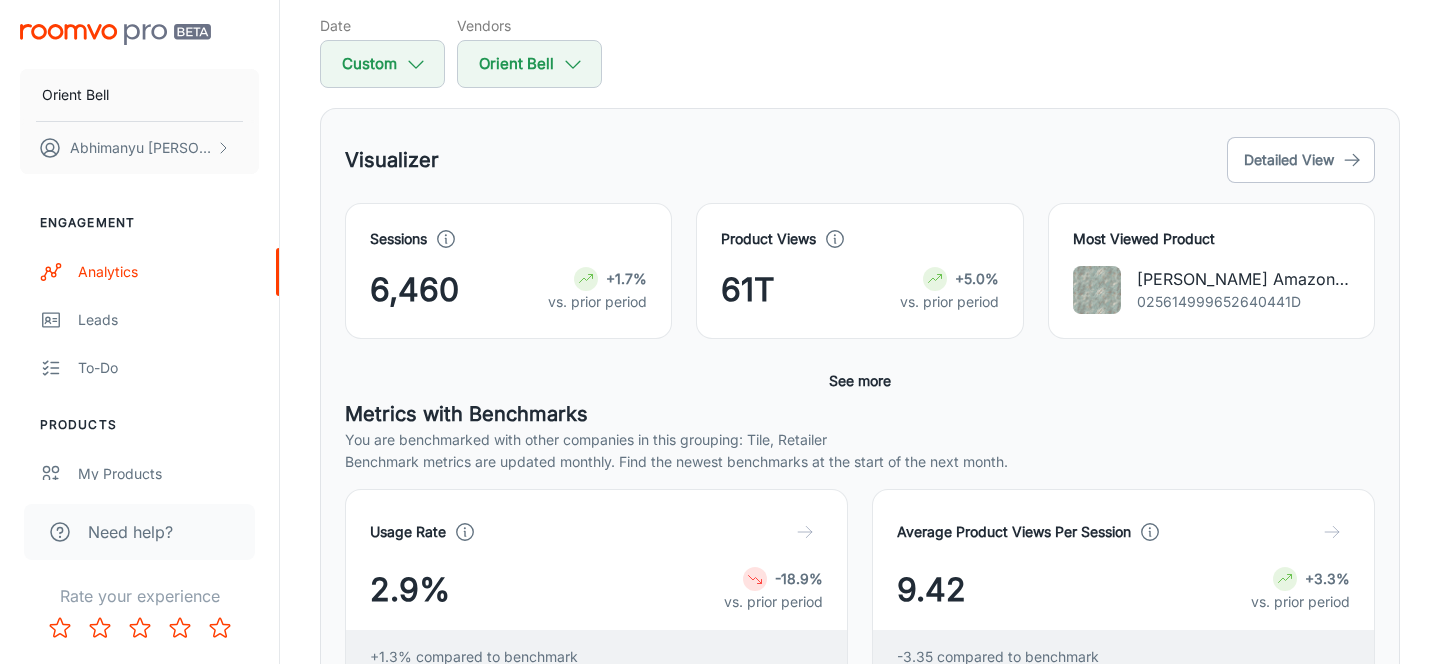 scroll, scrollTop: 191, scrollLeft: 0, axis: vertical 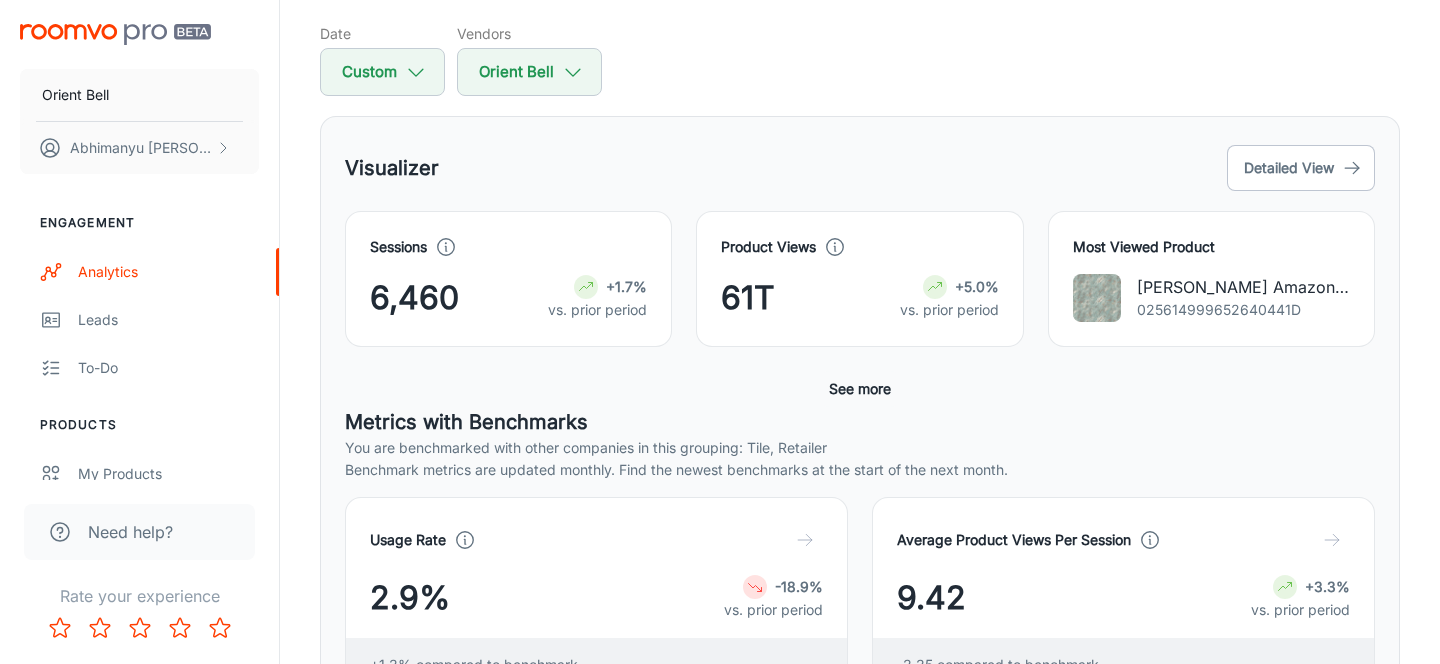 click on "See more" at bounding box center [860, 389] 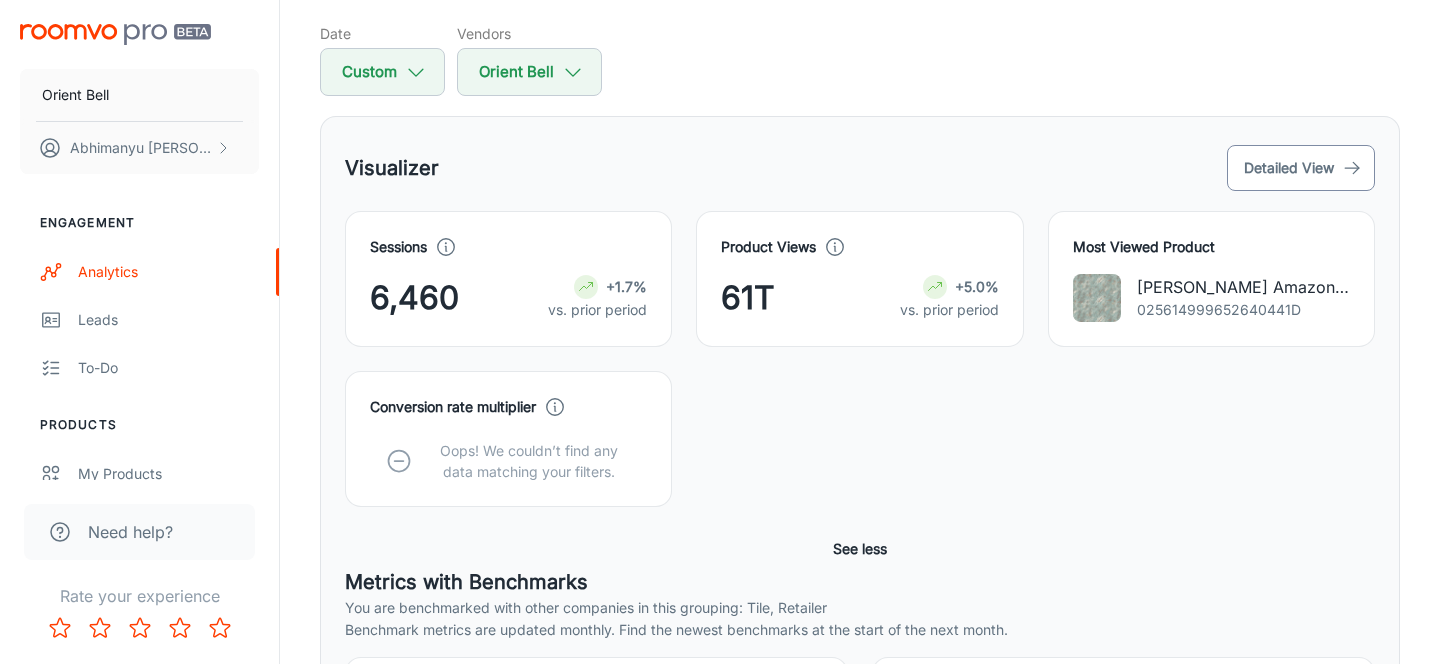 click on "Detailed View" at bounding box center [1301, 168] 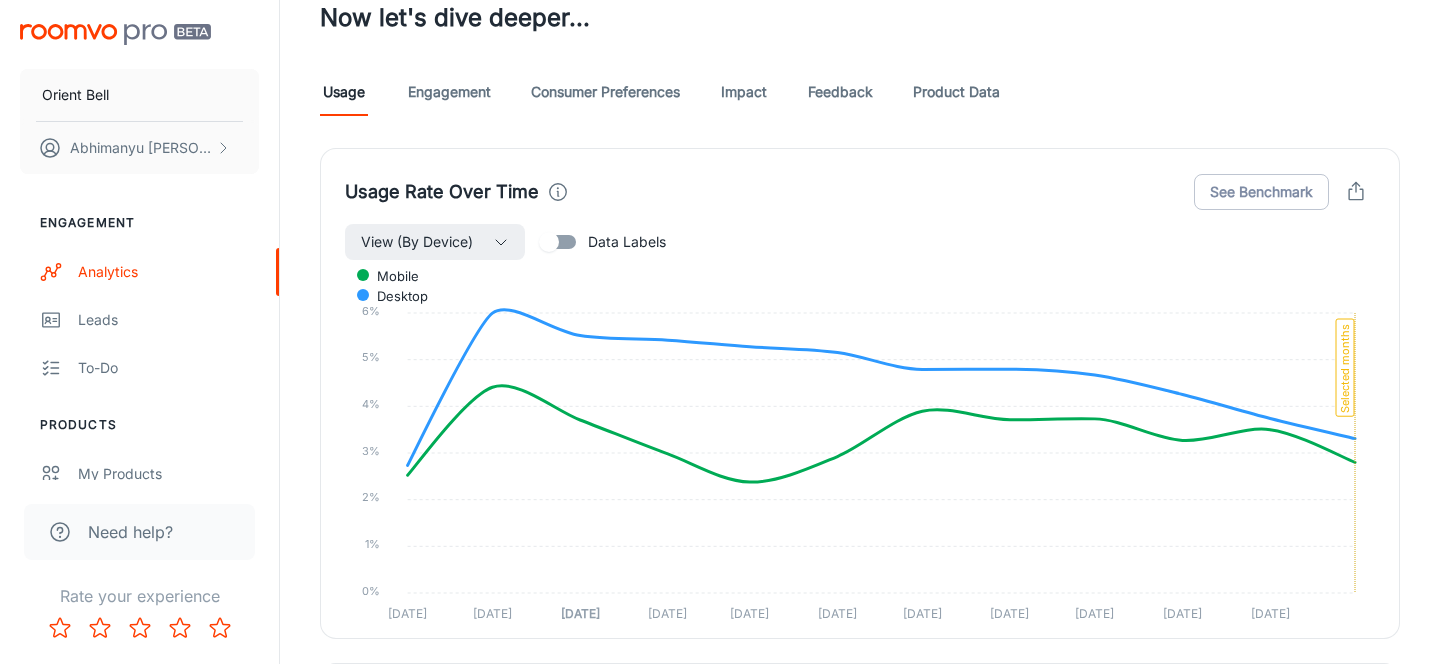 scroll, scrollTop: 1137, scrollLeft: 0, axis: vertical 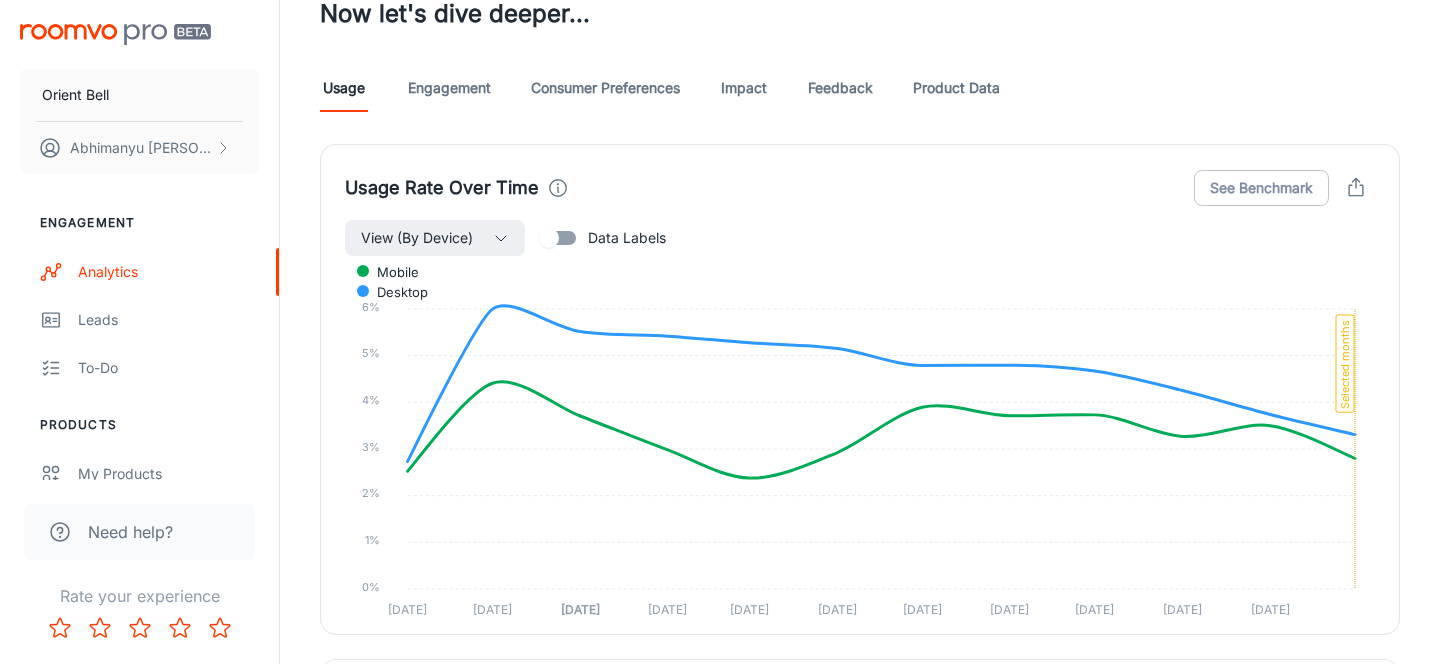 click on "Engagement" at bounding box center [449, 88] 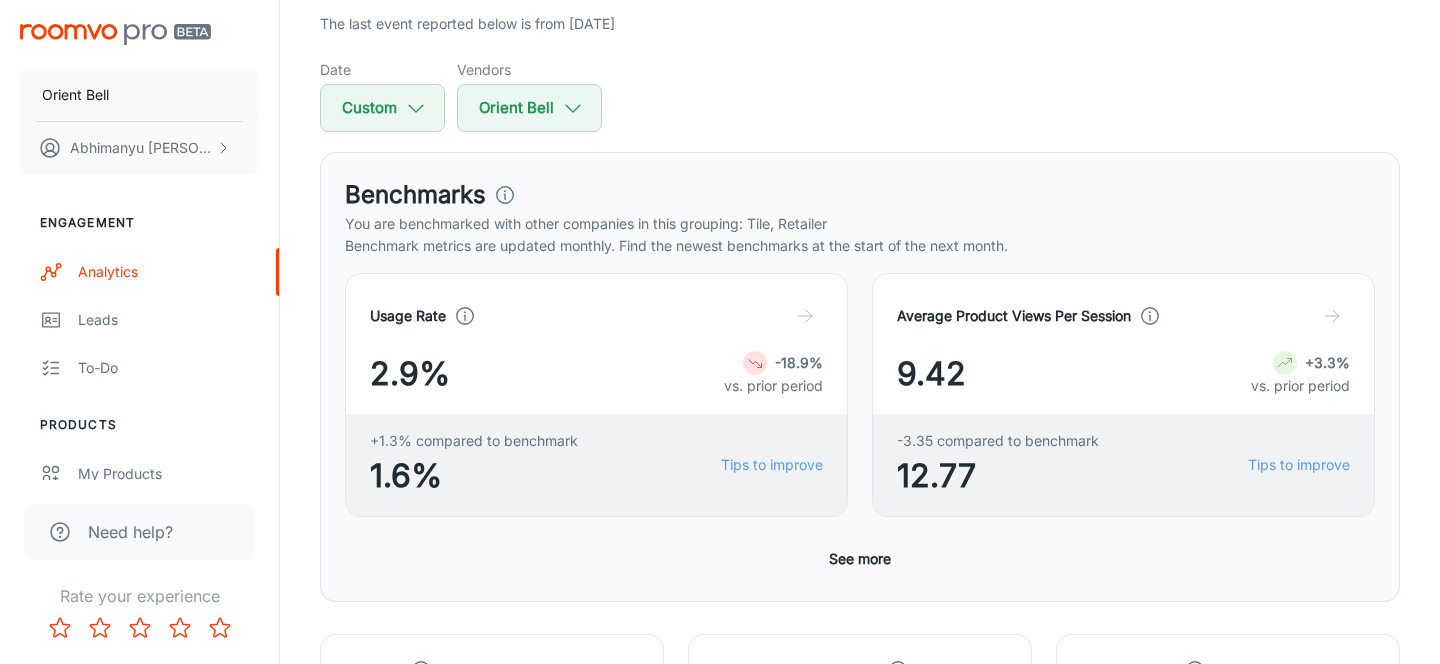 scroll, scrollTop: 206, scrollLeft: 0, axis: vertical 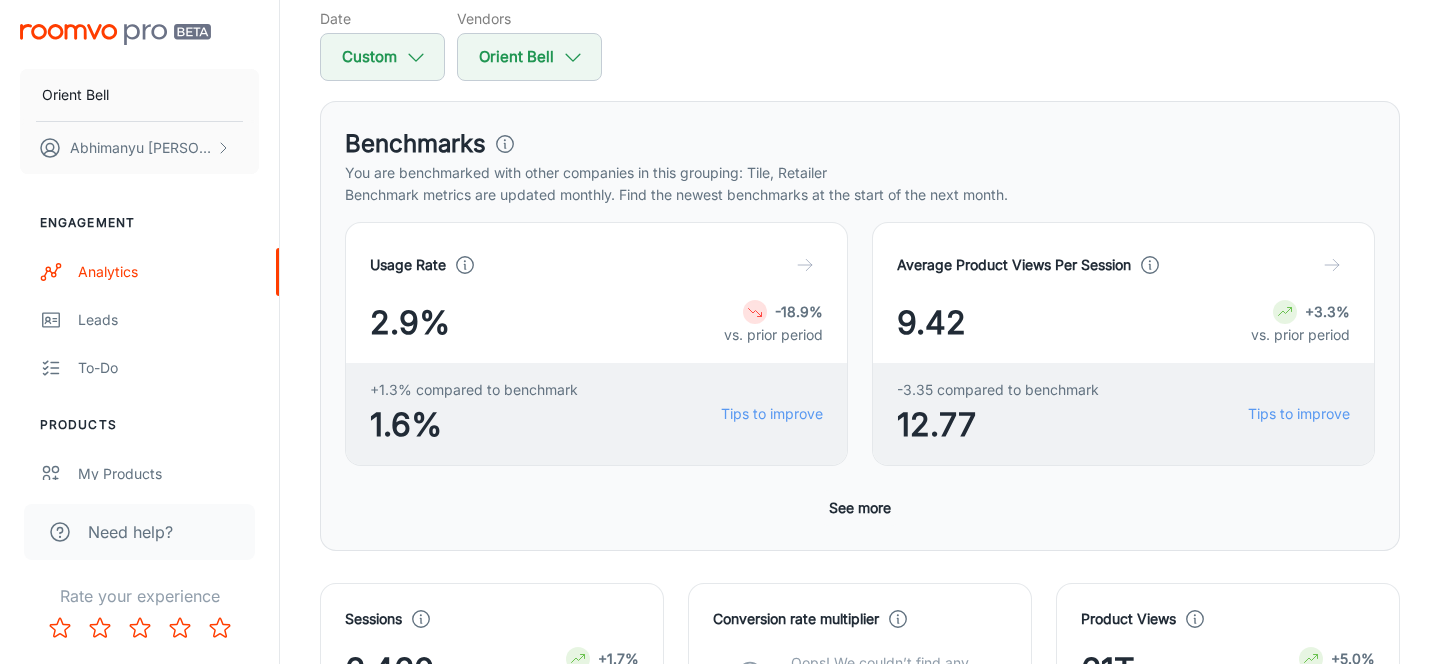 click on "See more" at bounding box center (860, 508) 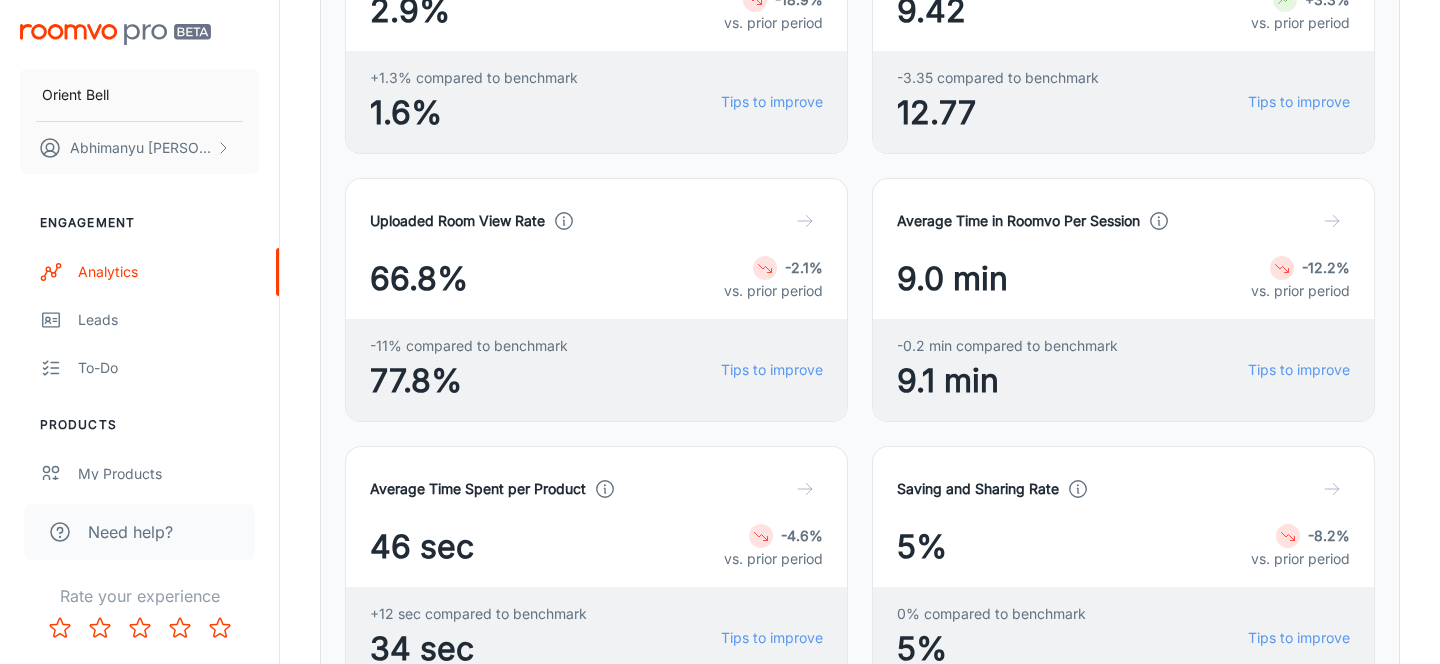 scroll, scrollTop: 520, scrollLeft: 0, axis: vertical 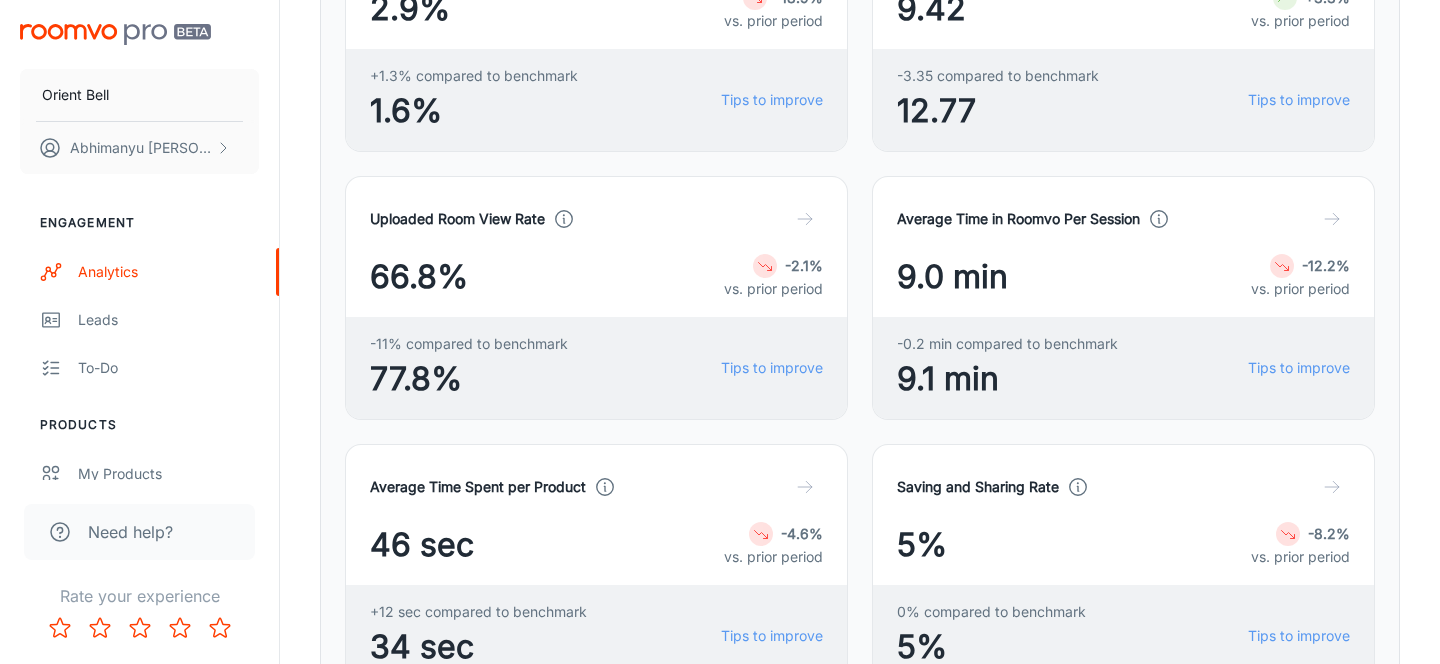 click 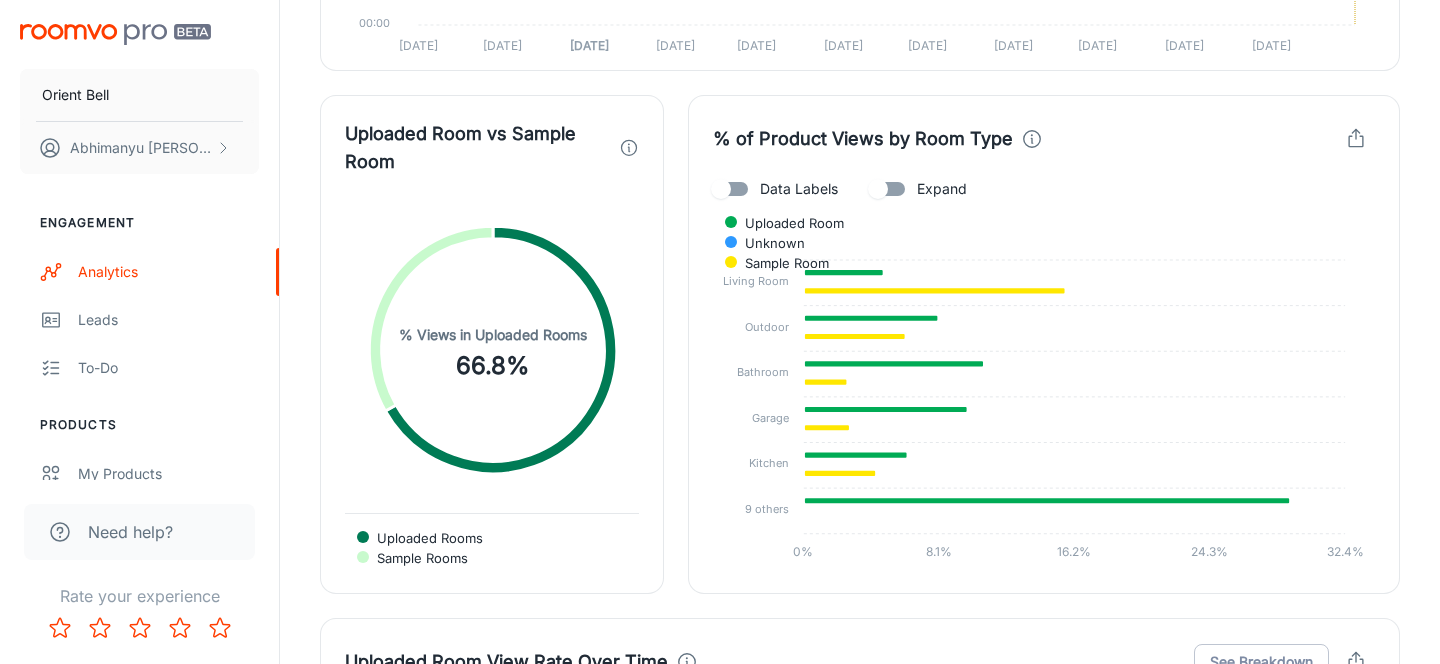 scroll, scrollTop: 4647, scrollLeft: 0, axis: vertical 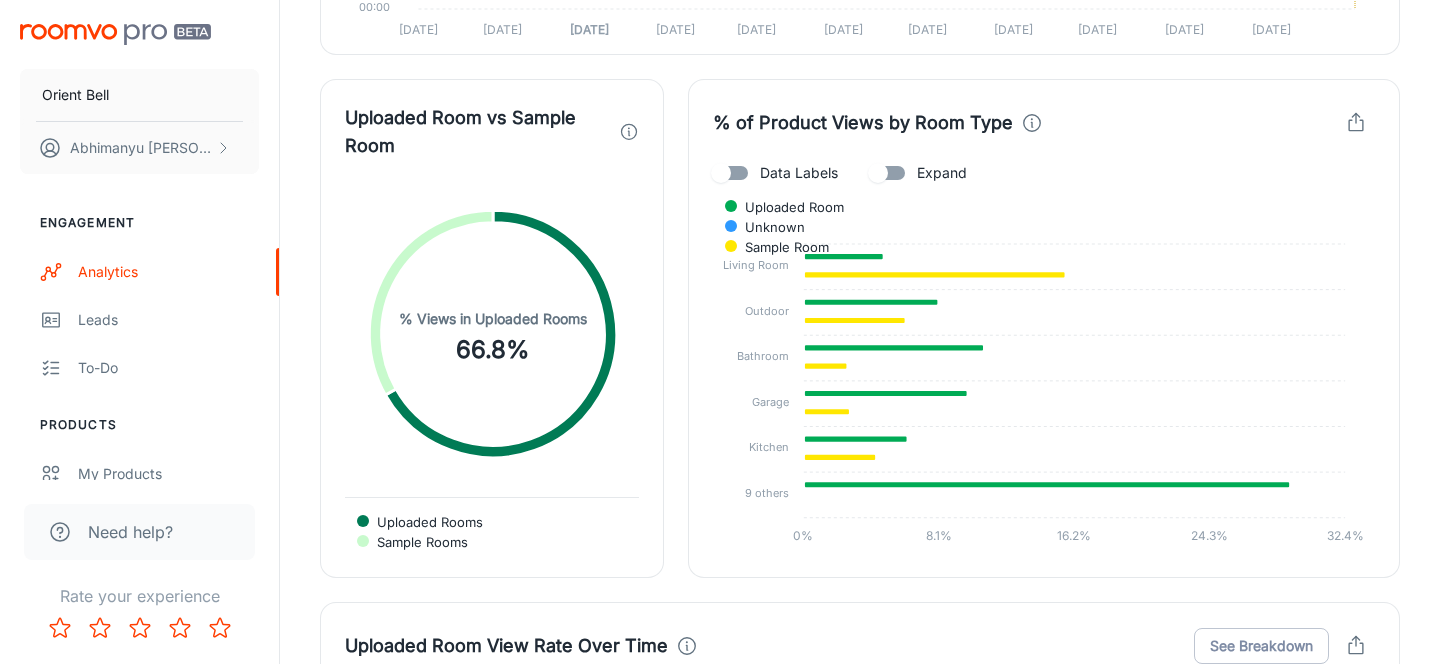click on "Data Labels" at bounding box center [721, 173] 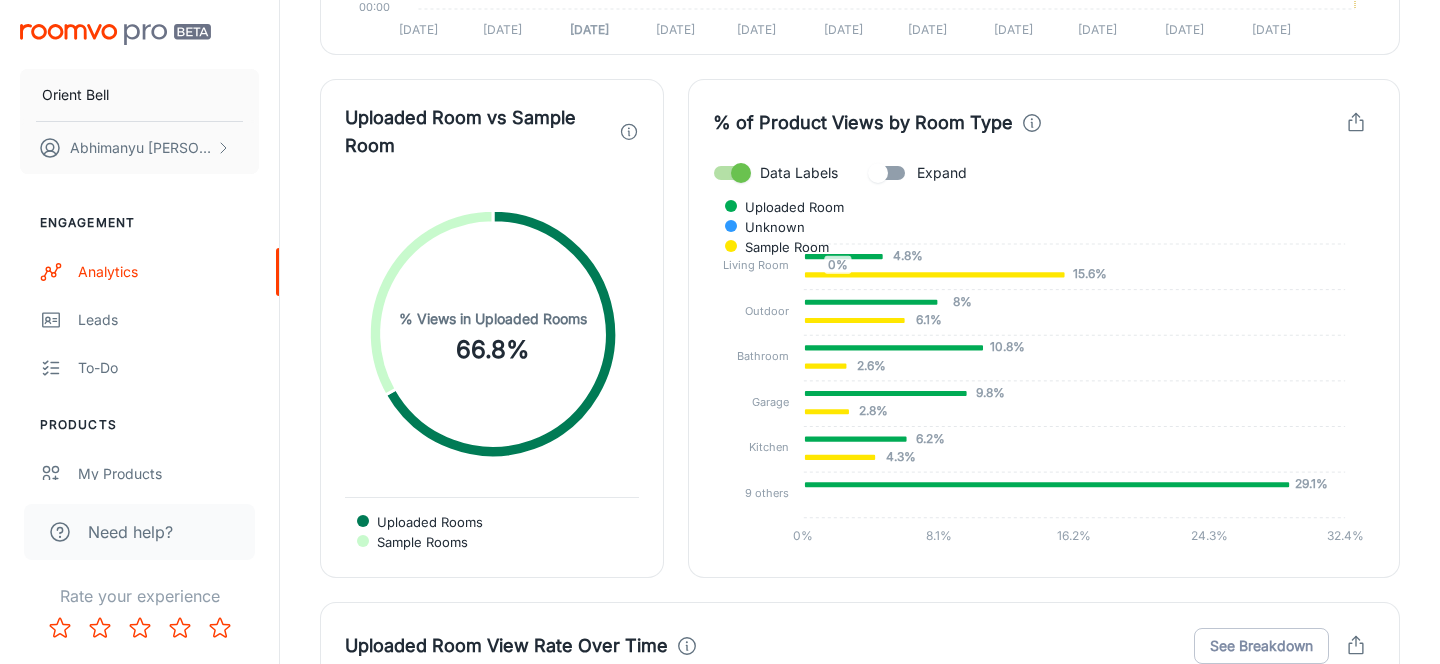 click on "Data Labels" at bounding box center (741, 173) 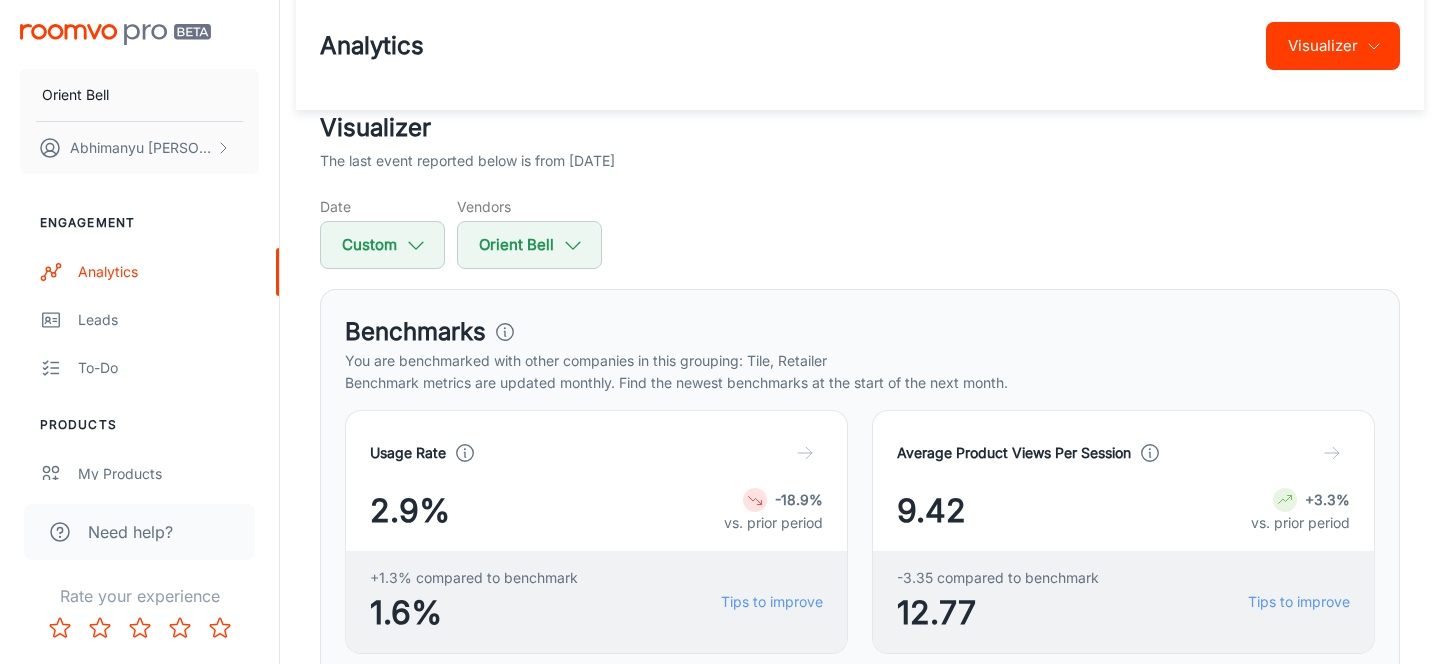 scroll, scrollTop: 0, scrollLeft: 0, axis: both 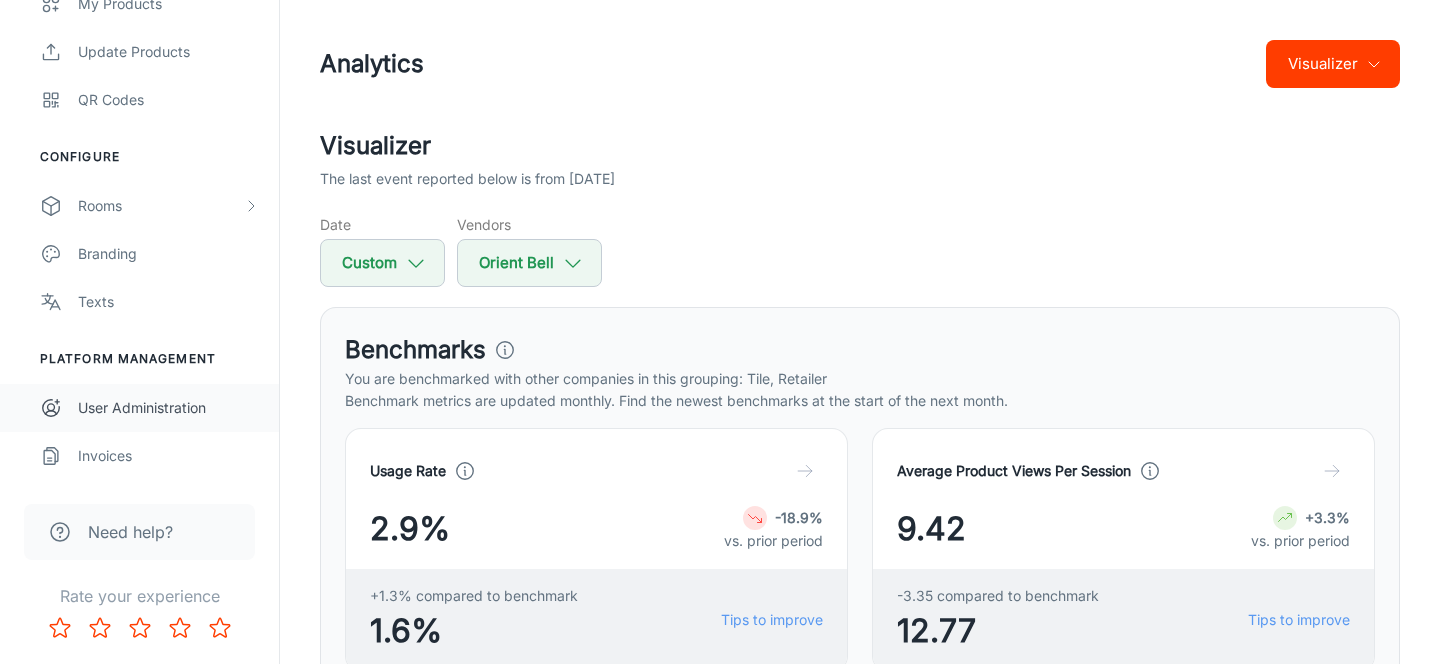 click on "User Administration" at bounding box center (168, 408) 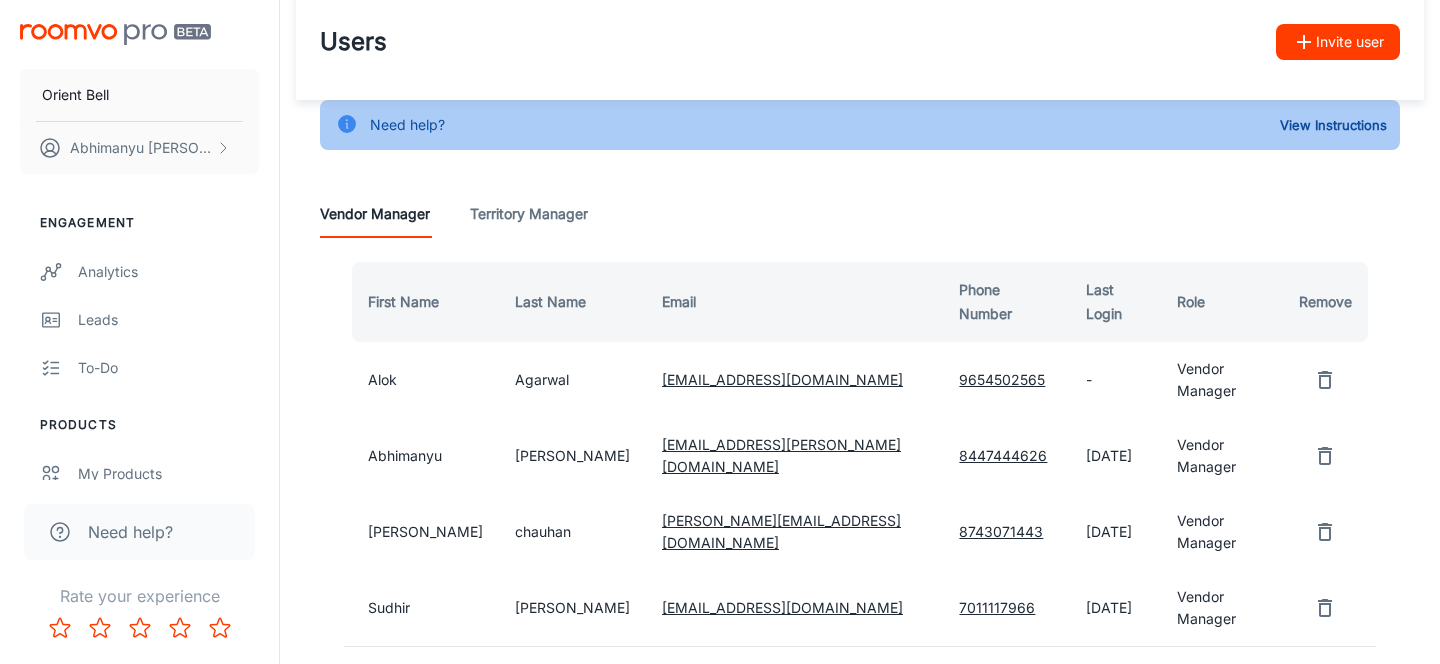 scroll, scrollTop: 0, scrollLeft: 0, axis: both 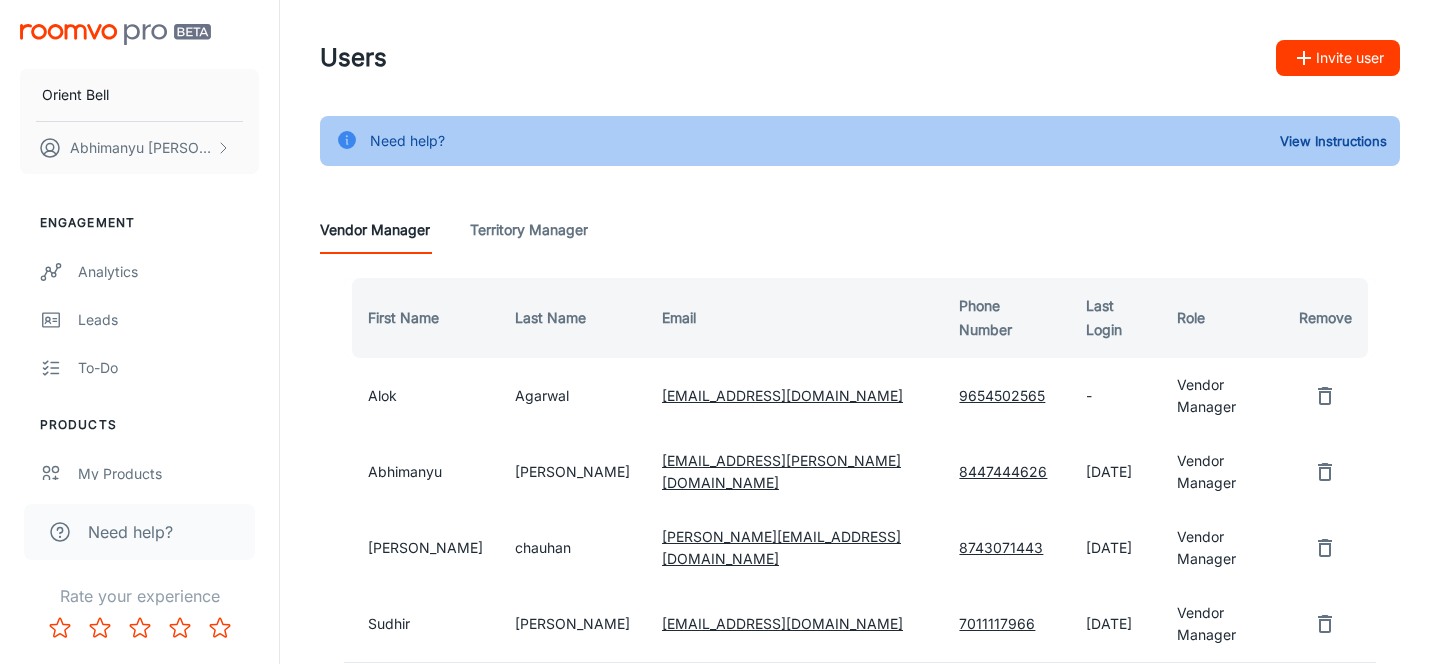 click on "Invite user" at bounding box center [1338, 58] 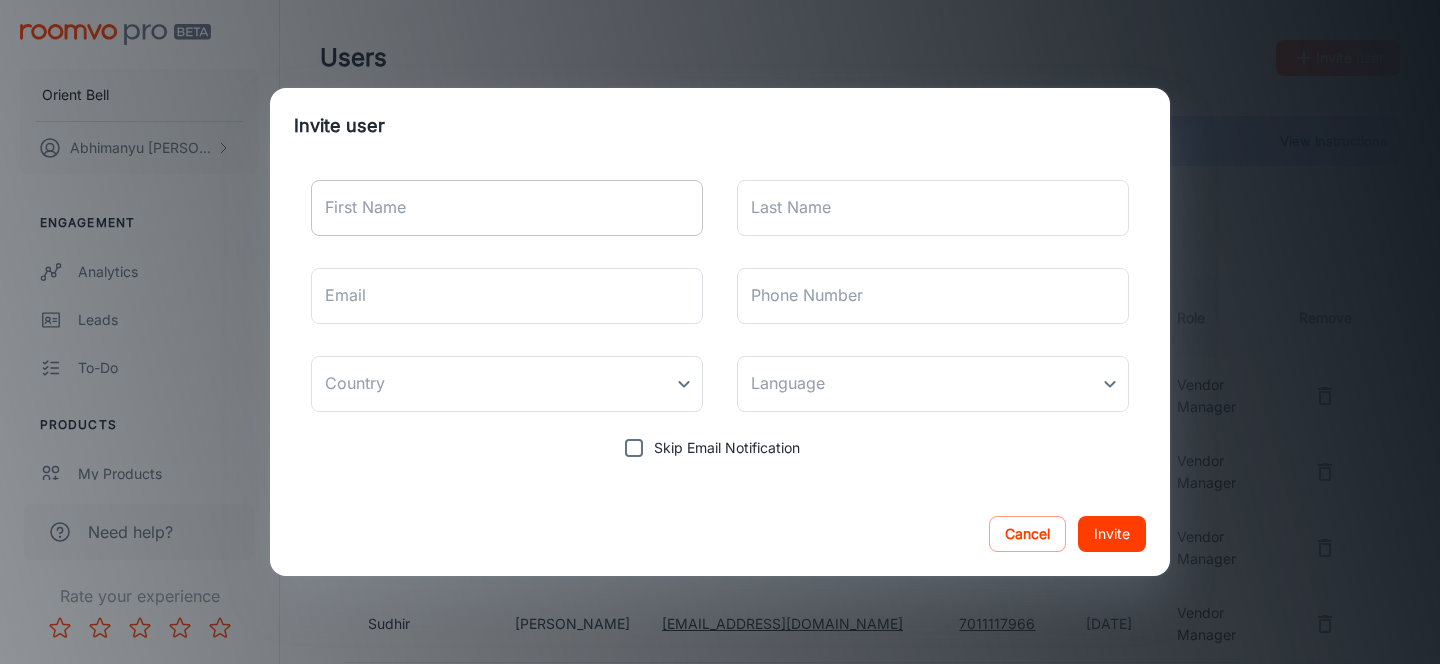 click on "First Name" at bounding box center [507, 208] 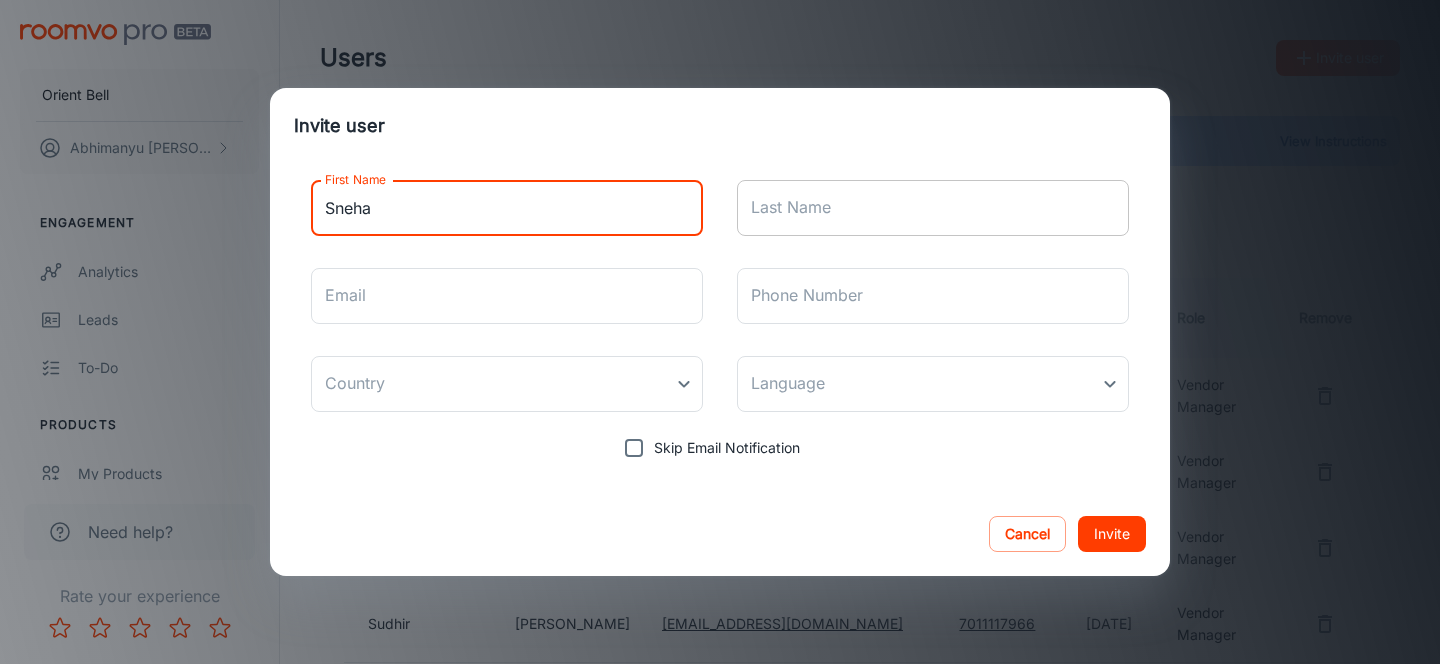 type on "Sneha" 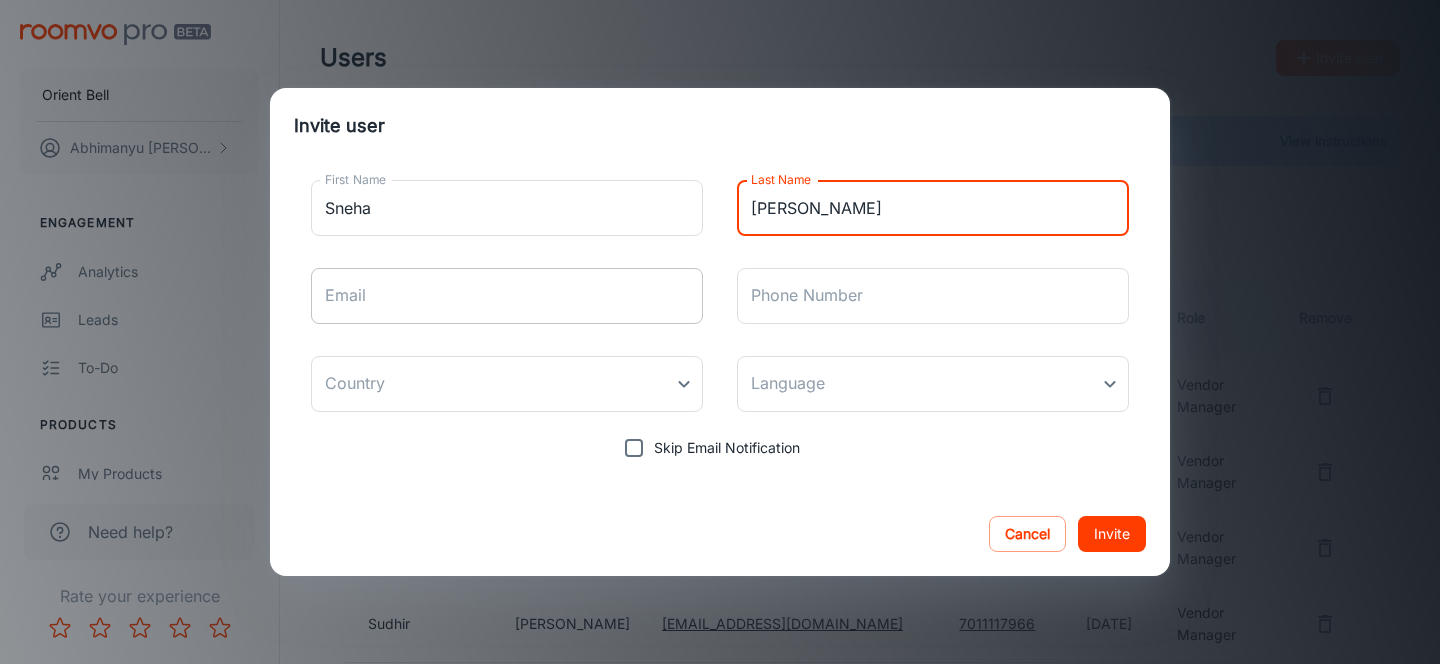 type on "[PERSON_NAME]" 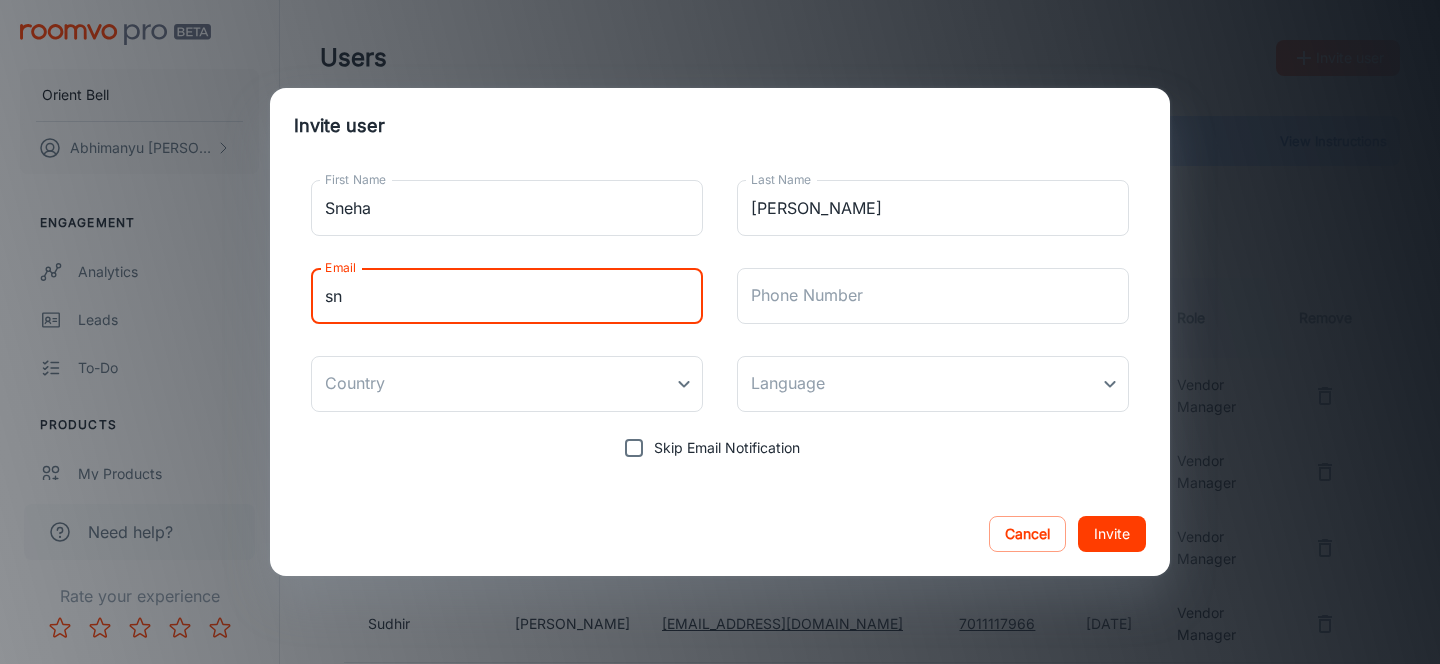 type on "s" 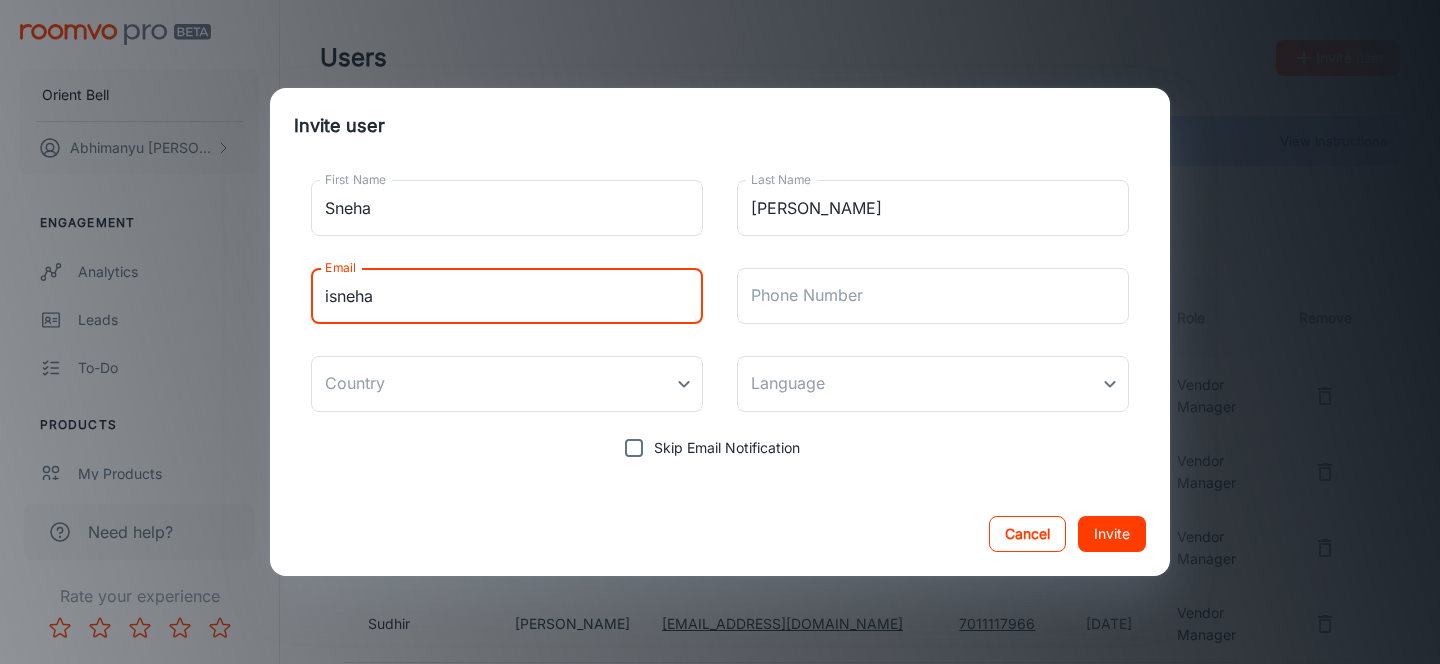 type on "isneha" 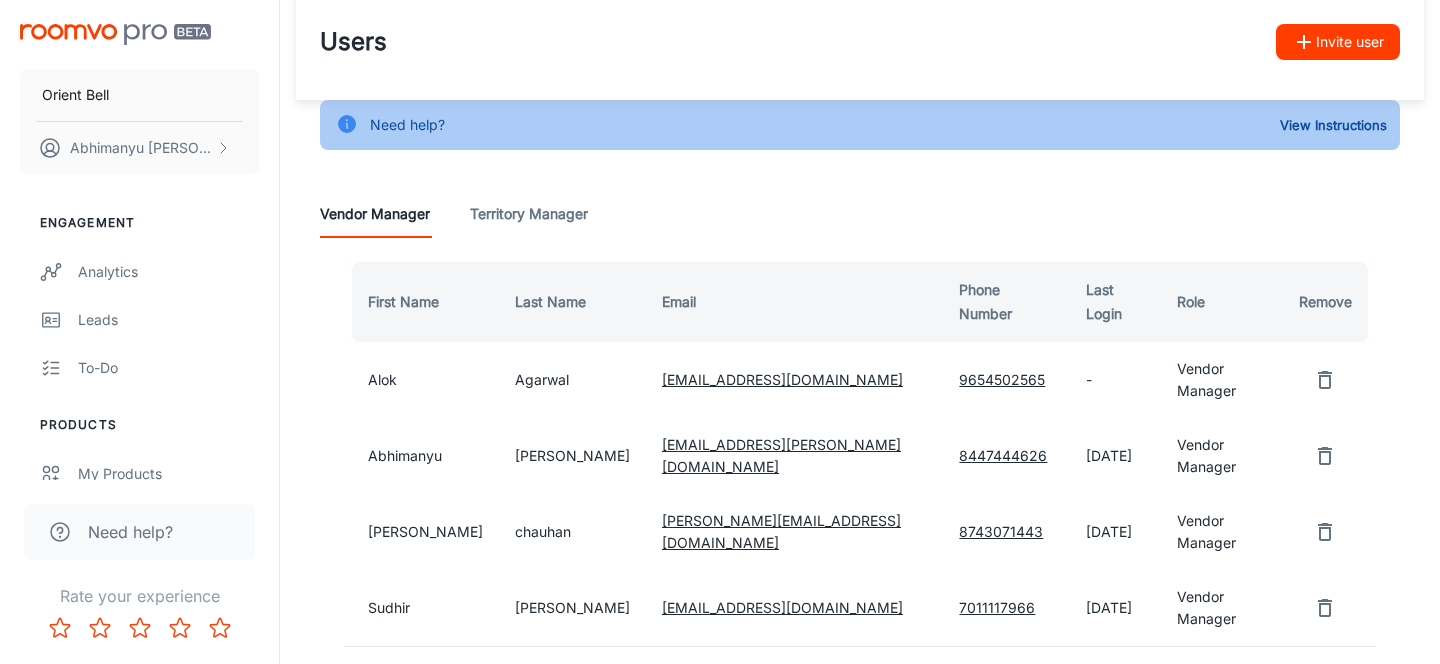 scroll, scrollTop: 37, scrollLeft: 0, axis: vertical 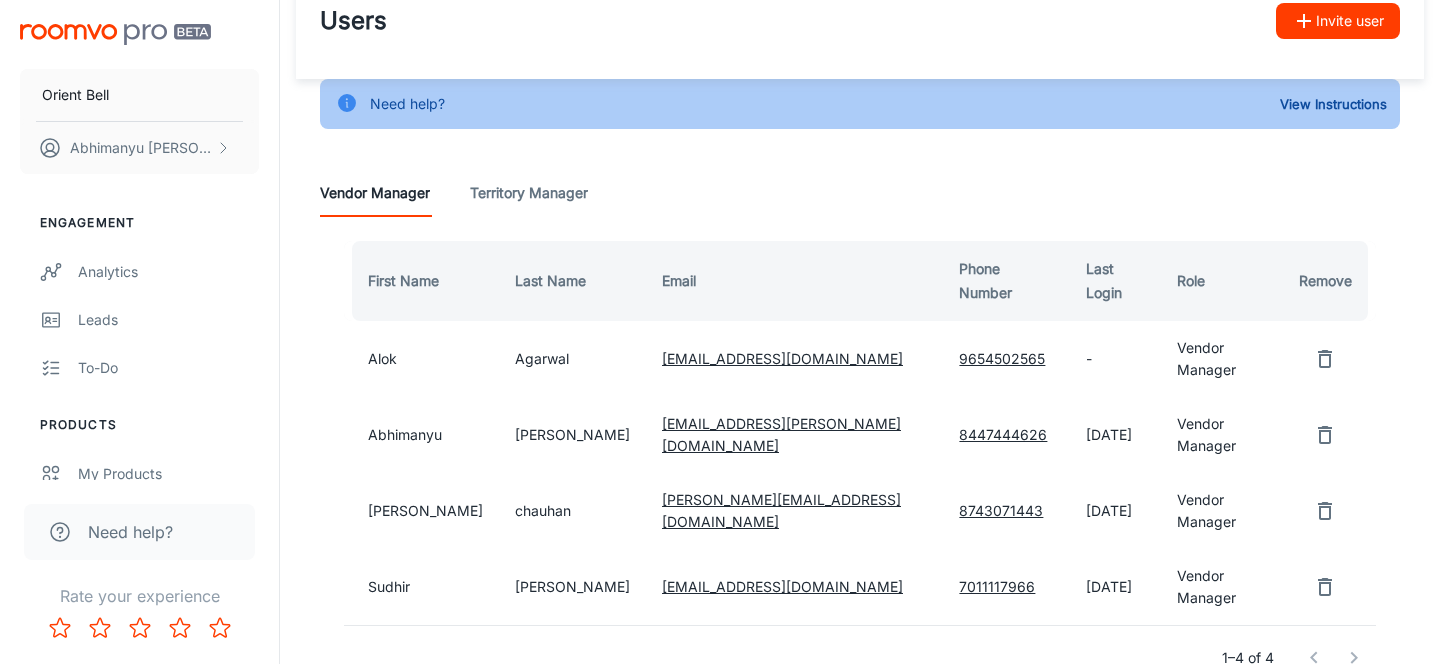 click on "Invite user" at bounding box center [1338, 21] 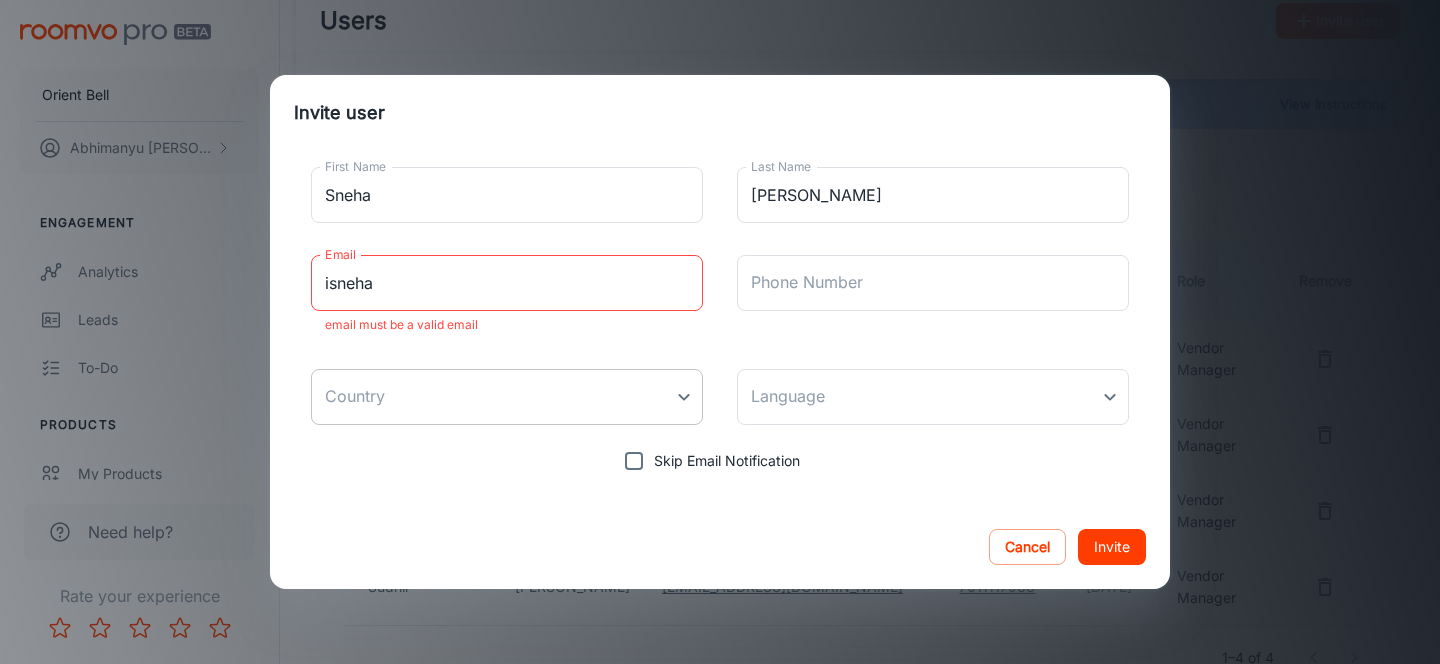 click on "Orient Bell [PERSON_NAME] Engagement Analytics Leads To-do Products My Products Update Products QR Codes Configure Rooms My Rooms Designer Rooms Custom Rooms Branding Texts Platform Management User Administration Invoices Need help? Rate your experience Users Invite user Need help? View Instructions Vendor Manager Territory Manager First Name Last Name Email Phone Number Last Login Role Remove [PERSON_NAME] [EMAIL_ADDRESS][DOMAIN_NAME] 9654502565 - Vendor Manager [PERSON_NAME] [PERSON_NAME][EMAIL_ADDRESS][DOMAIN_NAME] 8447444626 [DATE] Vendor Manager [PERSON_NAME] [PERSON_NAME][EMAIL_ADDRESS][DOMAIN_NAME] 8743071443 [DATE] Vendor Manager [PERSON_NAME] [PERSON_NAME][EMAIL_ADDRESS][DOMAIN_NAME] 7011117966 [DATE] Vendor Manager 1–4 of 4 Roomvo PRO | Users Invite user First Name [PERSON_NAME] First Name Last Name [PERSON_NAME] Last Name Email isneha Email email must be a valid email Phone Number Phone Number Country ​ Country Language ​ Language Skip Email Notification Cancel Invite" at bounding box center (720, 295) 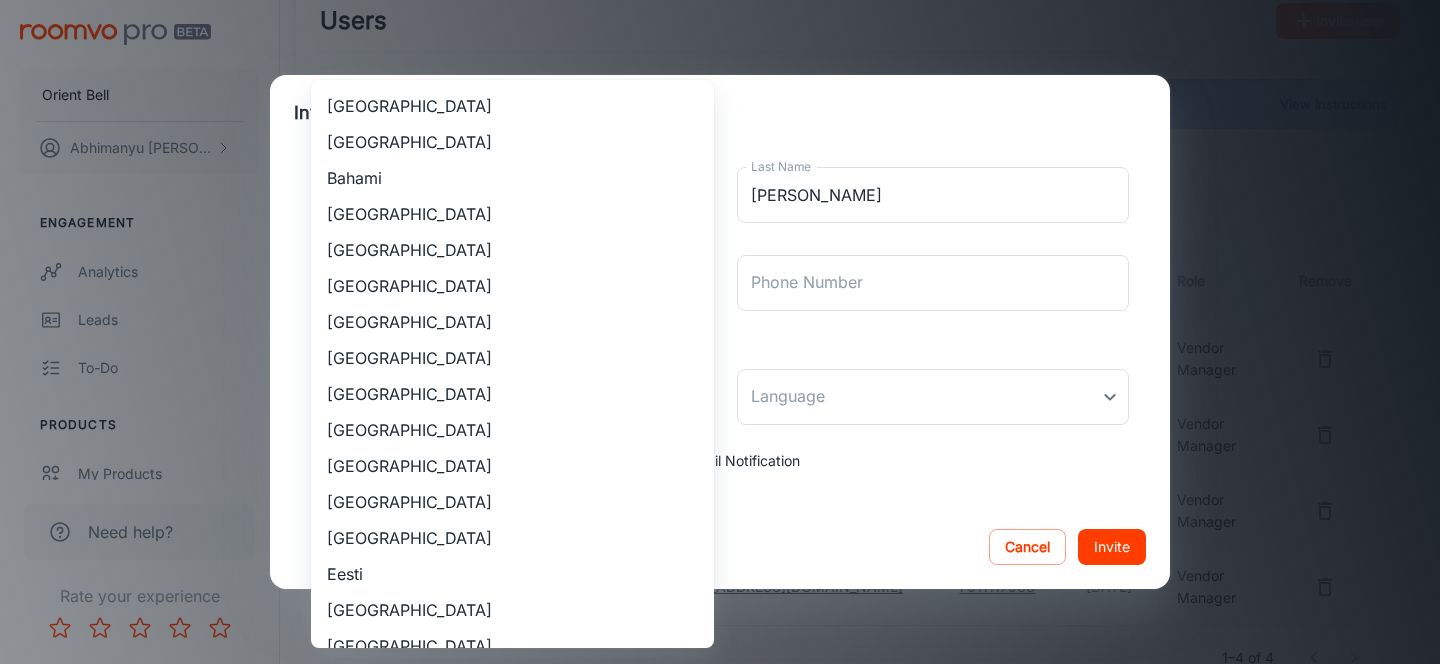 click at bounding box center (720, 332) 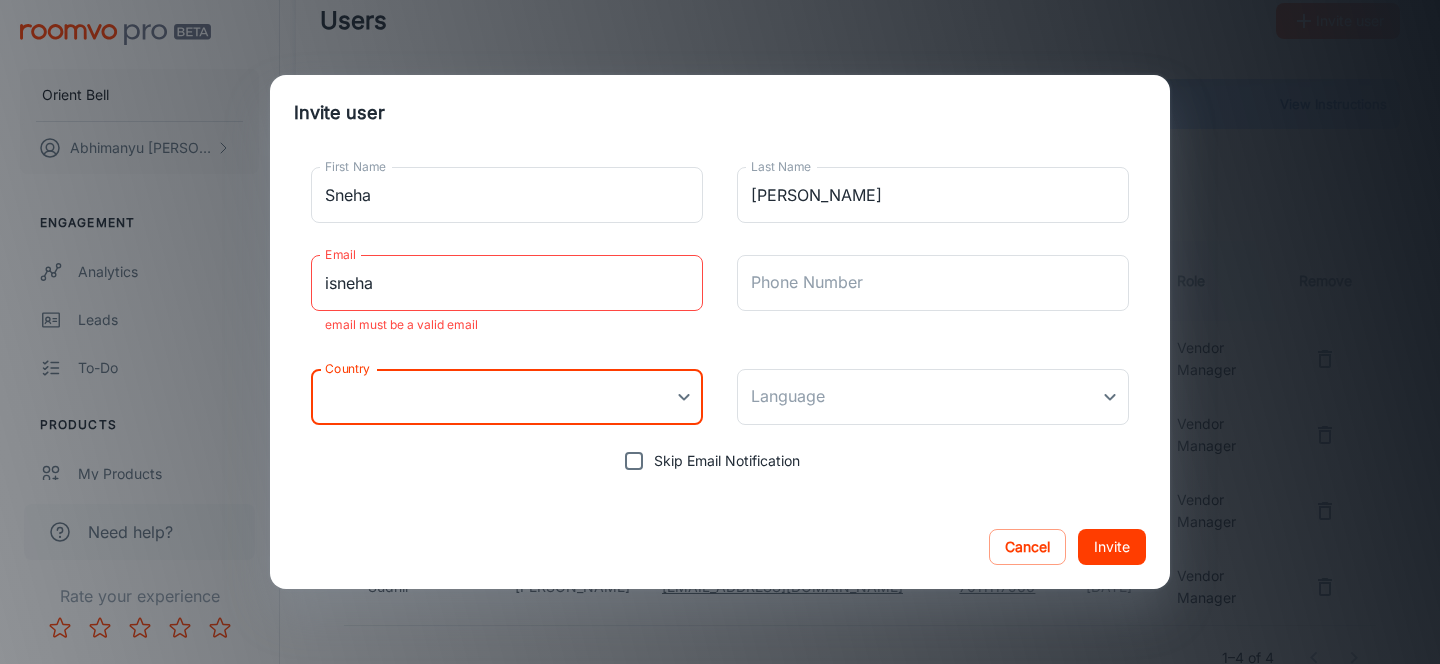click on "isneha" at bounding box center [507, 283] 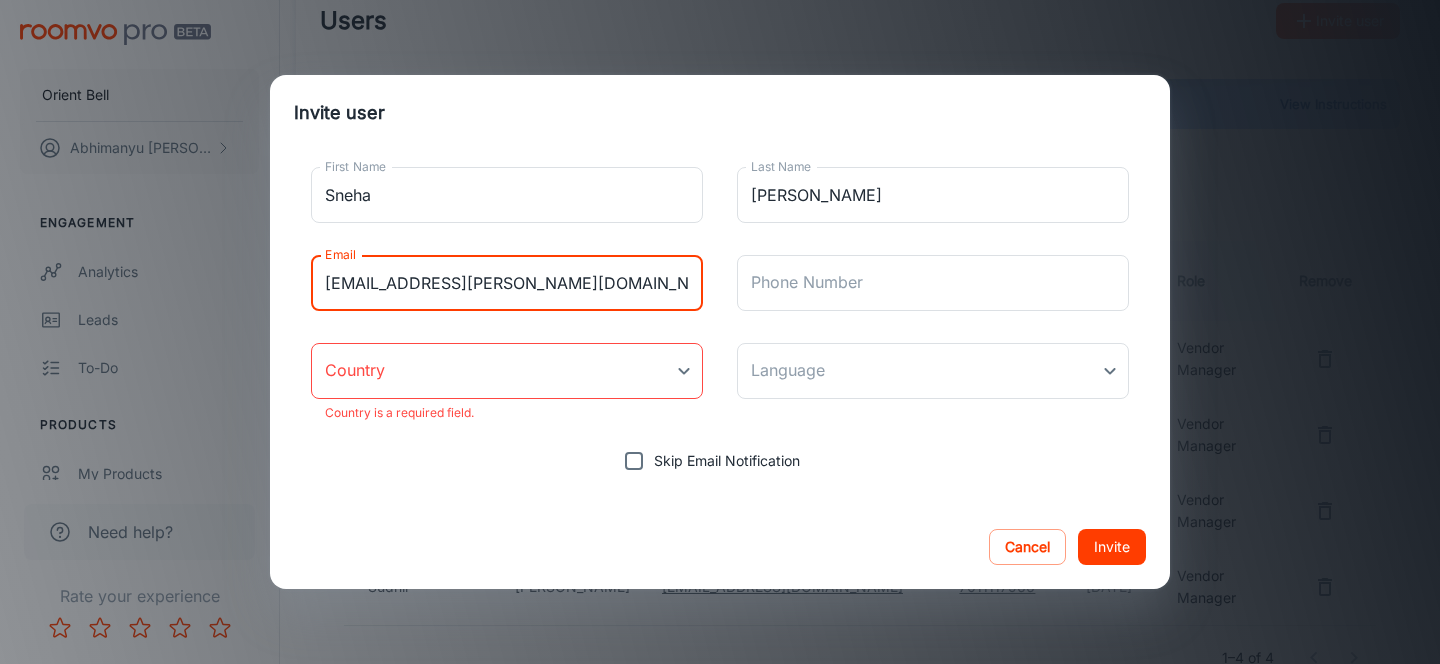 type on "[EMAIL_ADDRESS][PERSON_NAME][DOMAIN_NAME]" 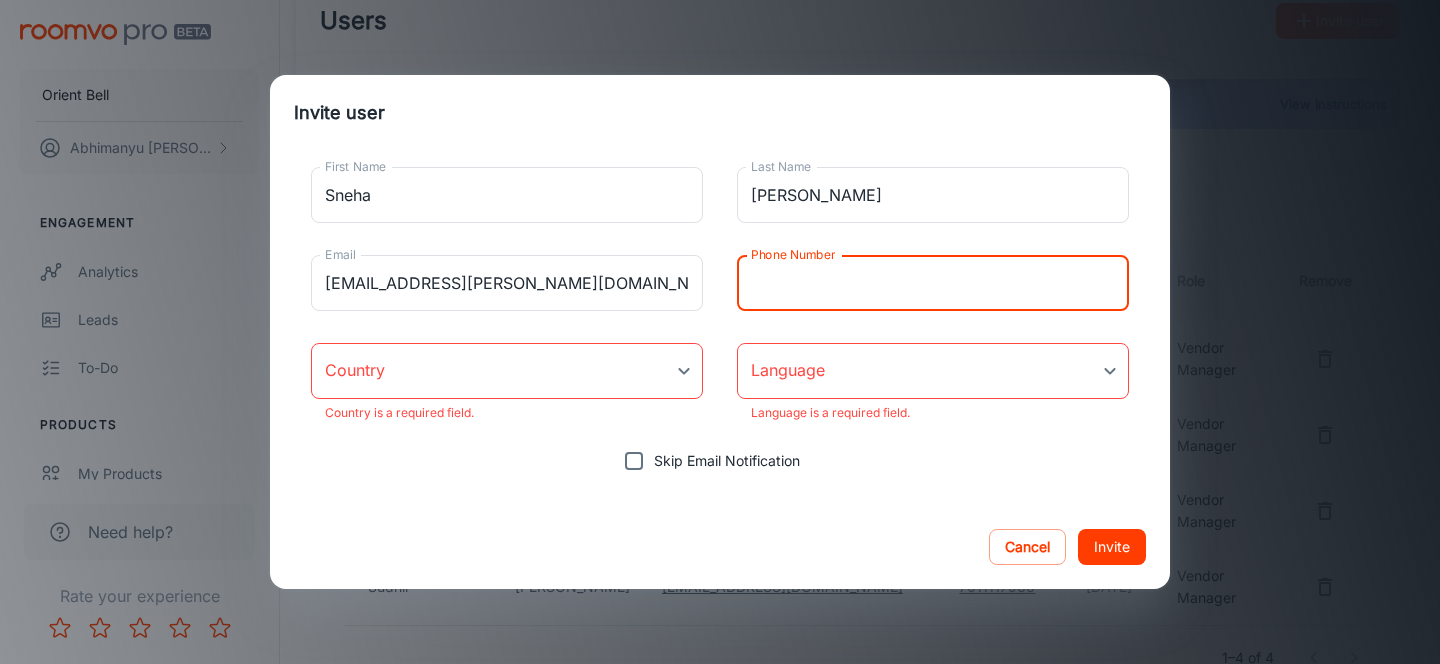 click on "Phone Number" at bounding box center [933, 283] 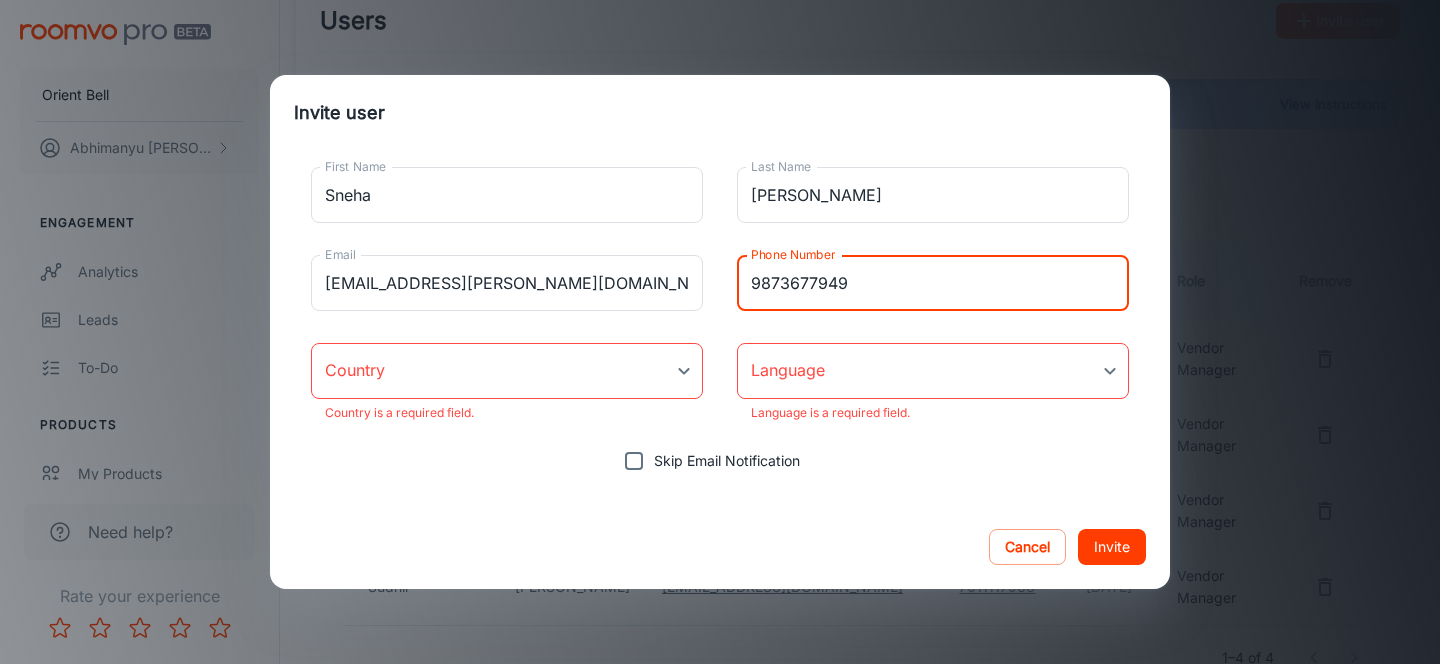 type on "9873677949" 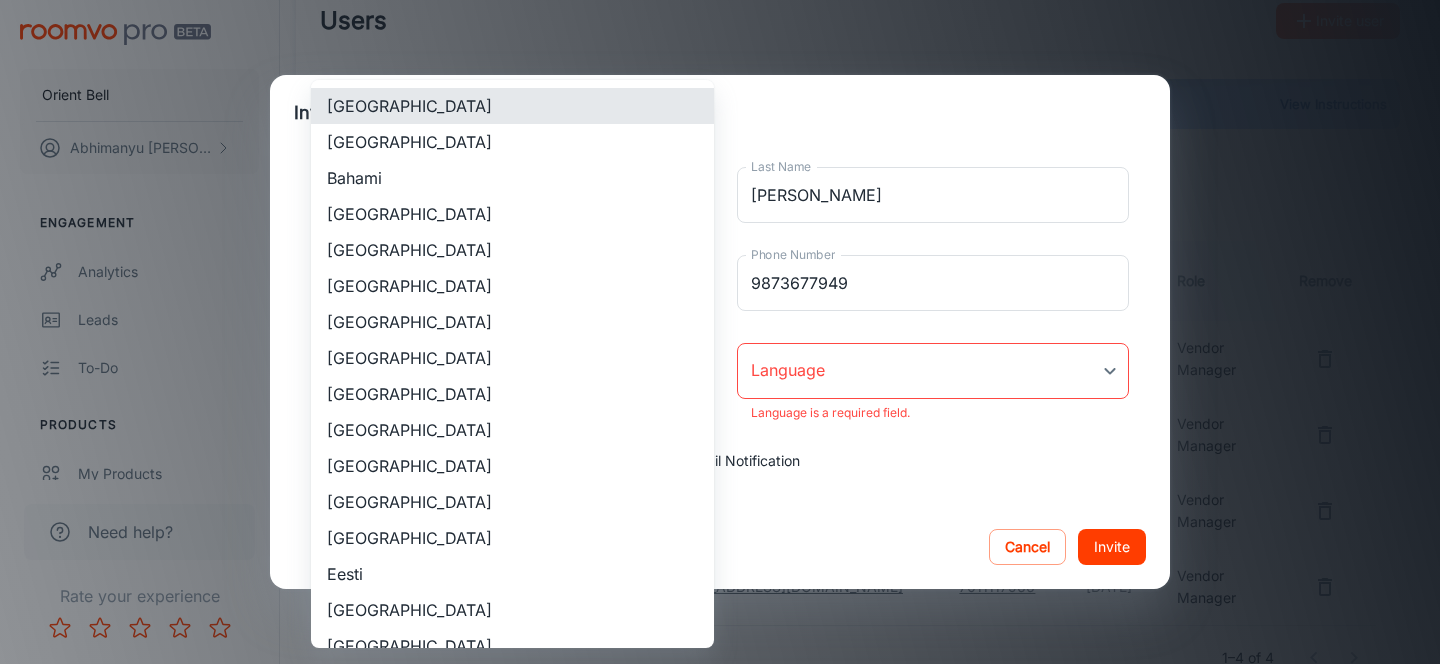 type 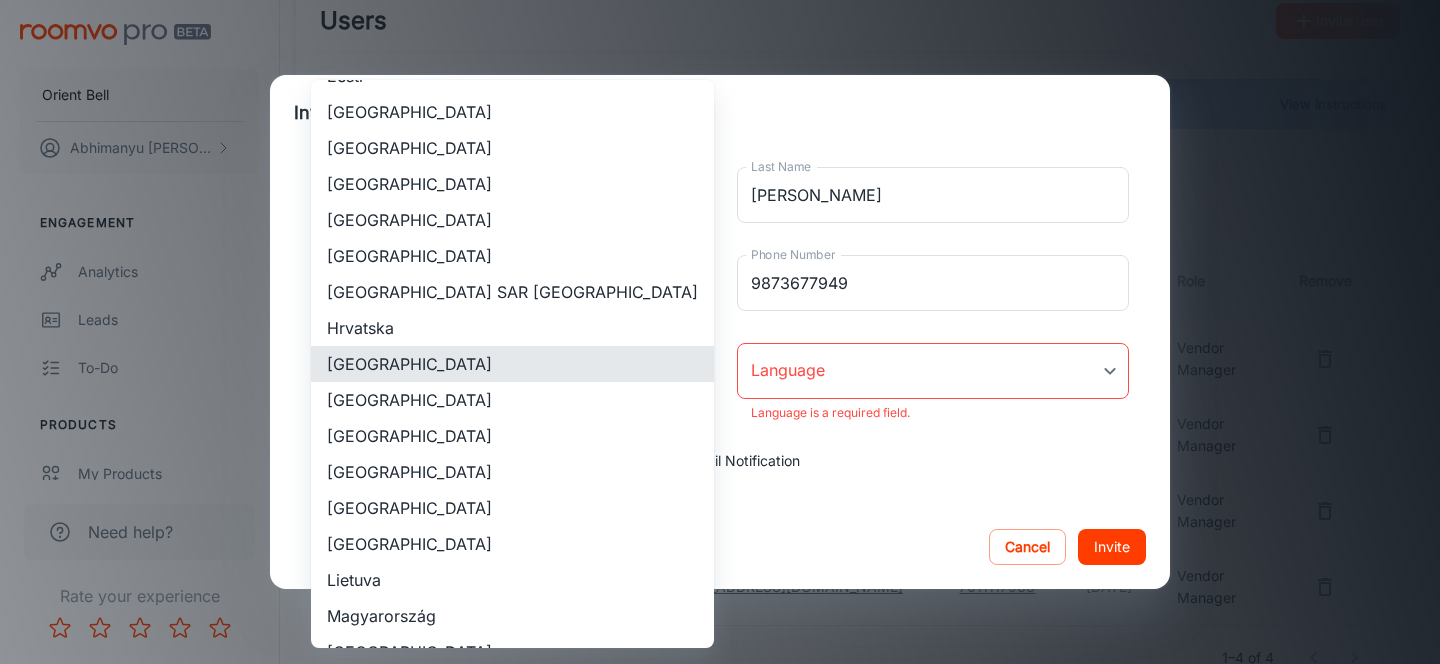 type 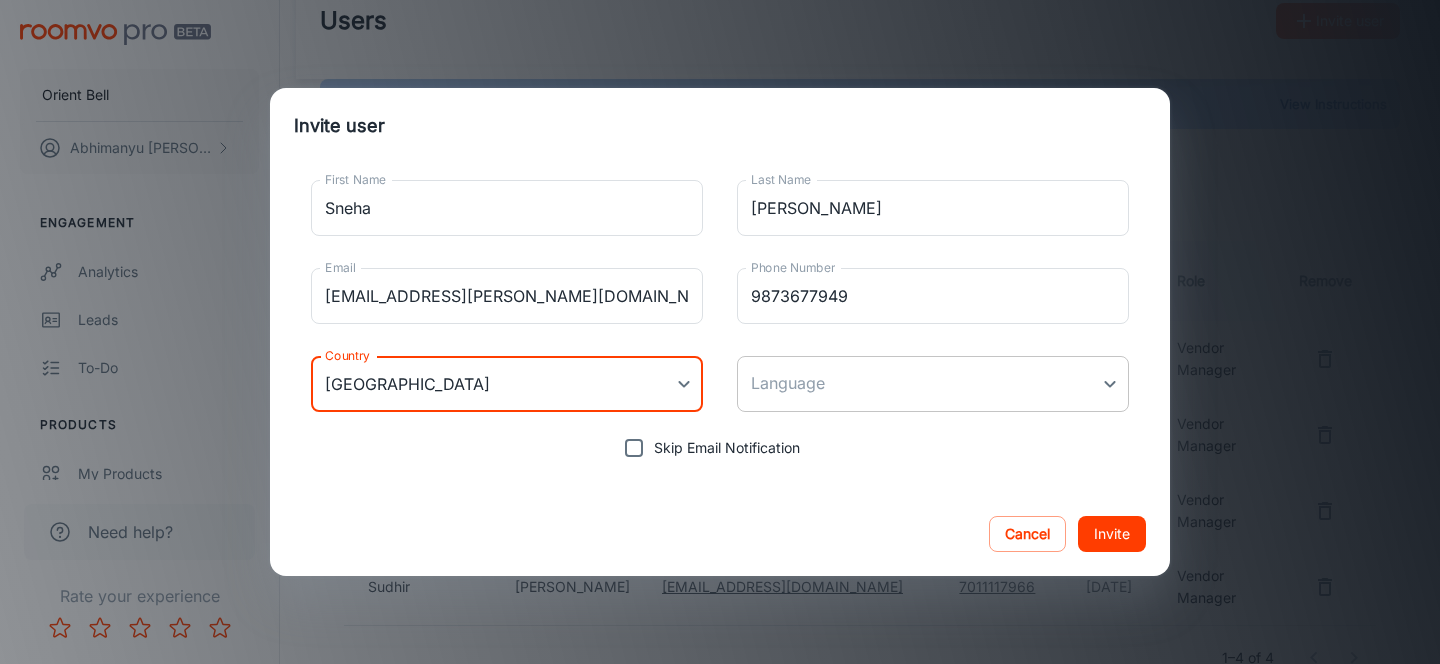 click on "Orient Bell [PERSON_NAME] Engagement Analytics Leads To-do Products My Products Update Products QR Codes Configure Rooms My Rooms Designer Rooms Custom Rooms Branding Texts Platform Management User Administration Invoices Need help? Rate your experience Users Invite user Need help? View Instructions Vendor Manager Territory Manager First Name Last Name Email Phone Number Last Login Role Remove [PERSON_NAME] [EMAIL_ADDRESS][DOMAIN_NAME] 9654502565 - Vendor Manager [PERSON_NAME] [PERSON_NAME][EMAIL_ADDRESS][DOMAIN_NAME] 8447444626 [DATE] Vendor Manager [PERSON_NAME] [PERSON_NAME][EMAIL_ADDRESS][DOMAIN_NAME] 8743071443 [DATE] Vendor Manager [PERSON_NAME] [PERSON_NAME][EMAIL_ADDRESS][DOMAIN_NAME] 7011117966 [DATE] Vendor Manager 1–4 of 4 Roomvo PRO | Users Invite user First Name [PERSON_NAME] First Name Last Name [PERSON_NAME] Last Name Email [PERSON_NAME][EMAIL_ADDRESS][PERSON_NAME][DOMAIN_NAME] Email Phone Number [PHONE_NUMBER] Phone Number Country [GEOGRAPHIC_DATA] [GEOGRAPHIC_DATA] Country Language ​ Language Skip Email Notification Cancel Invite" at bounding box center [720, 295] 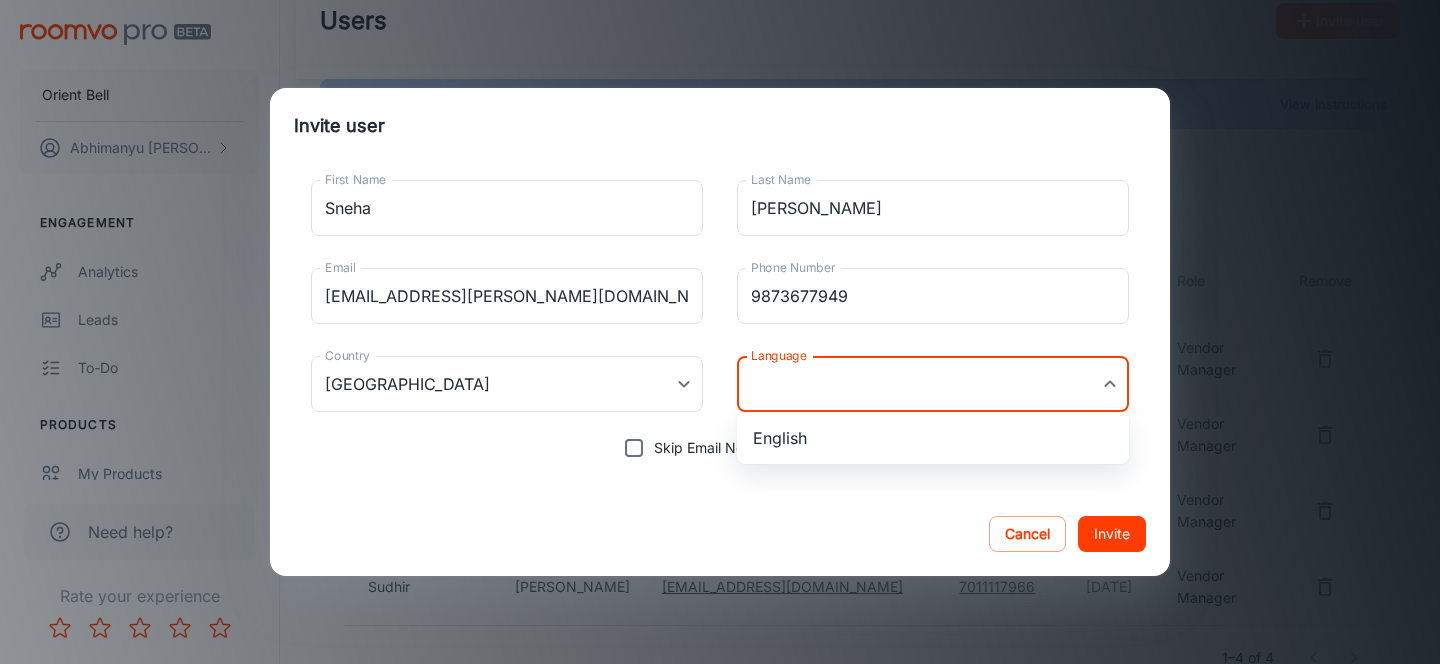 click on "English" at bounding box center [933, 438] 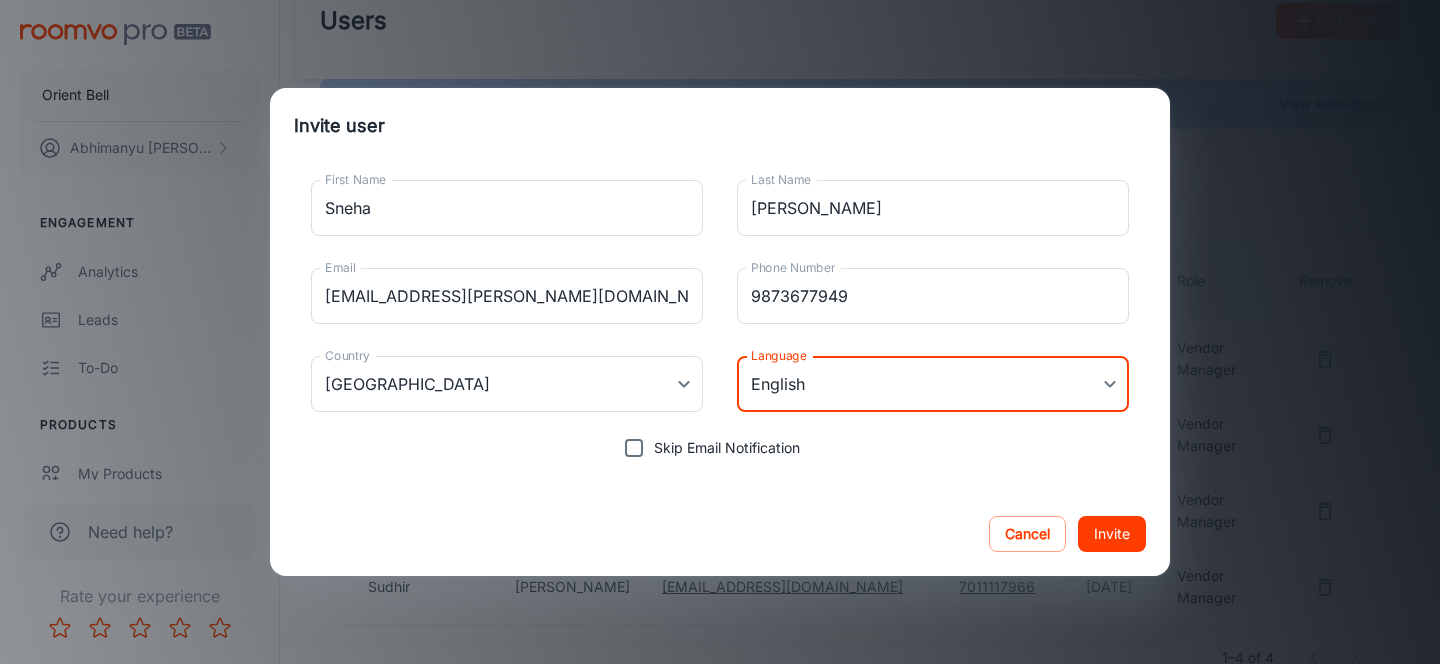 click on "Invite" at bounding box center (1112, 534) 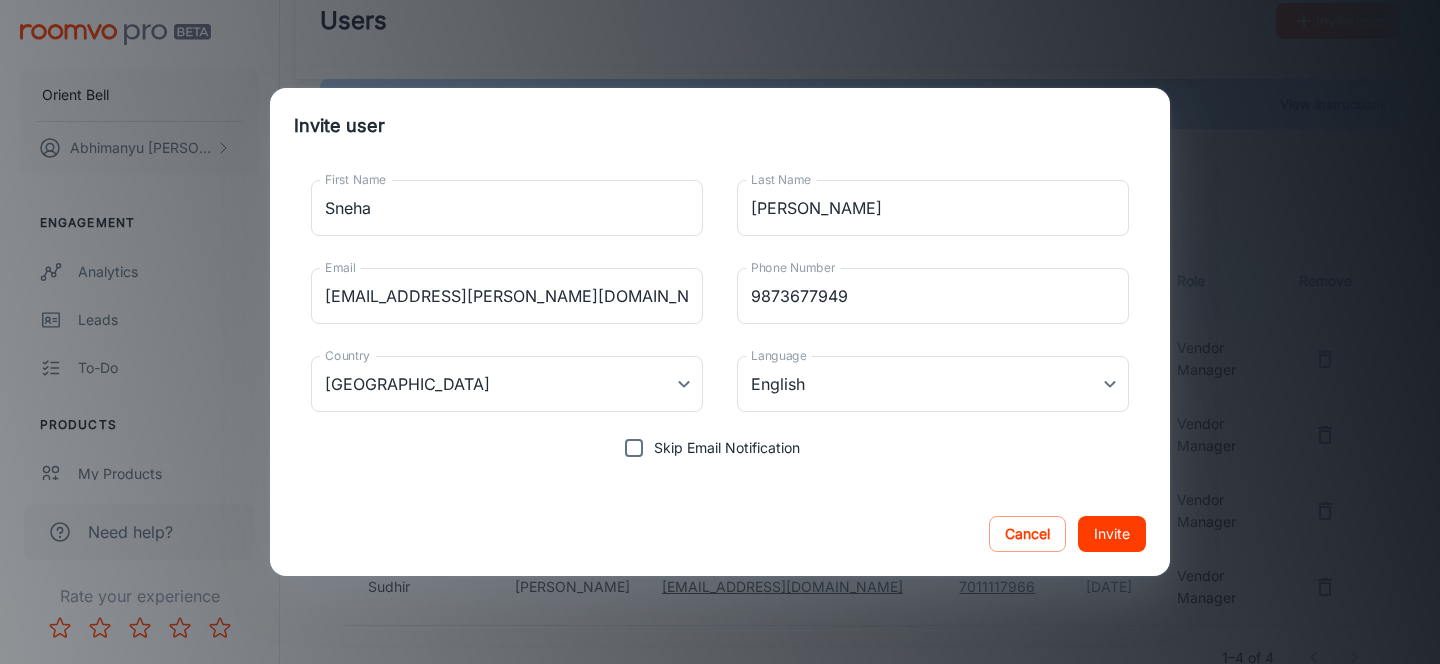 type 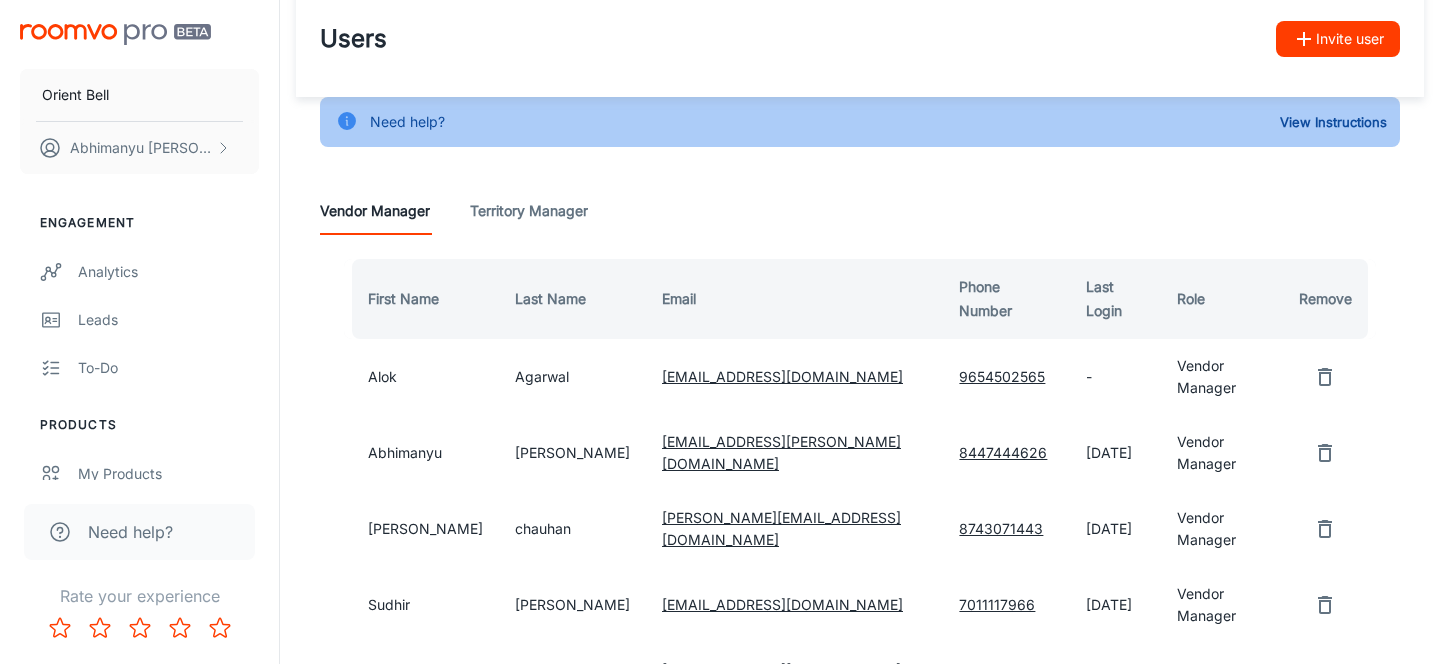 scroll, scrollTop: 199, scrollLeft: 0, axis: vertical 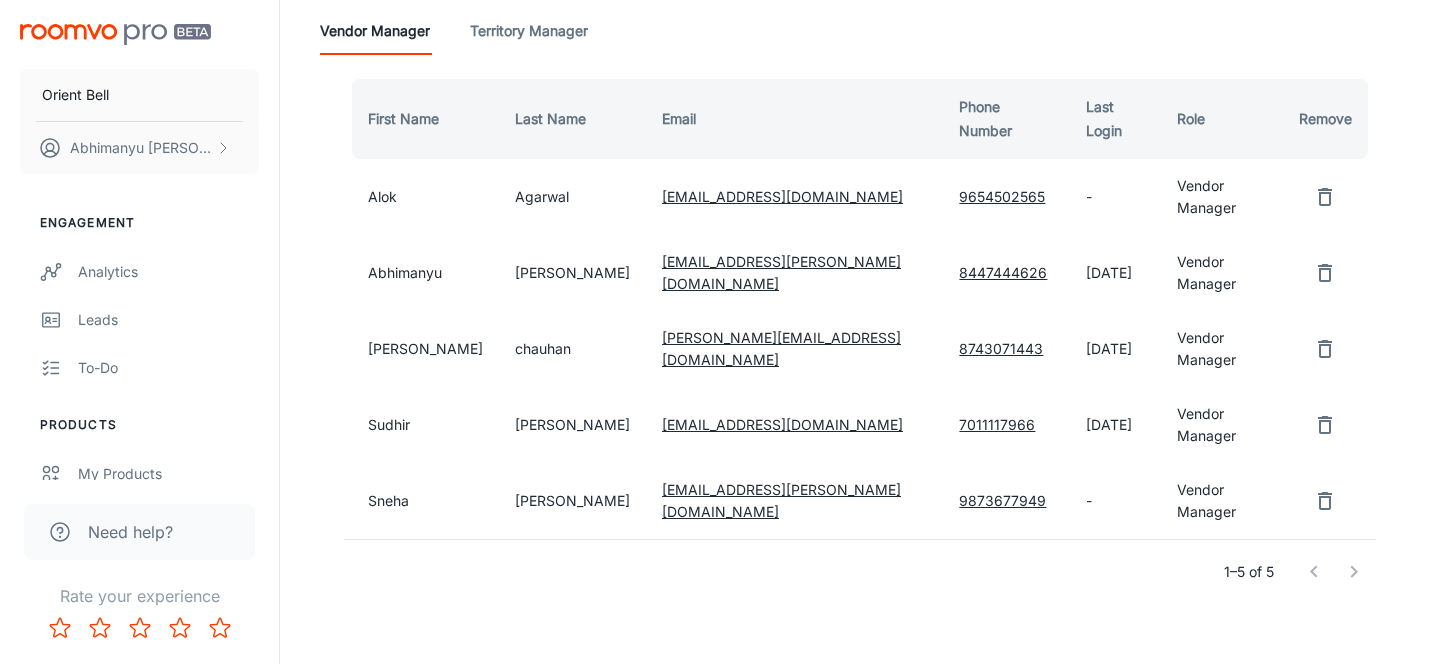 click on "[EMAIL_ADDRESS][DOMAIN_NAME]" at bounding box center (782, 424) 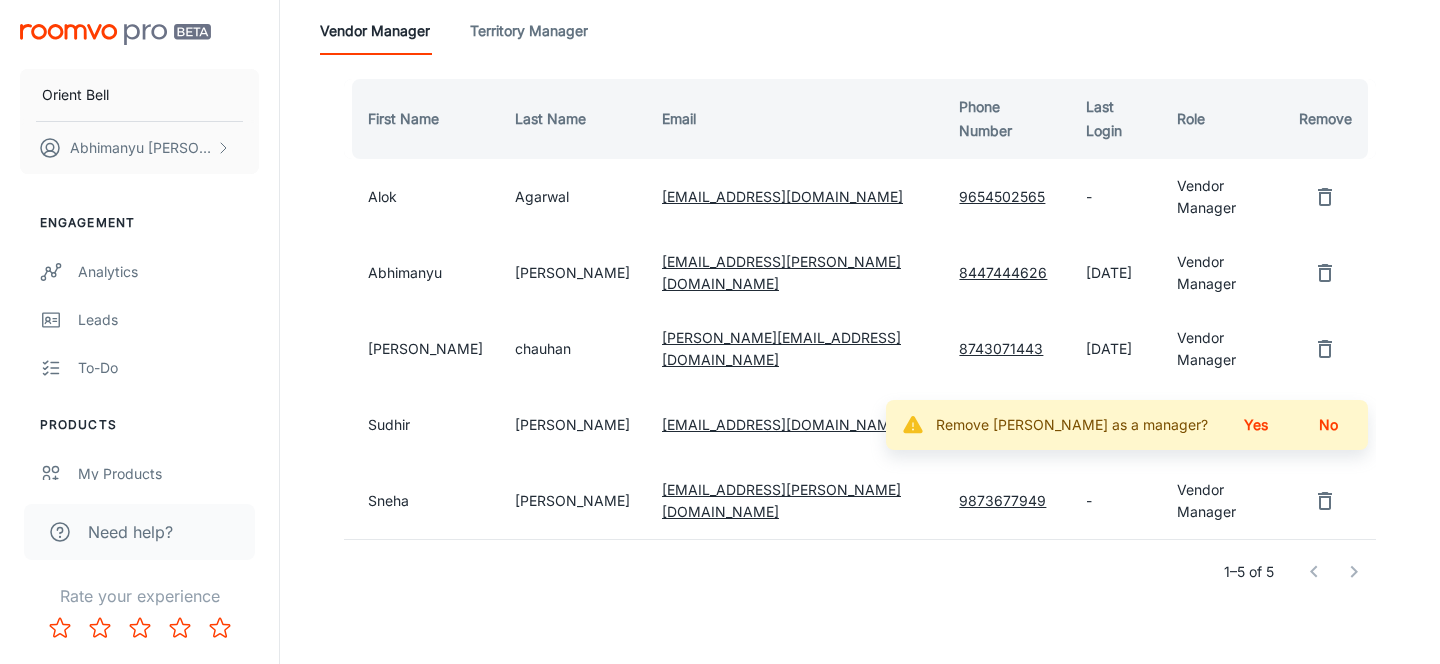 click on "Yes" at bounding box center [1256, 425] 